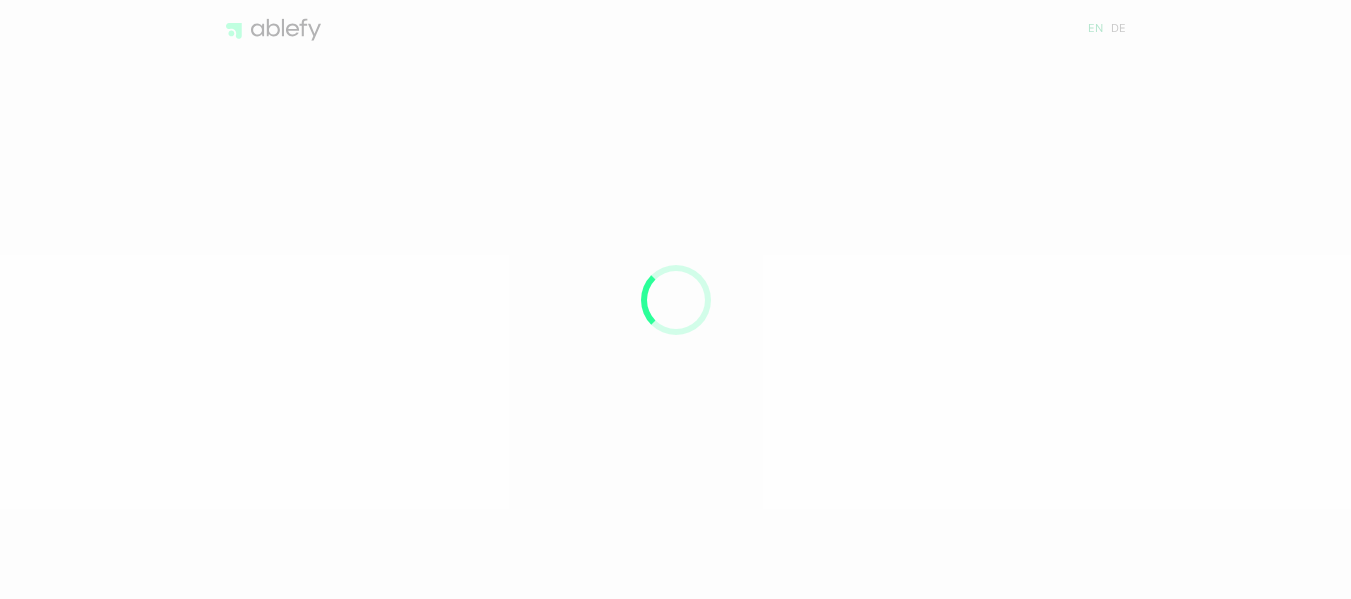 scroll, scrollTop: 0, scrollLeft: 0, axis: both 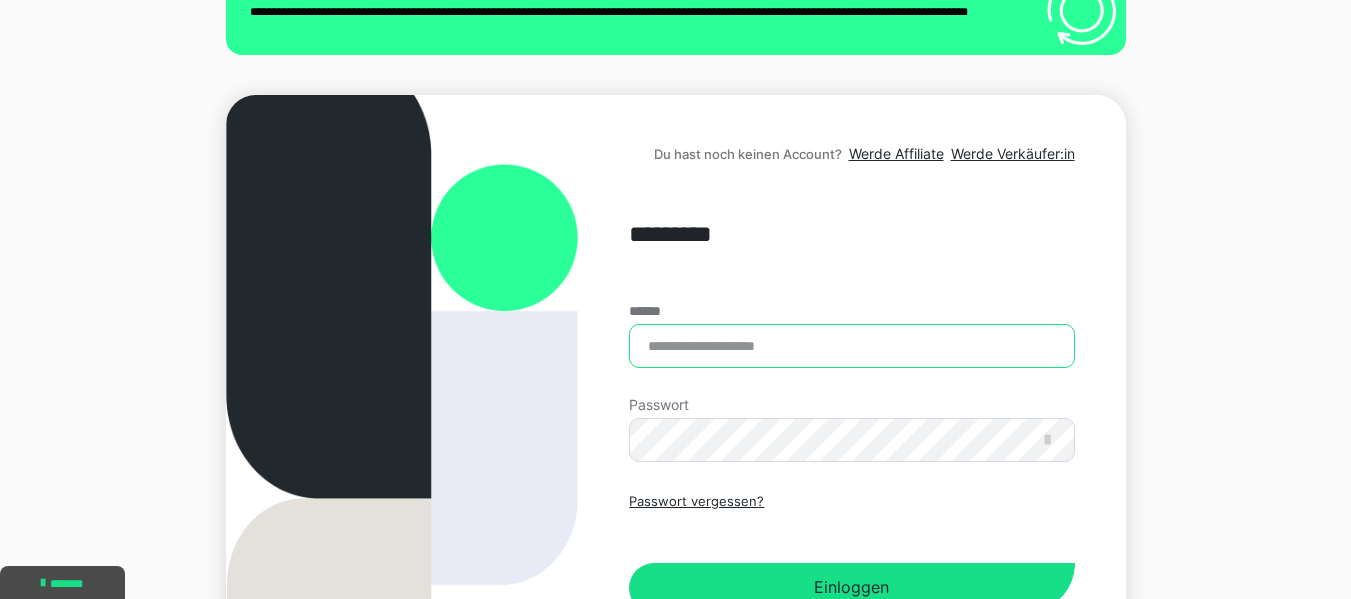 drag, startPoint x: 666, startPoint y: 348, endPoint x: 700, endPoint y: 348, distance: 34 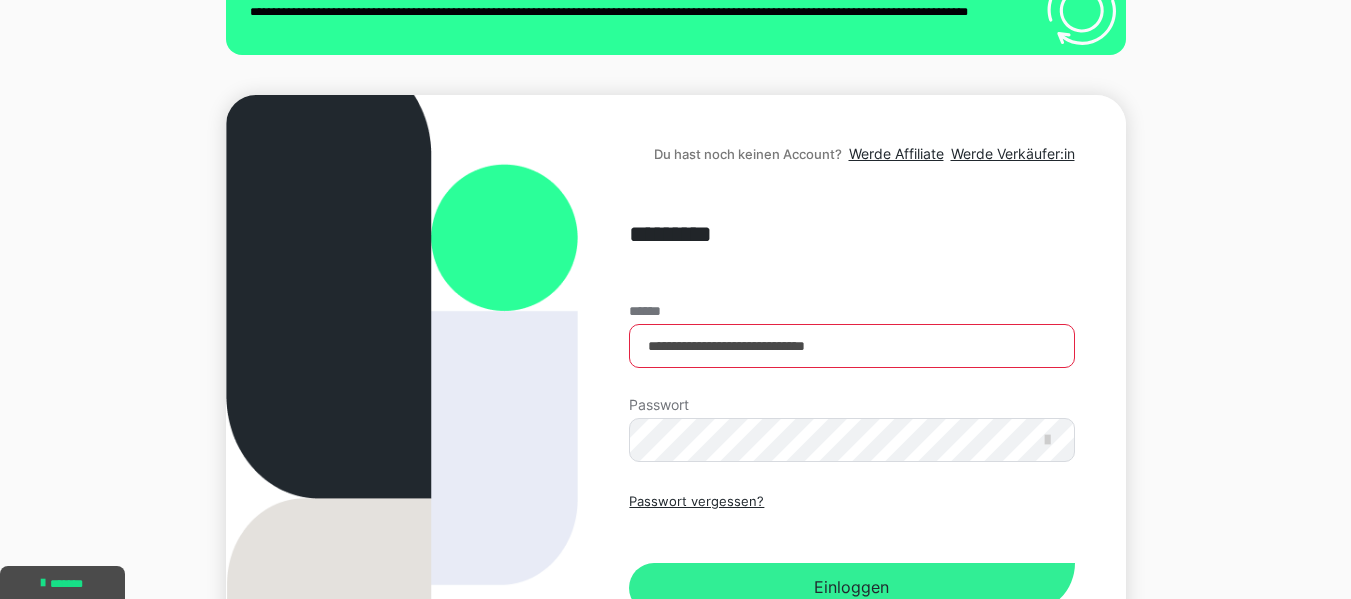 click on "Einloggen" at bounding box center [851, 588] 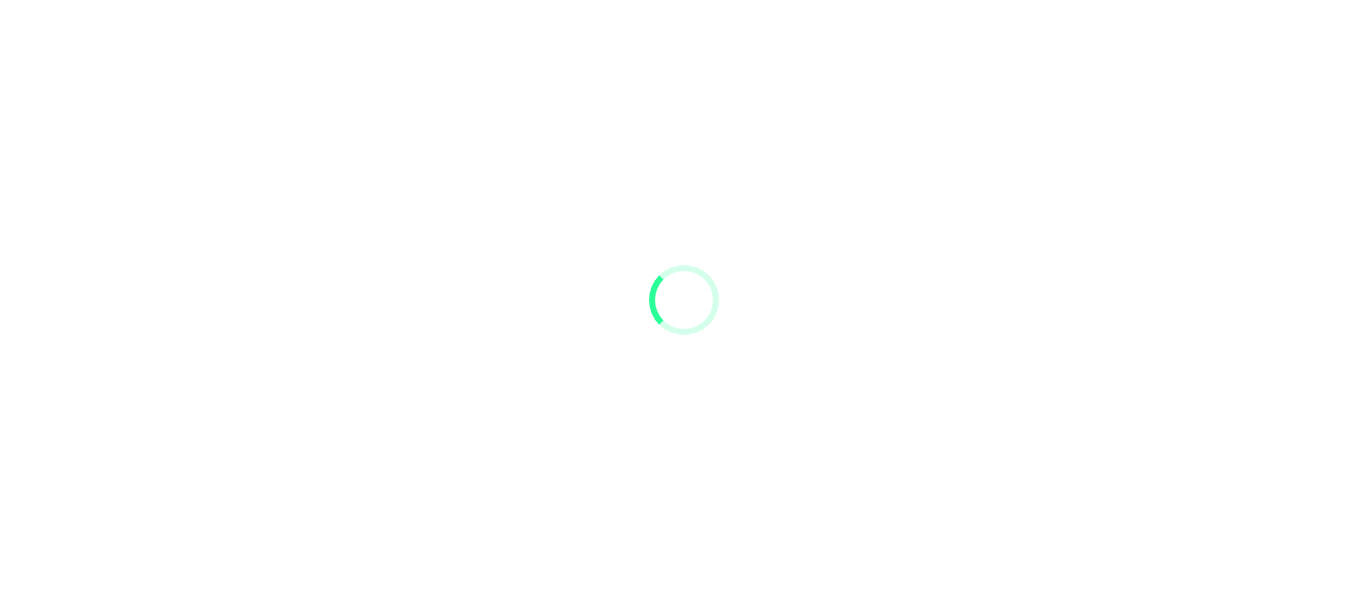 scroll, scrollTop: 0, scrollLeft: 0, axis: both 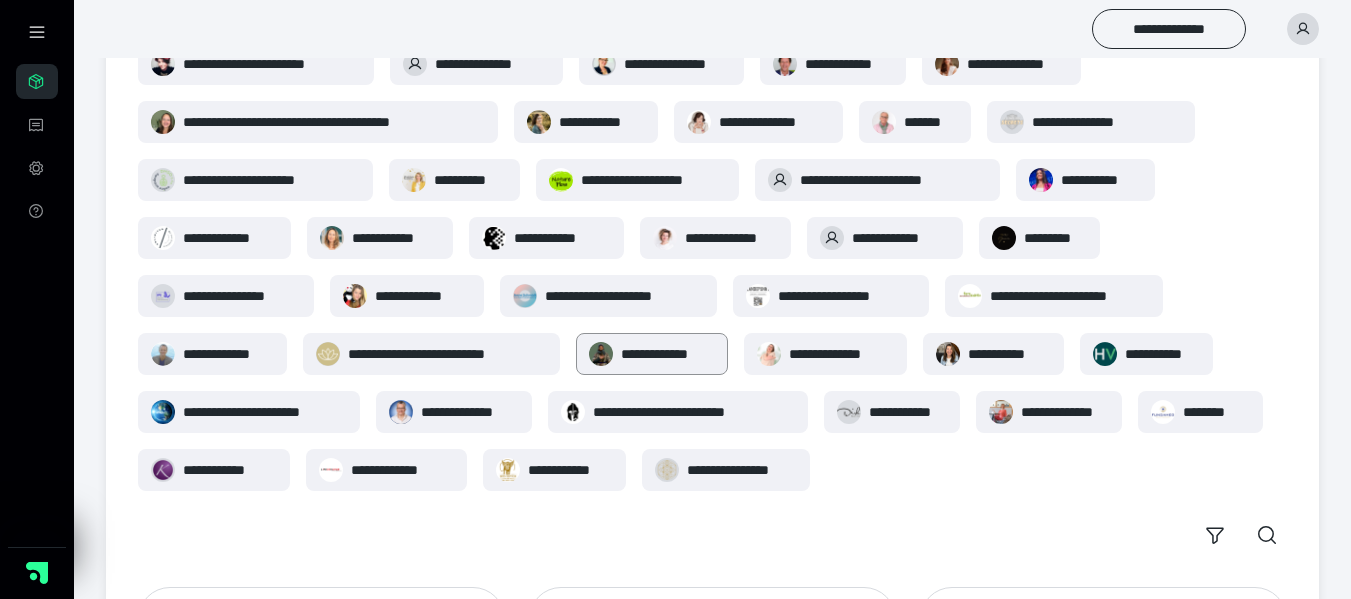click on "**********" at bounding box center [668, 354] 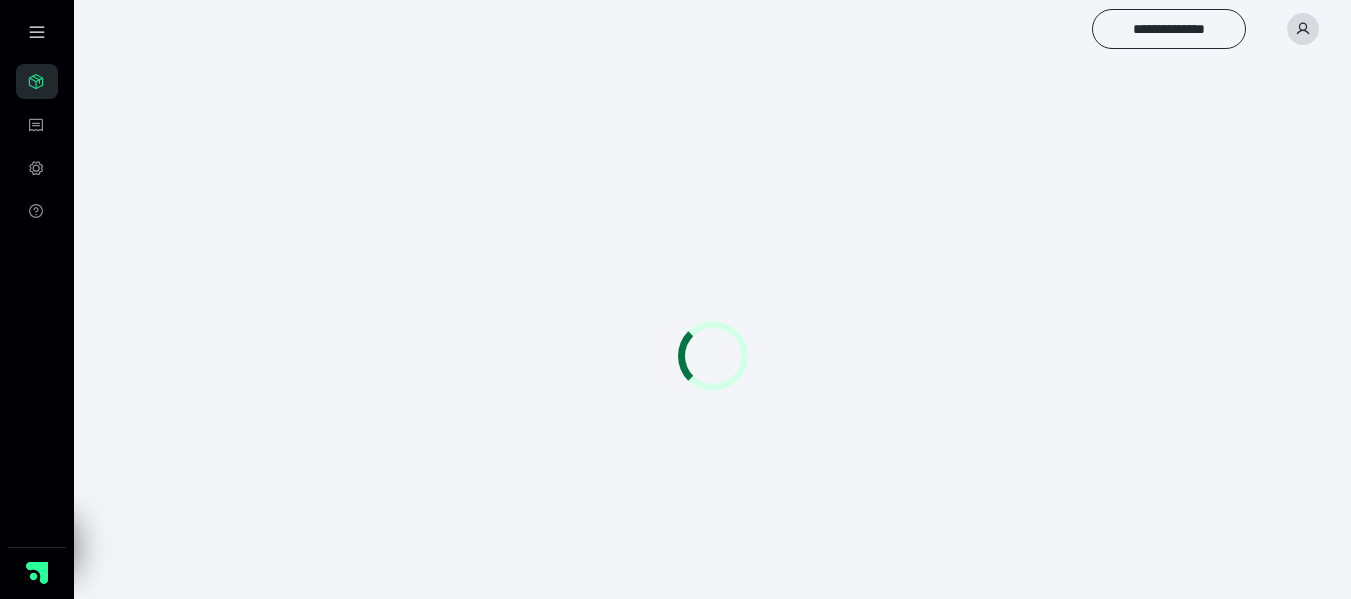 scroll, scrollTop: 0, scrollLeft: 0, axis: both 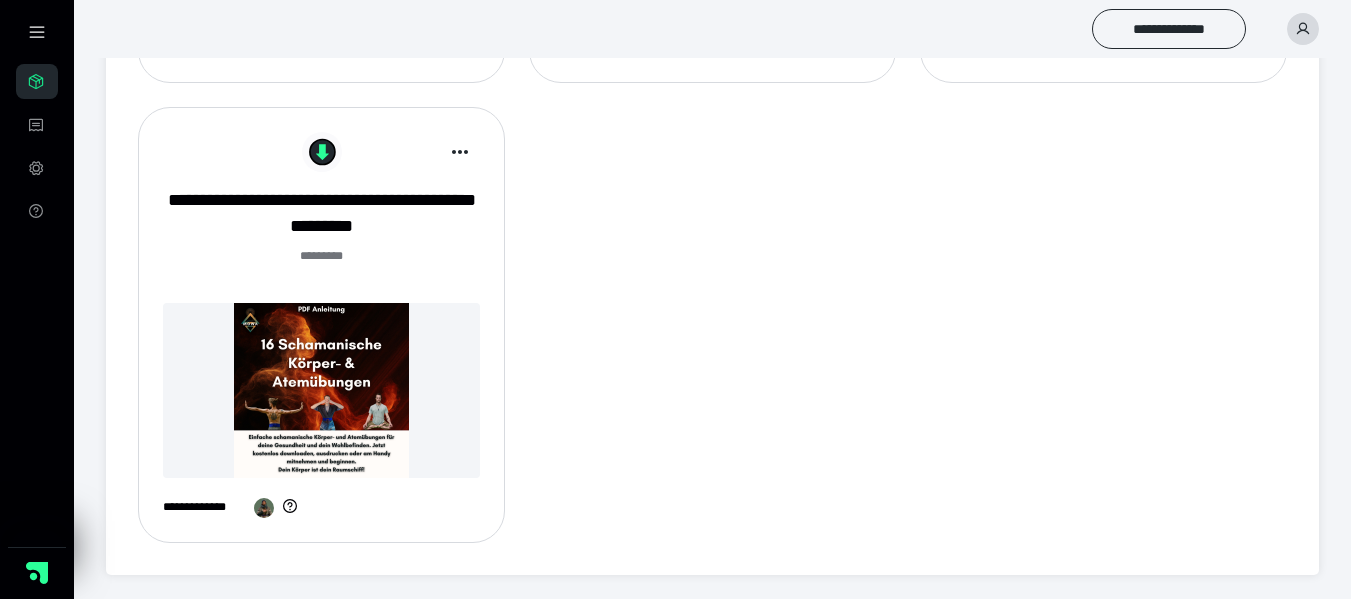 click at bounding box center [321, 390] 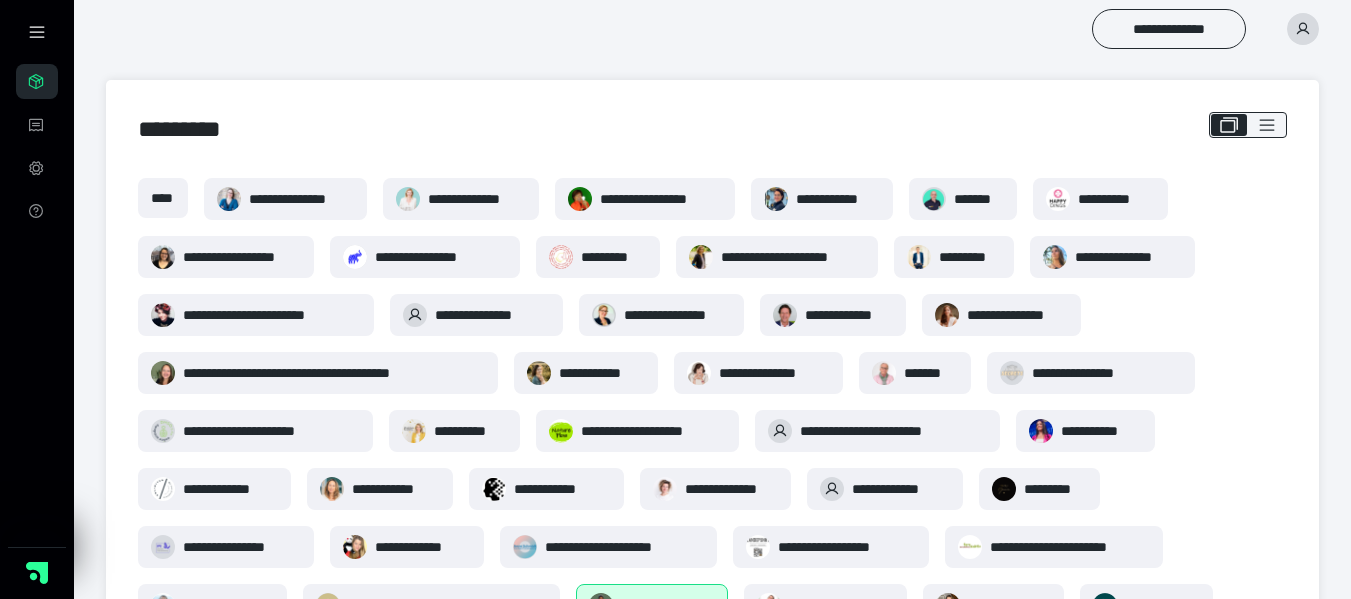 scroll, scrollTop: 0, scrollLeft: 0, axis: both 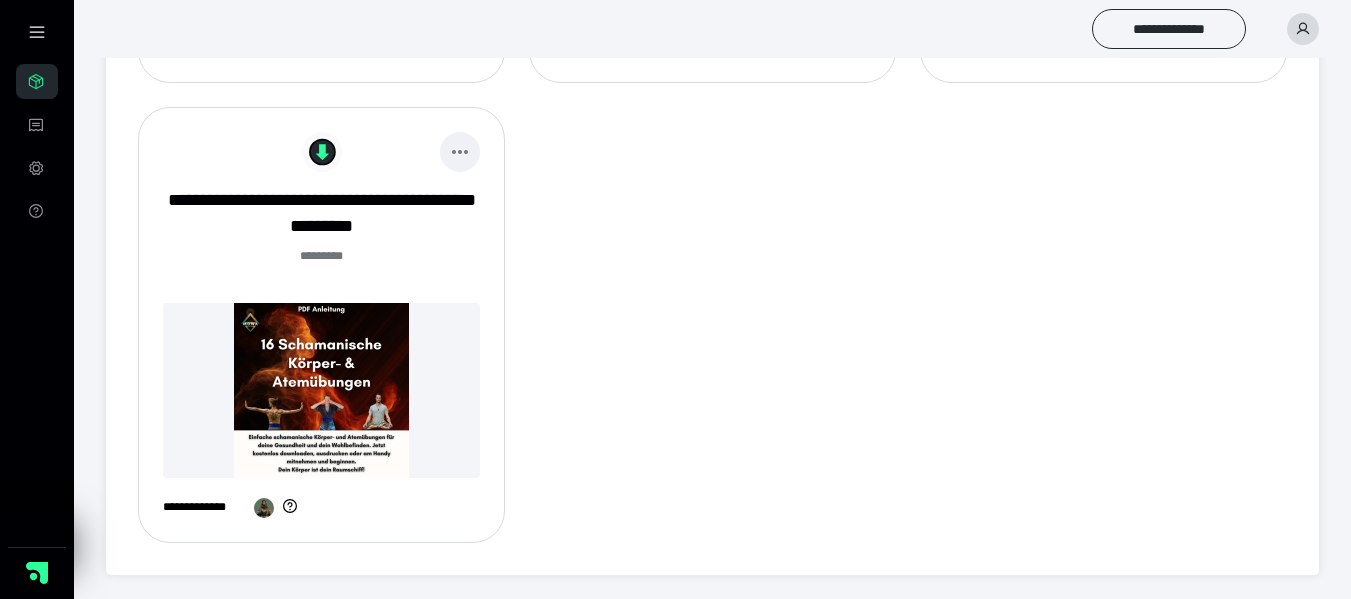 click 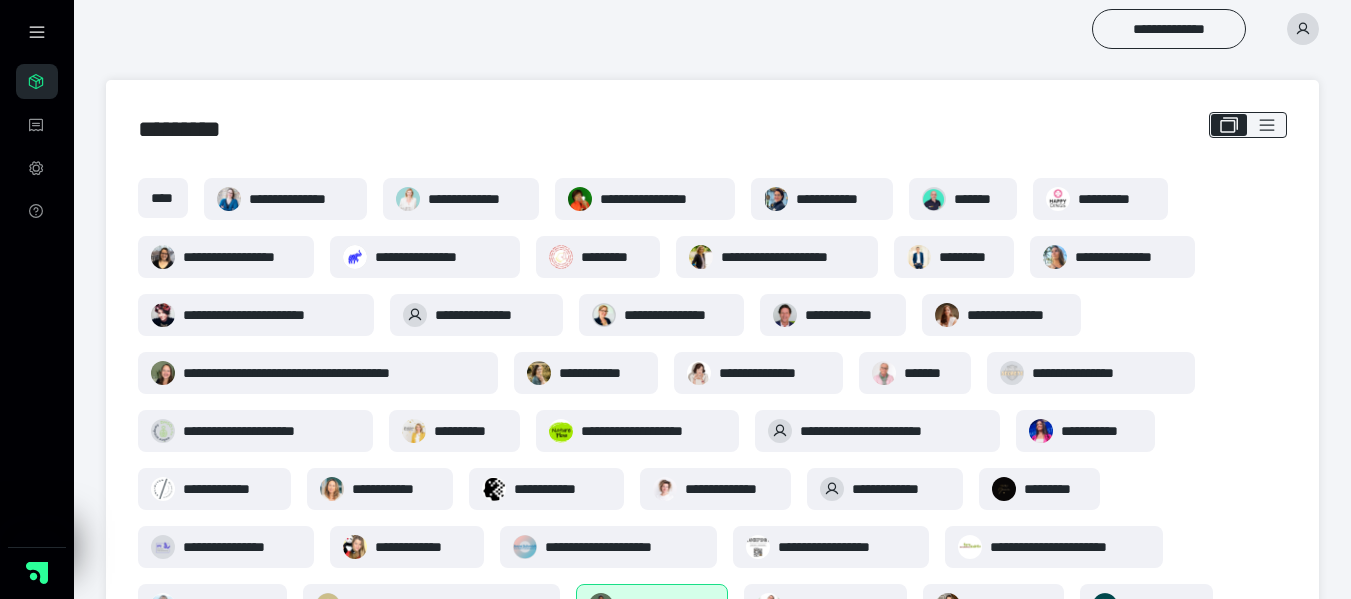 scroll, scrollTop: 0, scrollLeft: 0, axis: both 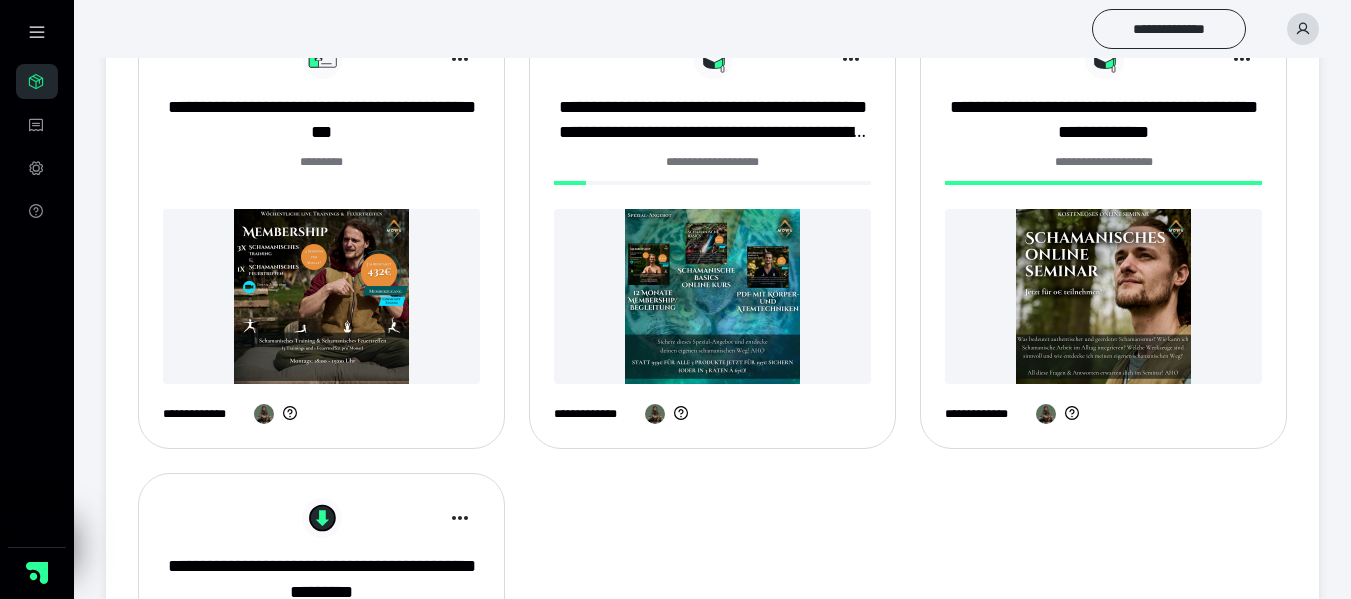 click at bounding box center [321, 296] 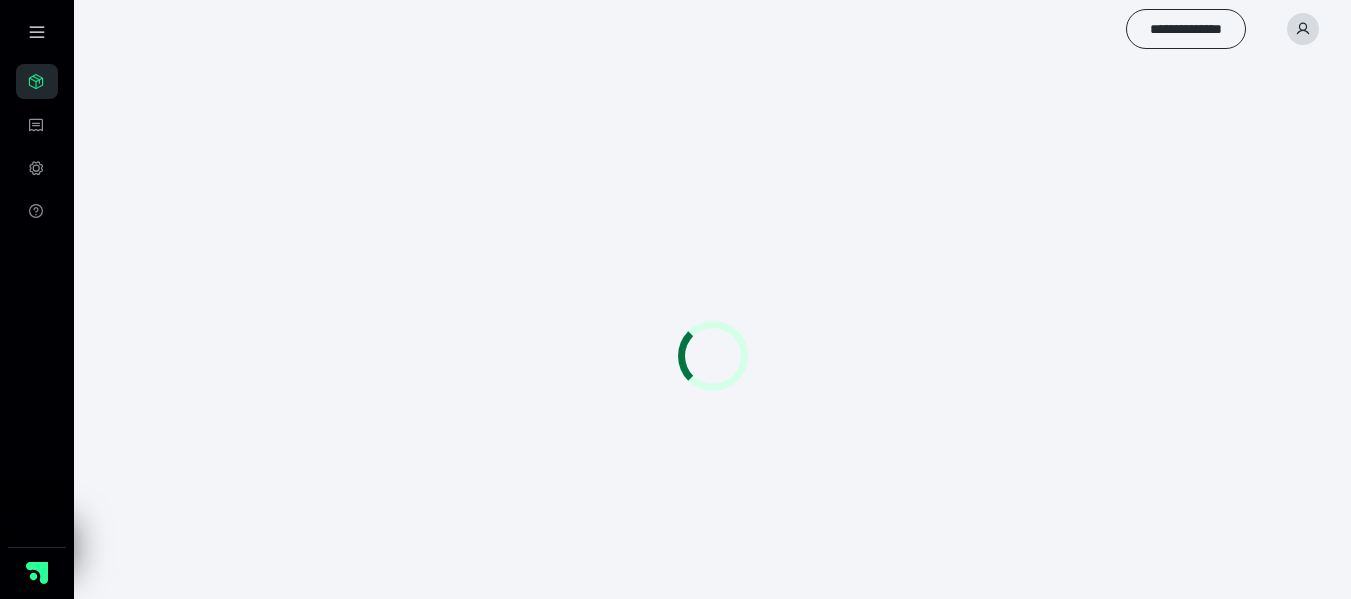 scroll, scrollTop: 0, scrollLeft: 0, axis: both 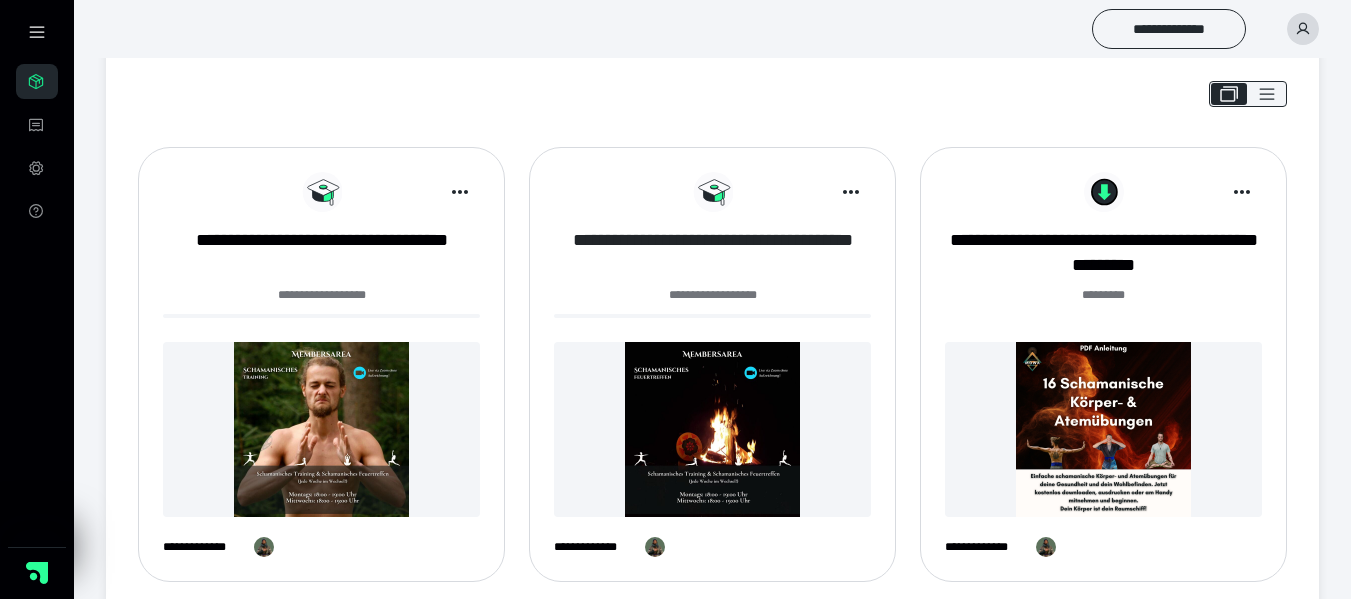 click on "**********" at bounding box center [712, 253] 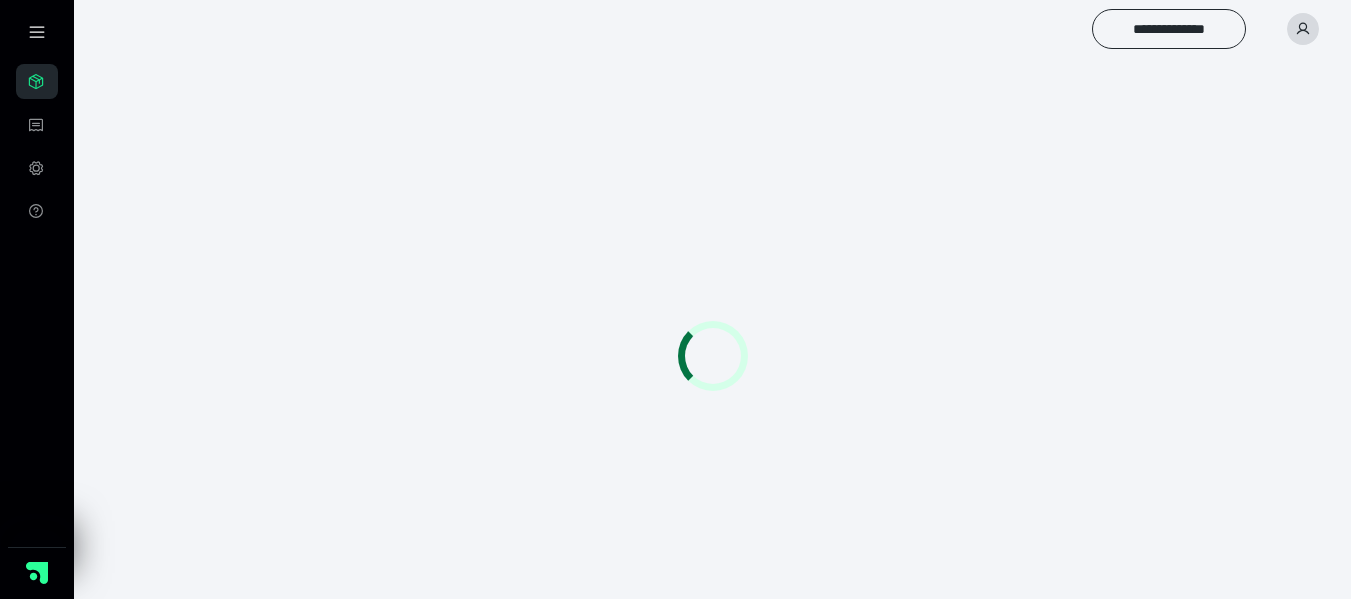 scroll, scrollTop: 0, scrollLeft: 0, axis: both 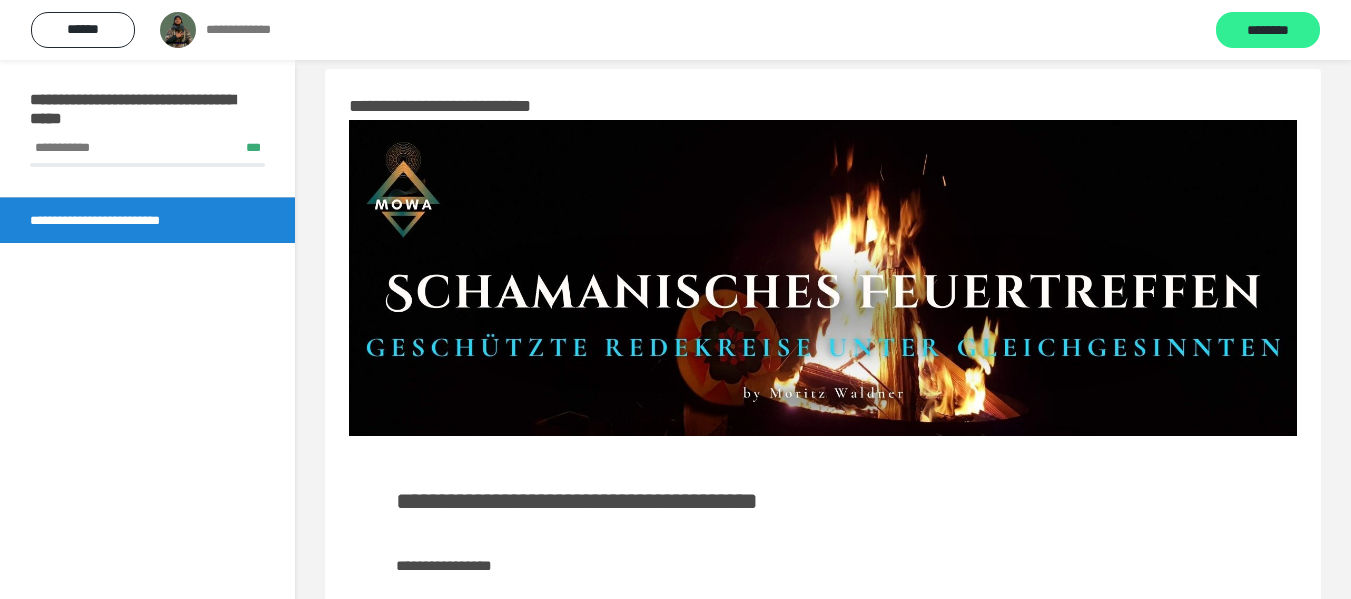 click on "********" at bounding box center (1268, 31) 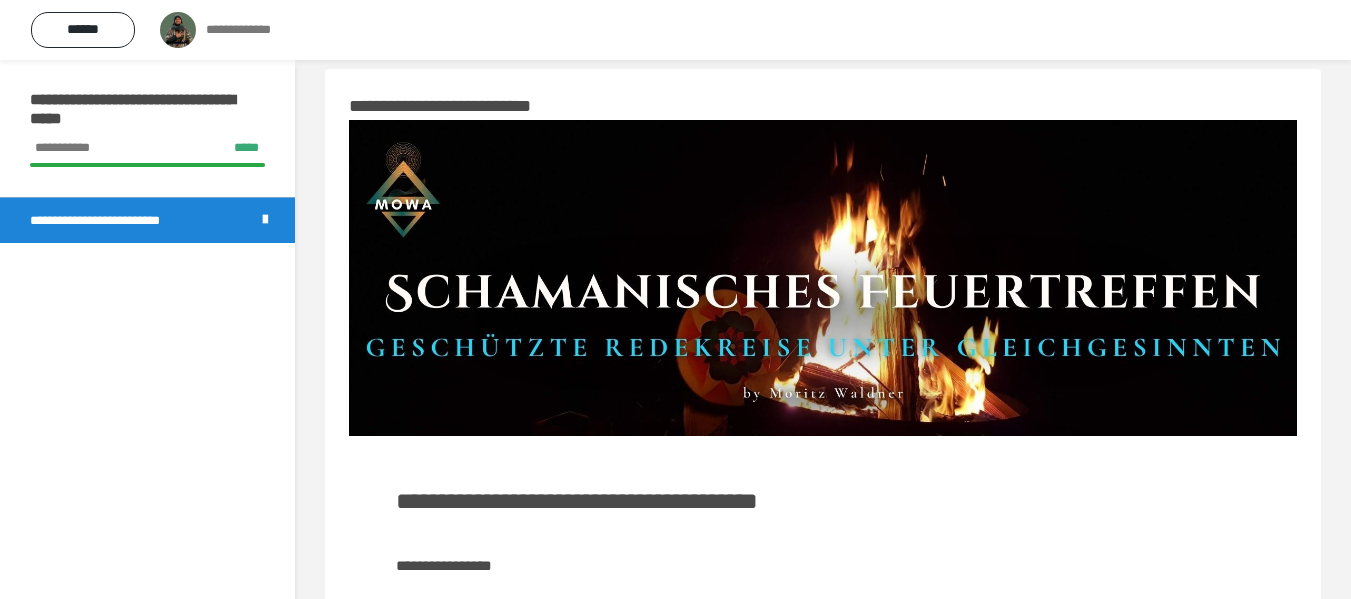 scroll, scrollTop: 0, scrollLeft: 0, axis: both 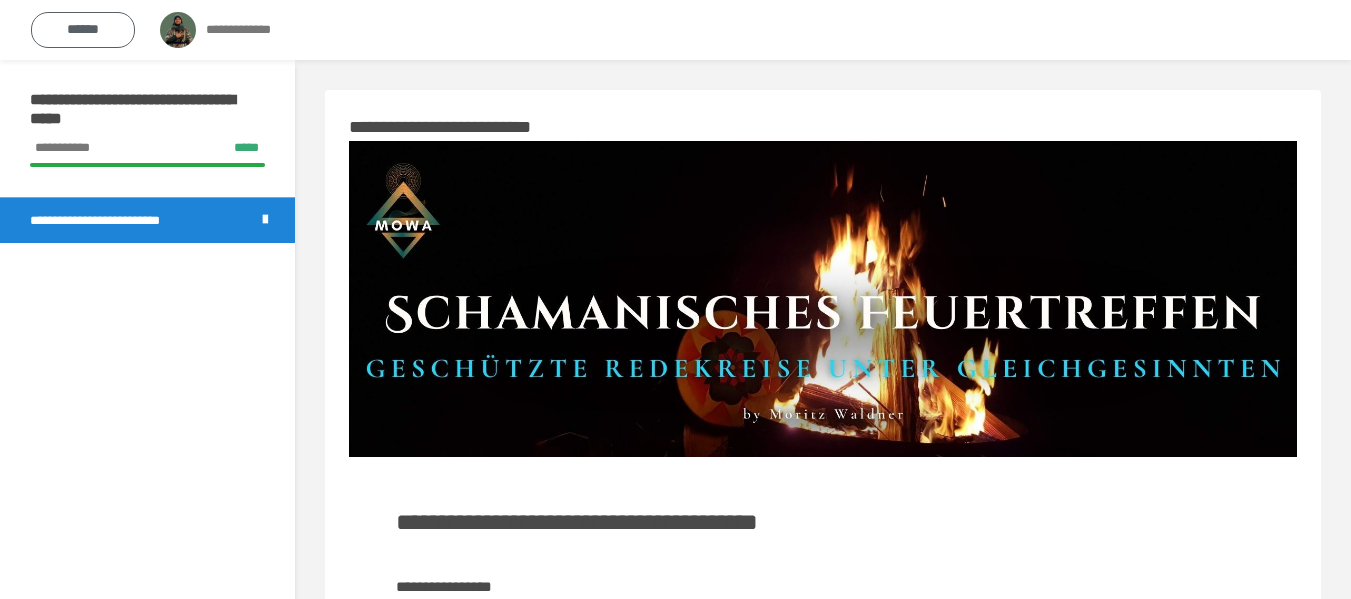 click on "******" at bounding box center (83, 30) 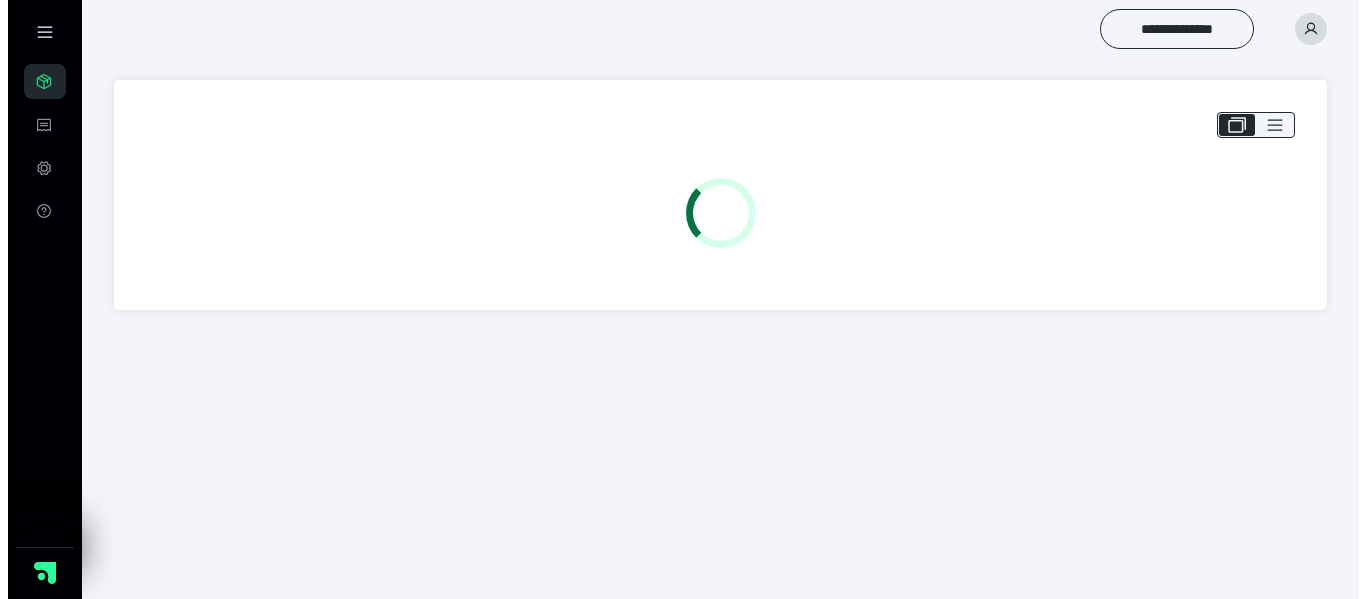 scroll, scrollTop: 0, scrollLeft: 0, axis: both 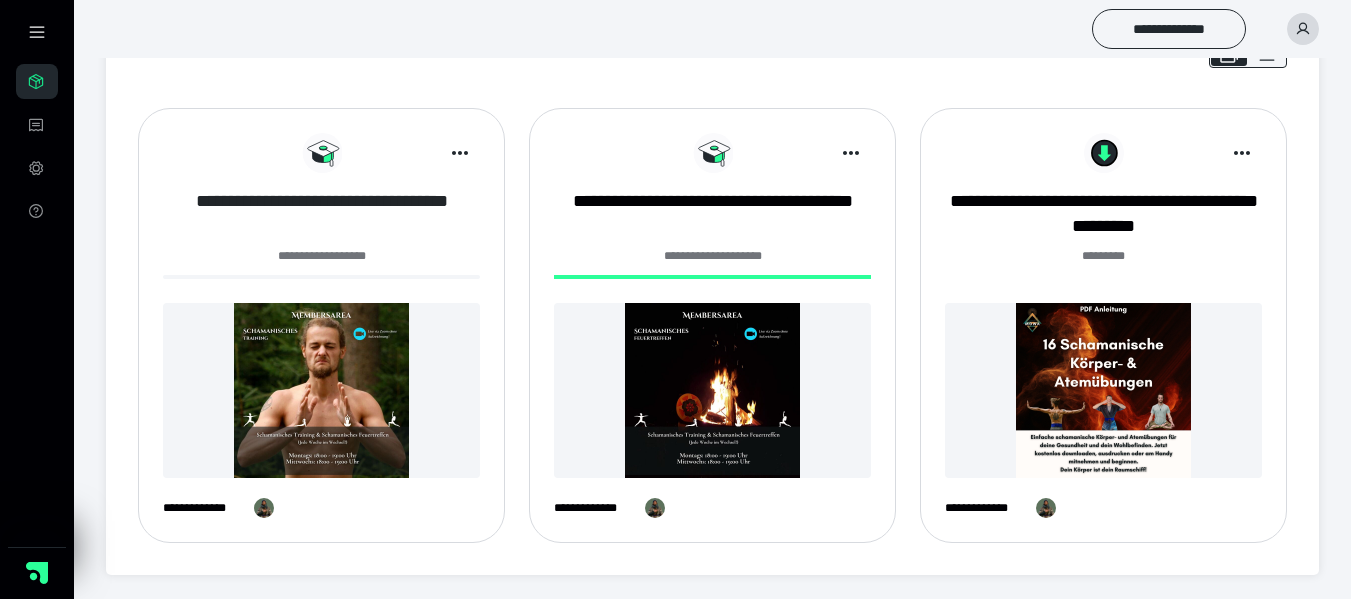 click on "**********" at bounding box center (321, 214) 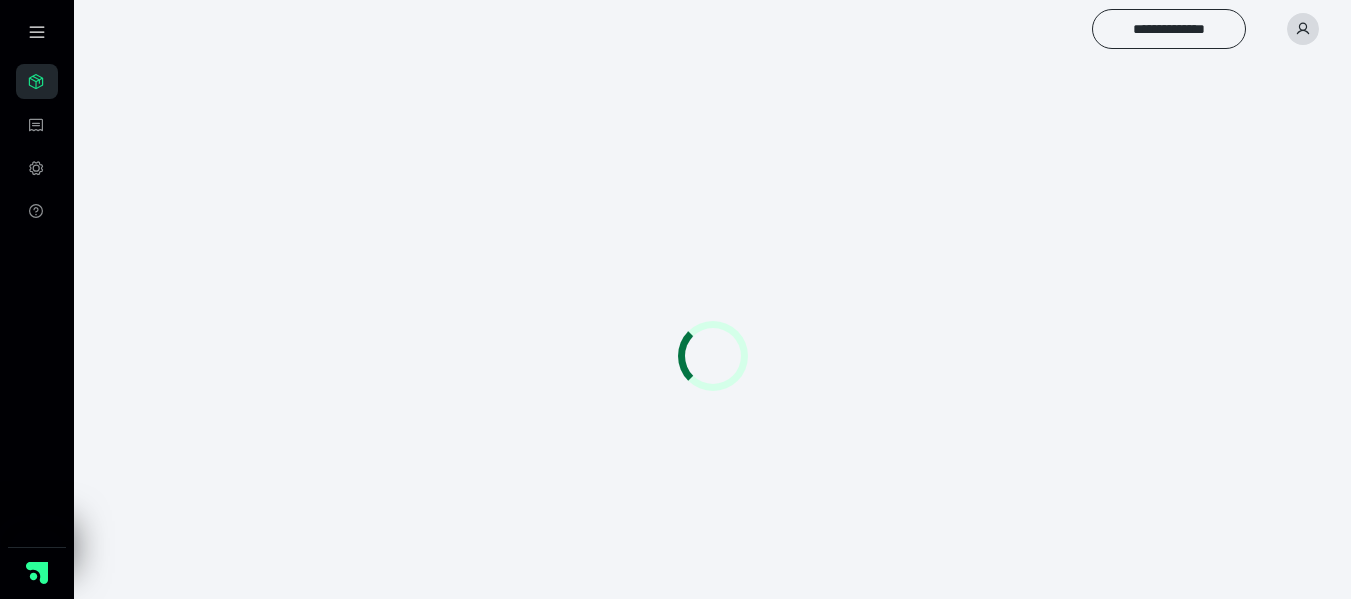scroll, scrollTop: 0, scrollLeft: 0, axis: both 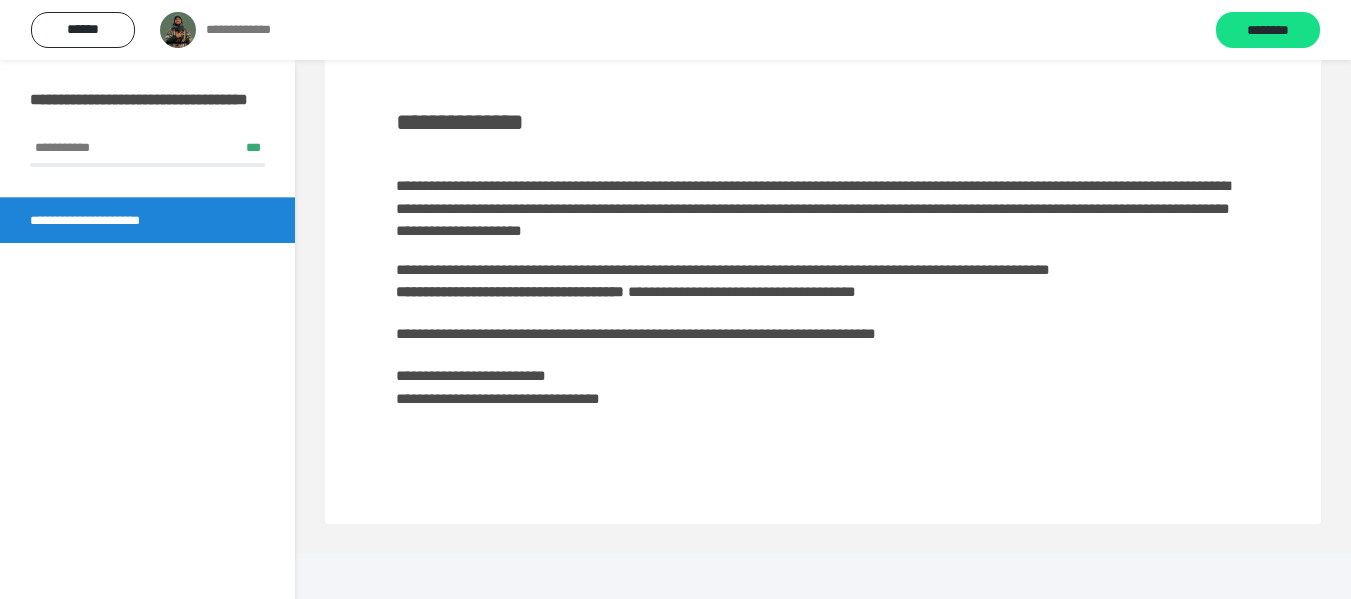click on "**********" at bounding box center (742, 291) 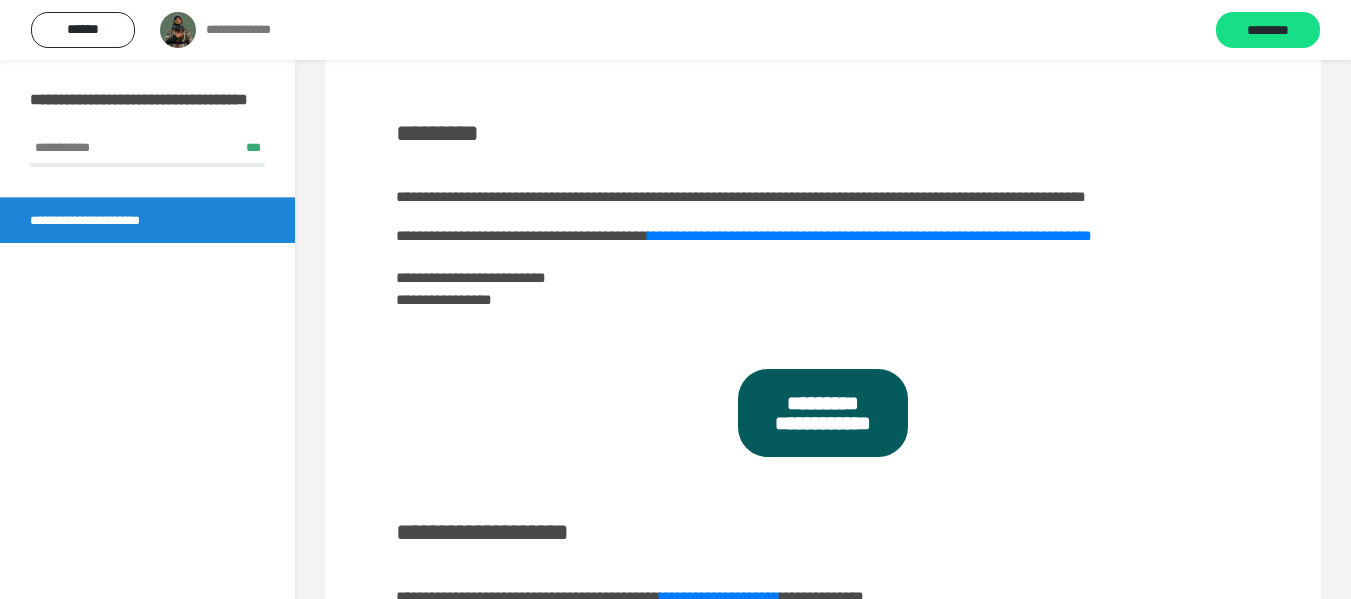 scroll, scrollTop: 683, scrollLeft: 0, axis: vertical 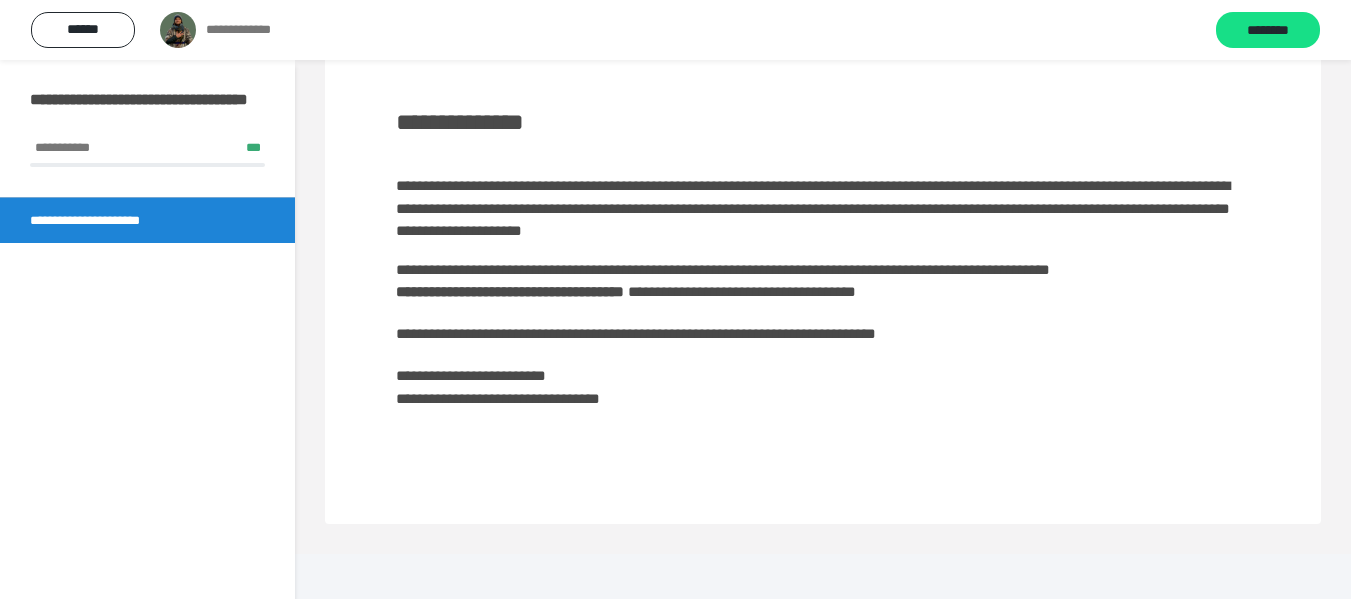 click on "**********" at bounding box center [742, 291] 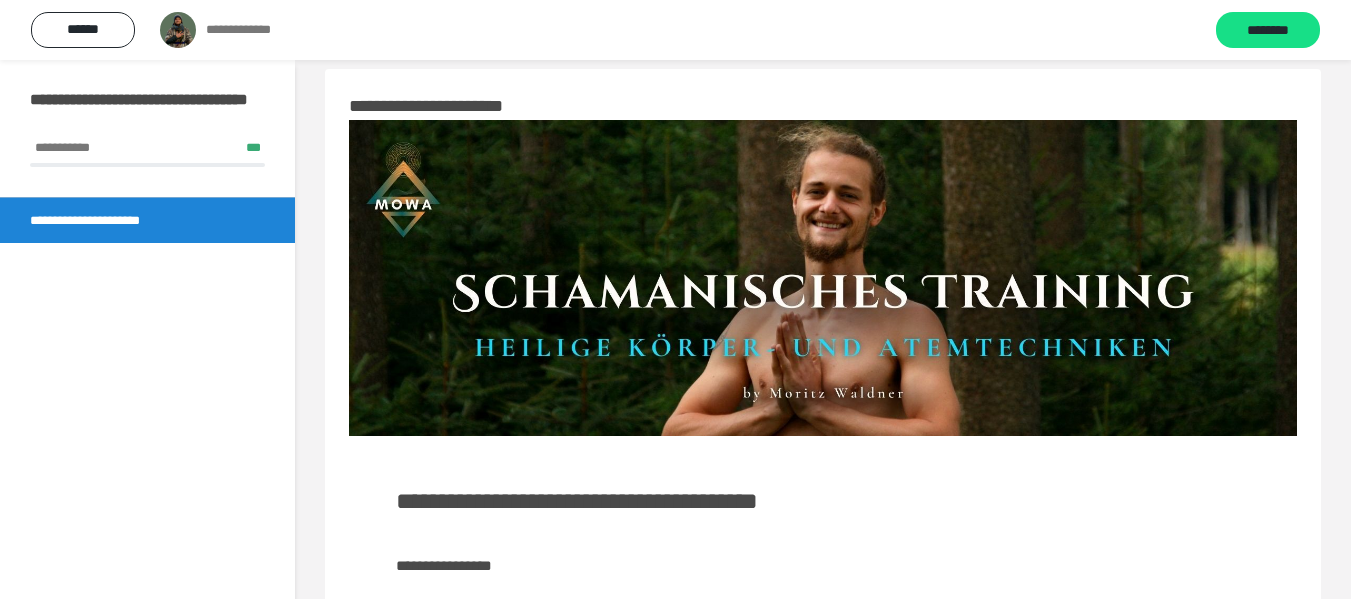 scroll, scrollTop: 0, scrollLeft: 0, axis: both 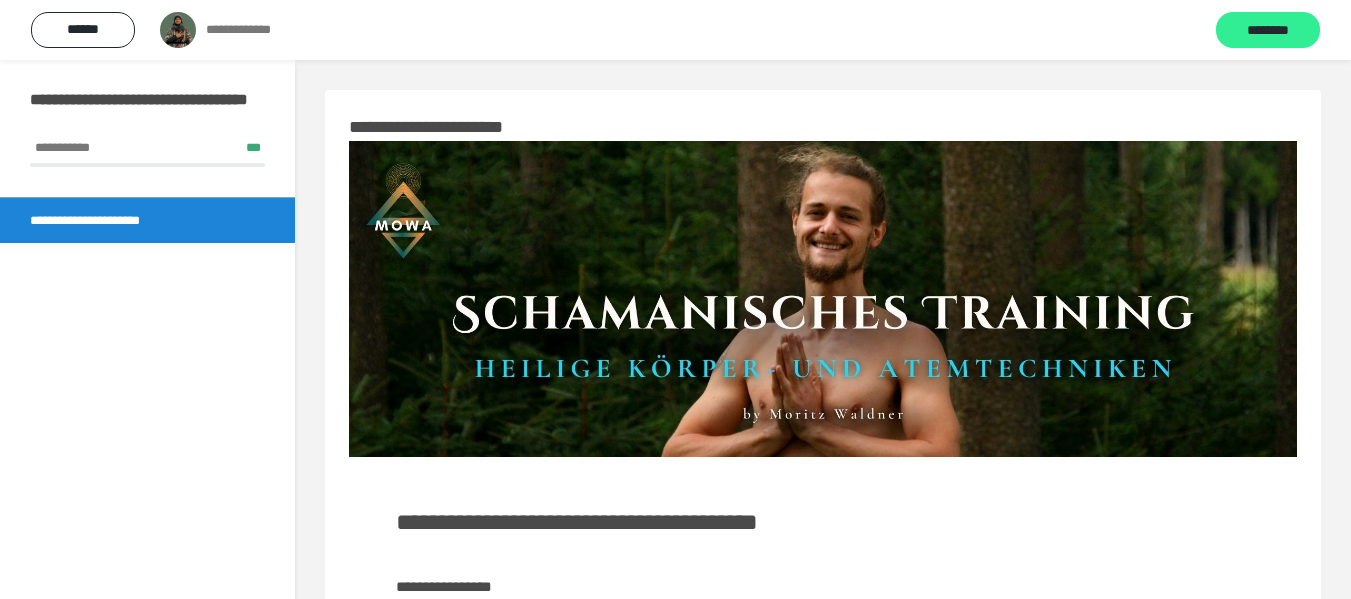 click on "********" at bounding box center (1268, 30) 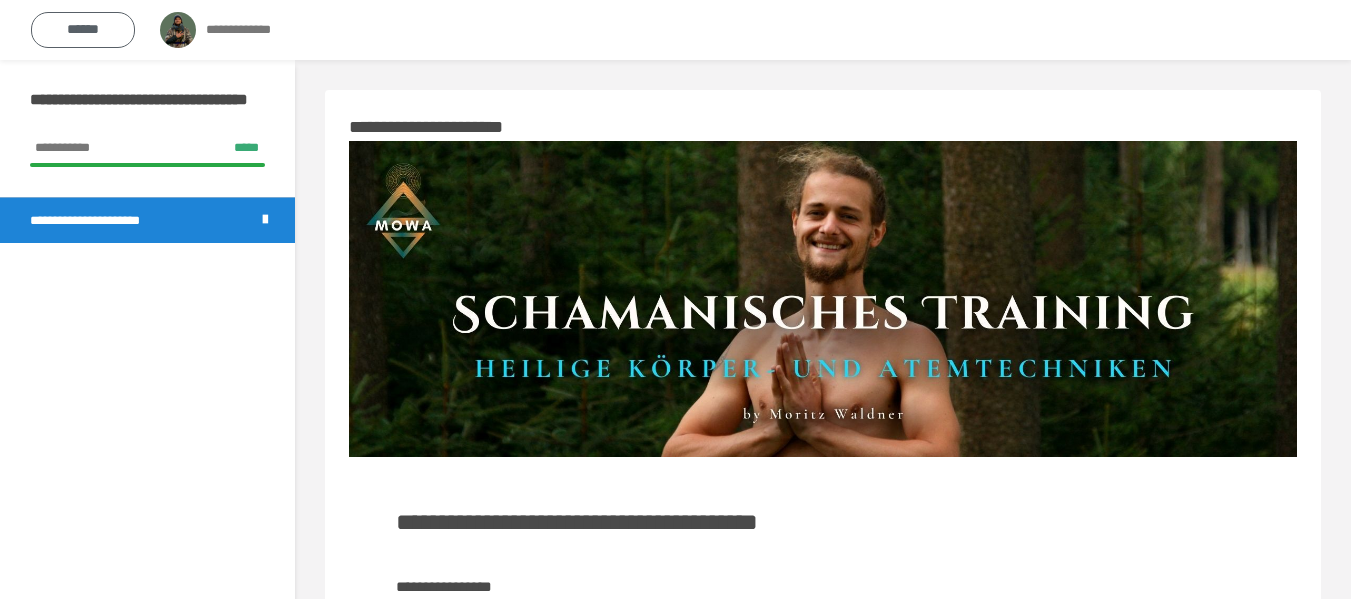 click on "******" at bounding box center [83, 30] 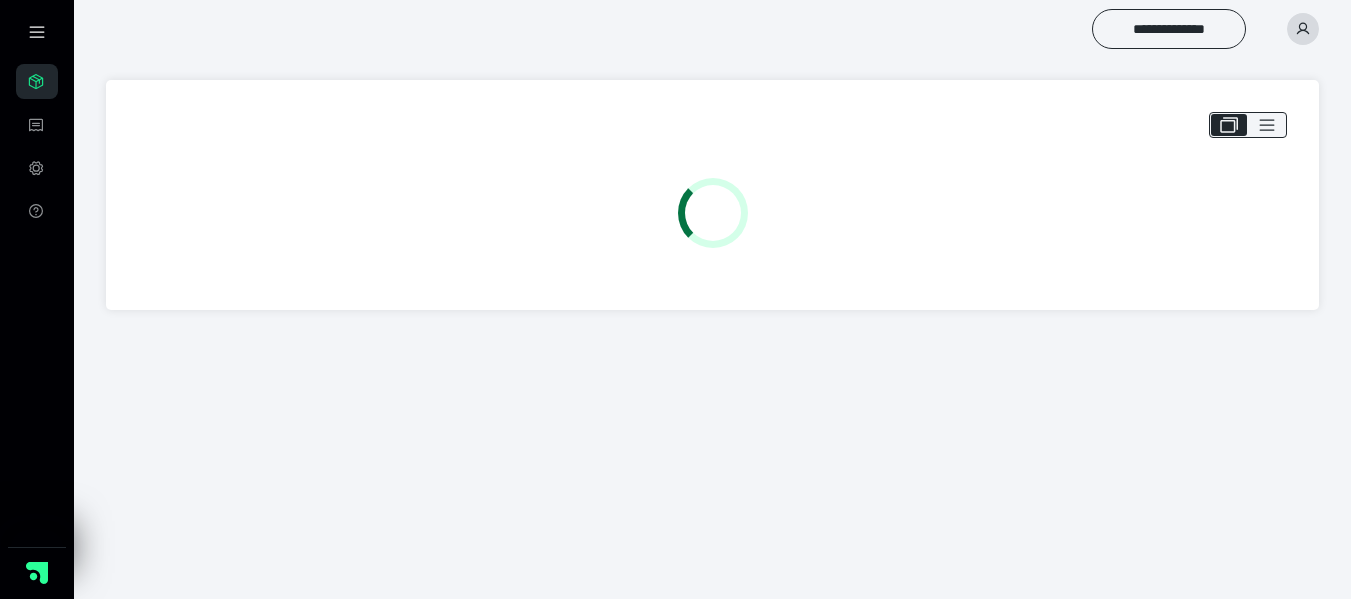 scroll, scrollTop: 0, scrollLeft: 0, axis: both 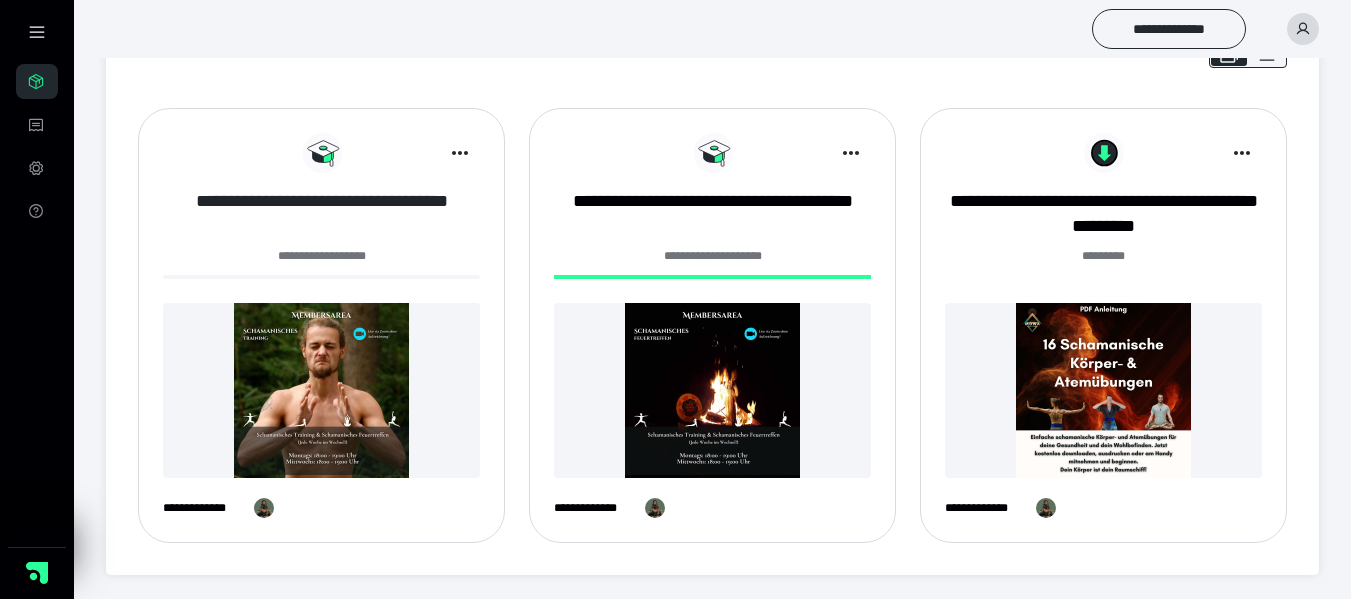 click on "**********" at bounding box center (321, 214) 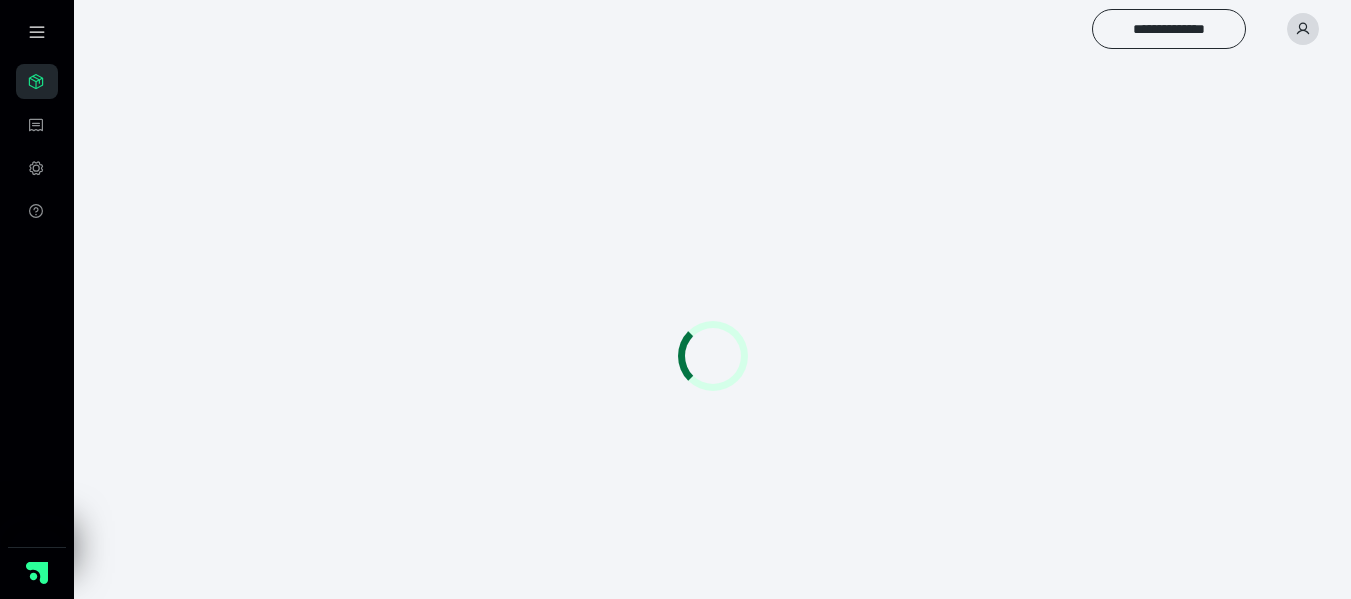 scroll, scrollTop: 0, scrollLeft: 0, axis: both 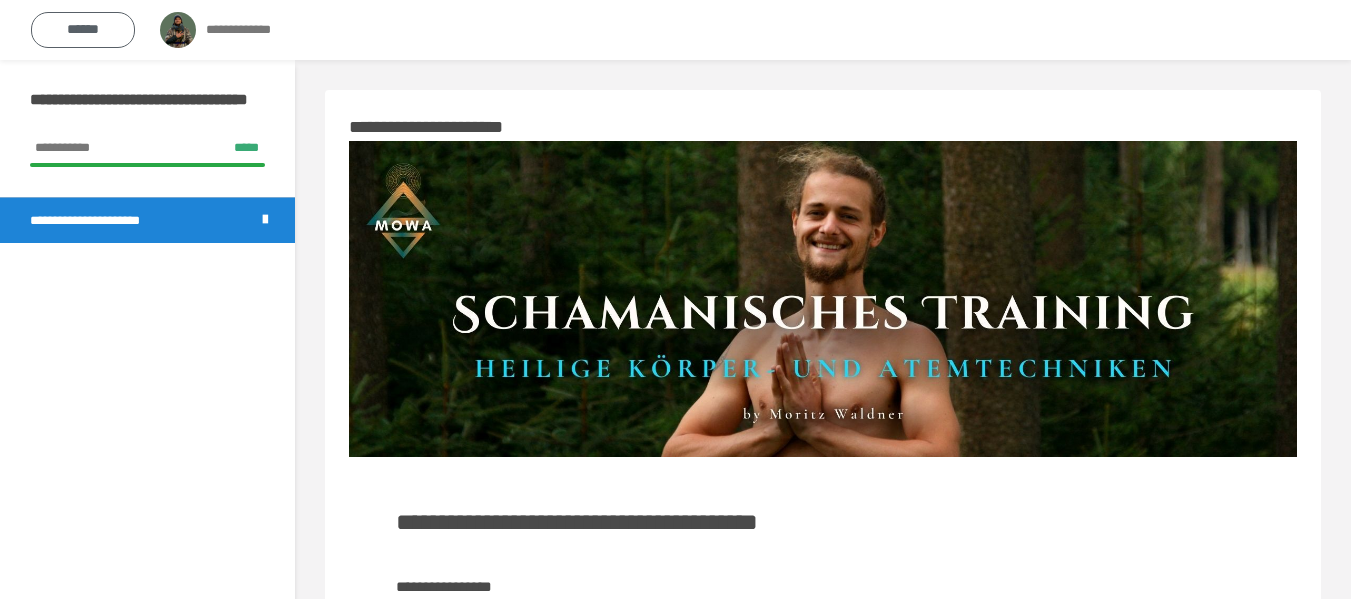 click on "******" at bounding box center (83, 30) 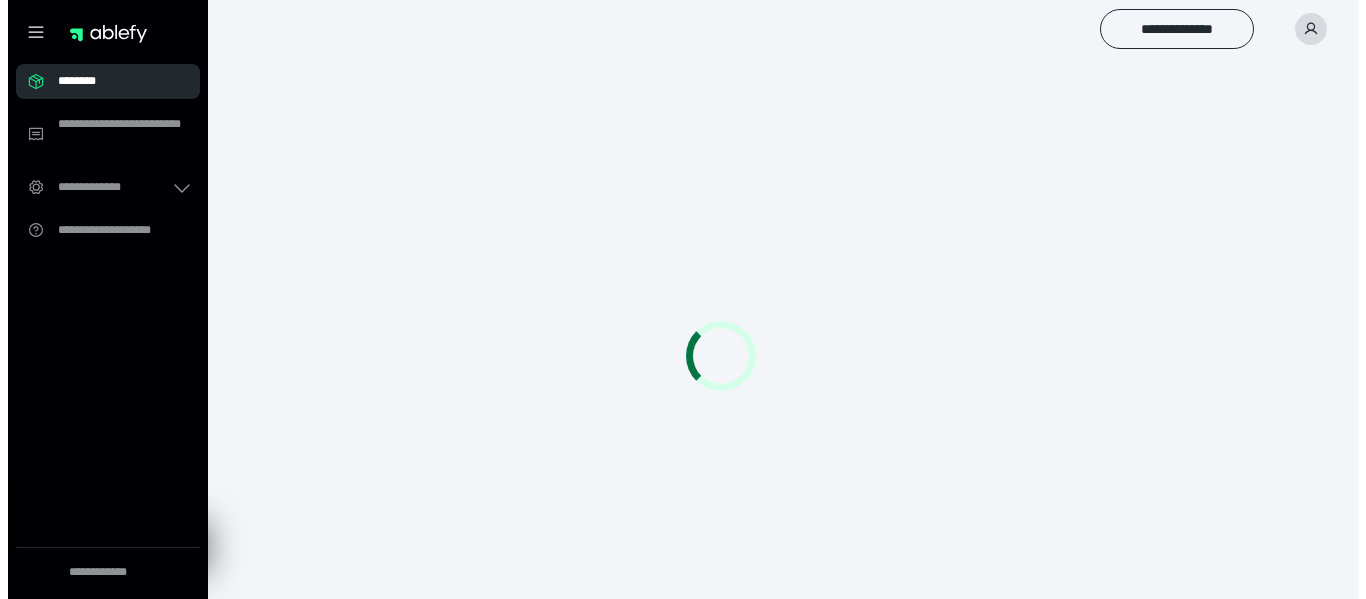 scroll, scrollTop: 0, scrollLeft: 0, axis: both 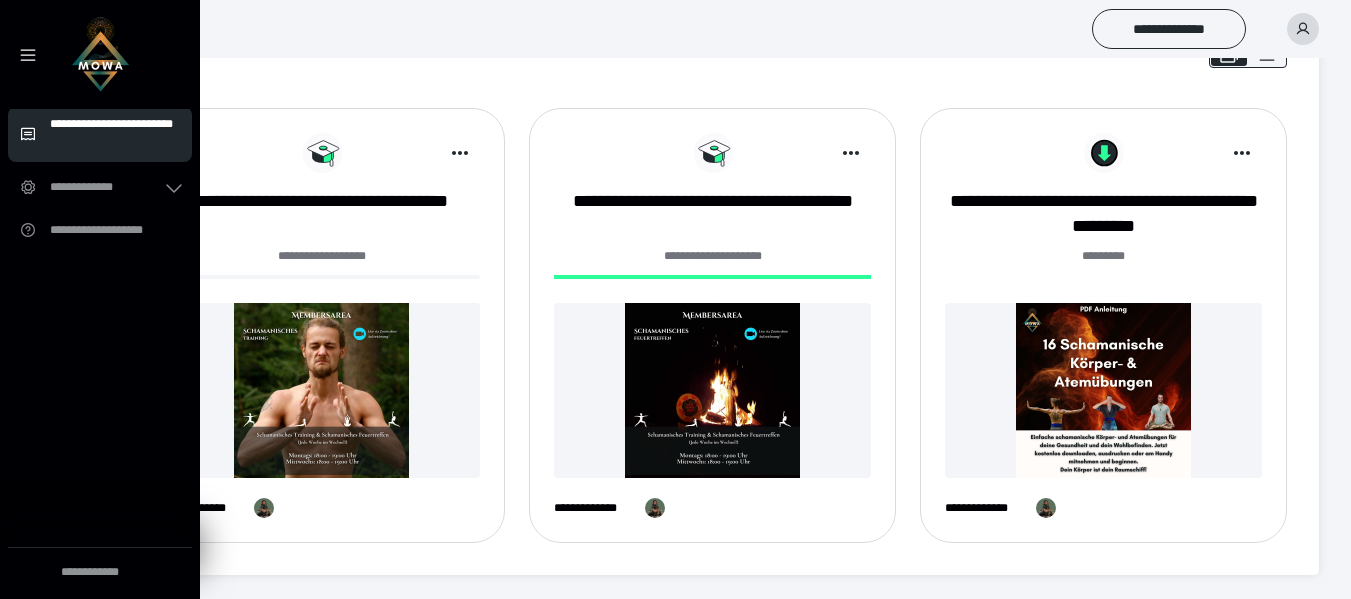 click on "**********" at bounding box center (115, 134) 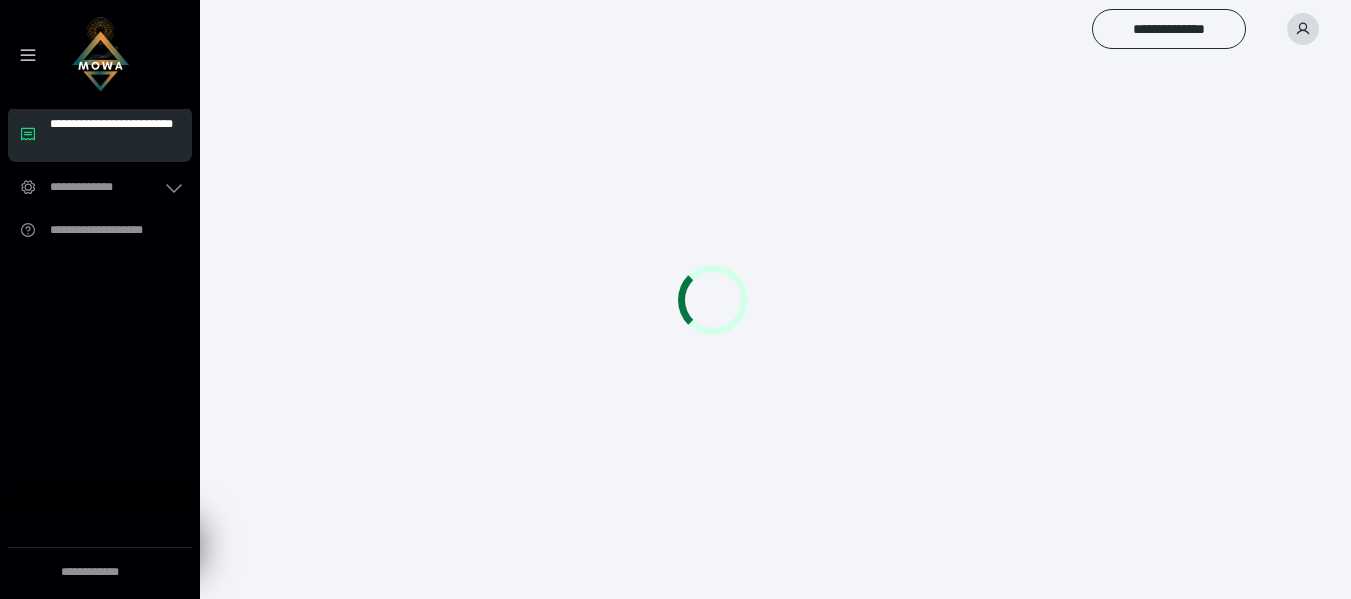 scroll, scrollTop: 0, scrollLeft: 0, axis: both 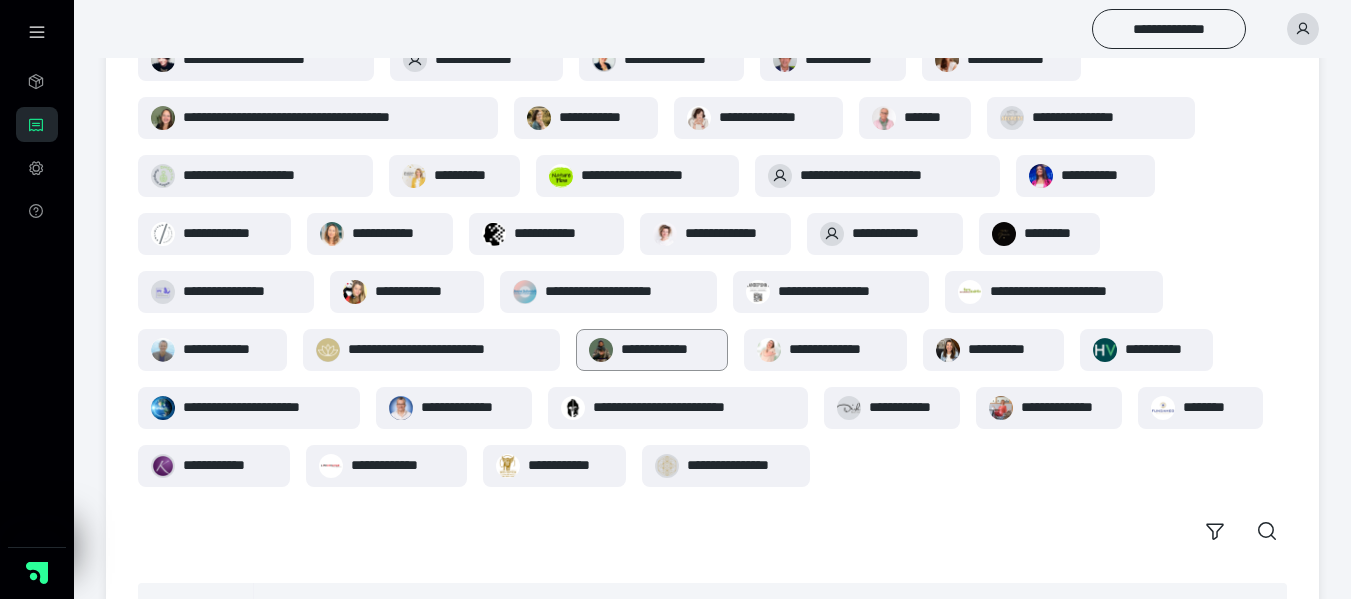 click at bounding box center [601, 350] 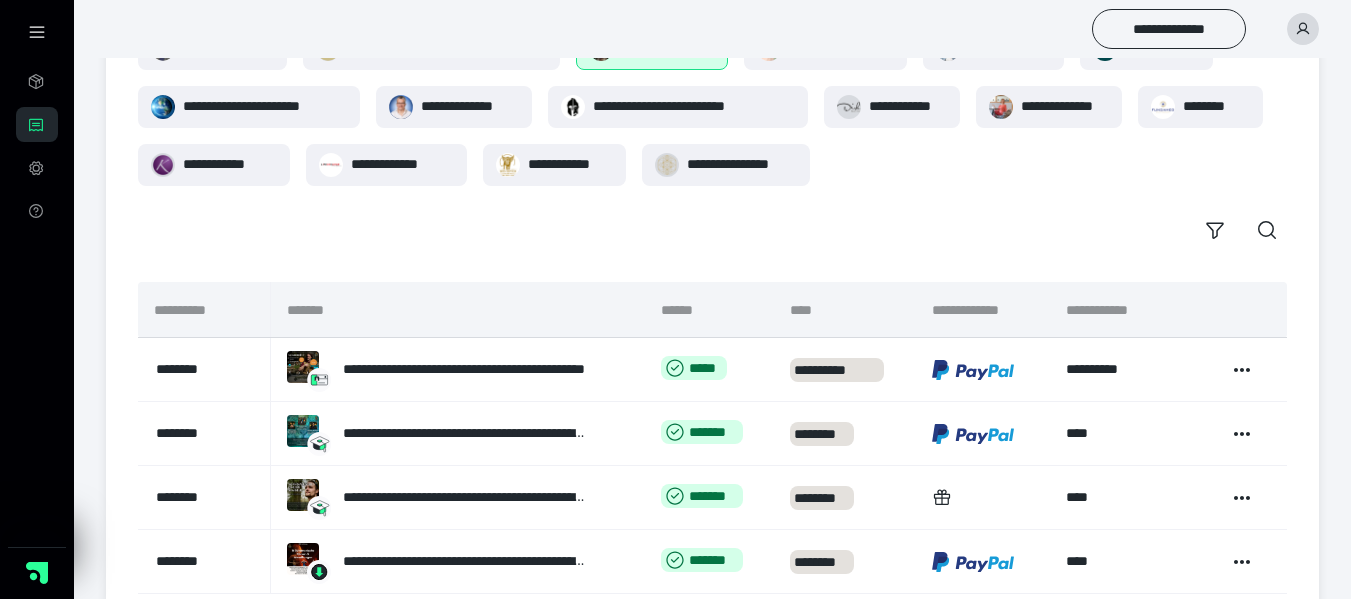 scroll, scrollTop: 610, scrollLeft: 0, axis: vertical 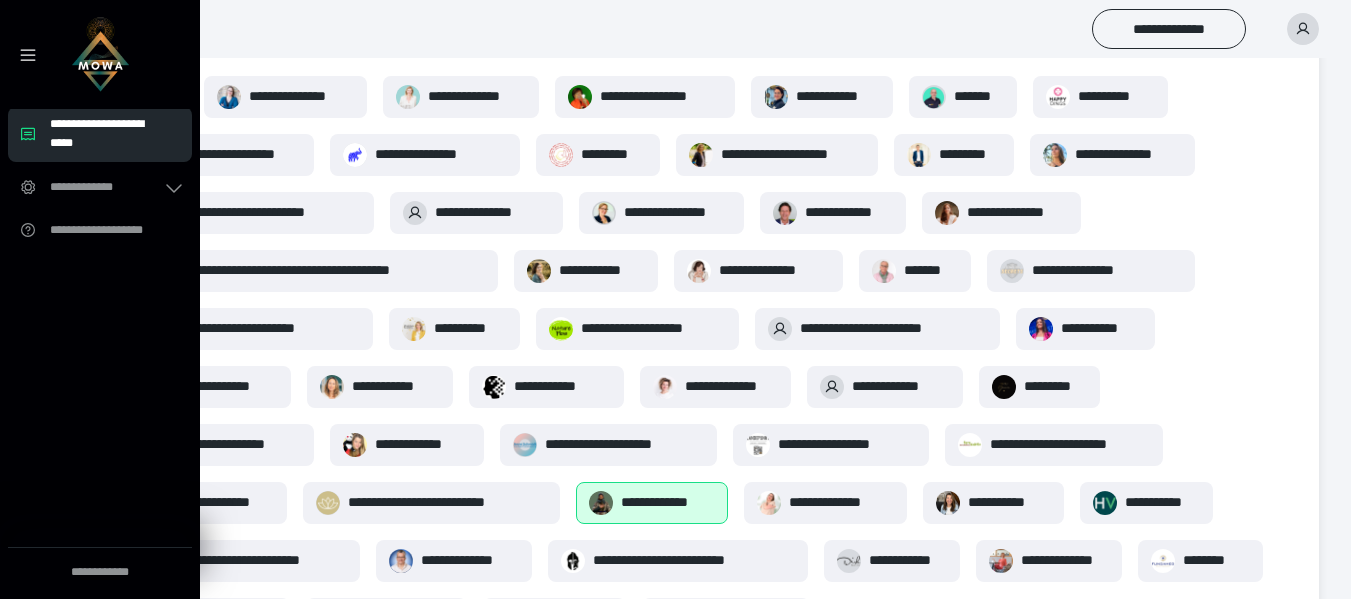 click at bounding box center [100, 54] 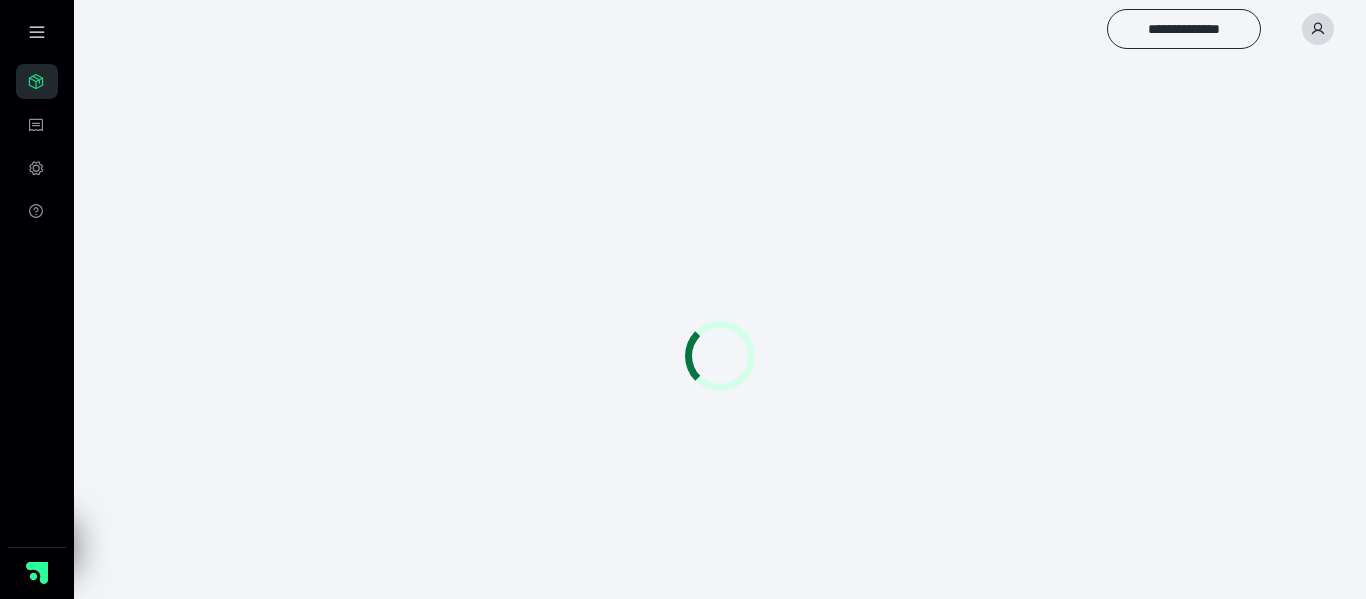 scroll, scrollTop: 0, scrollLeft: 0, axis: both 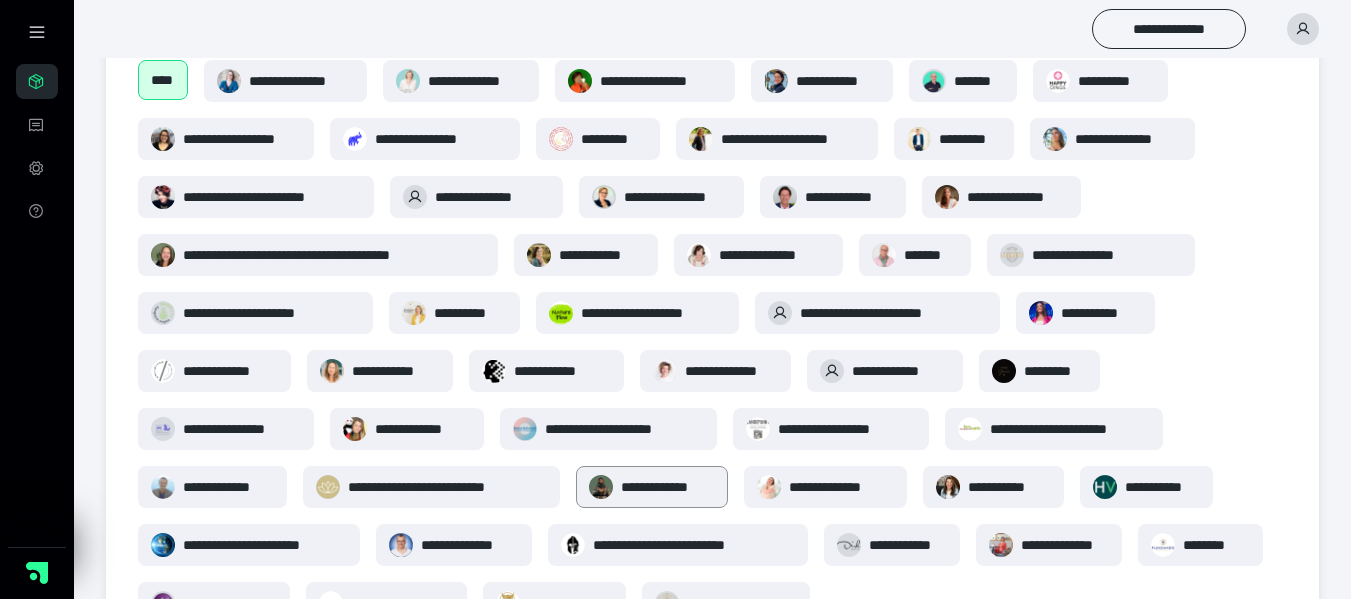 click on "**********" at bounding box center [652, 487] 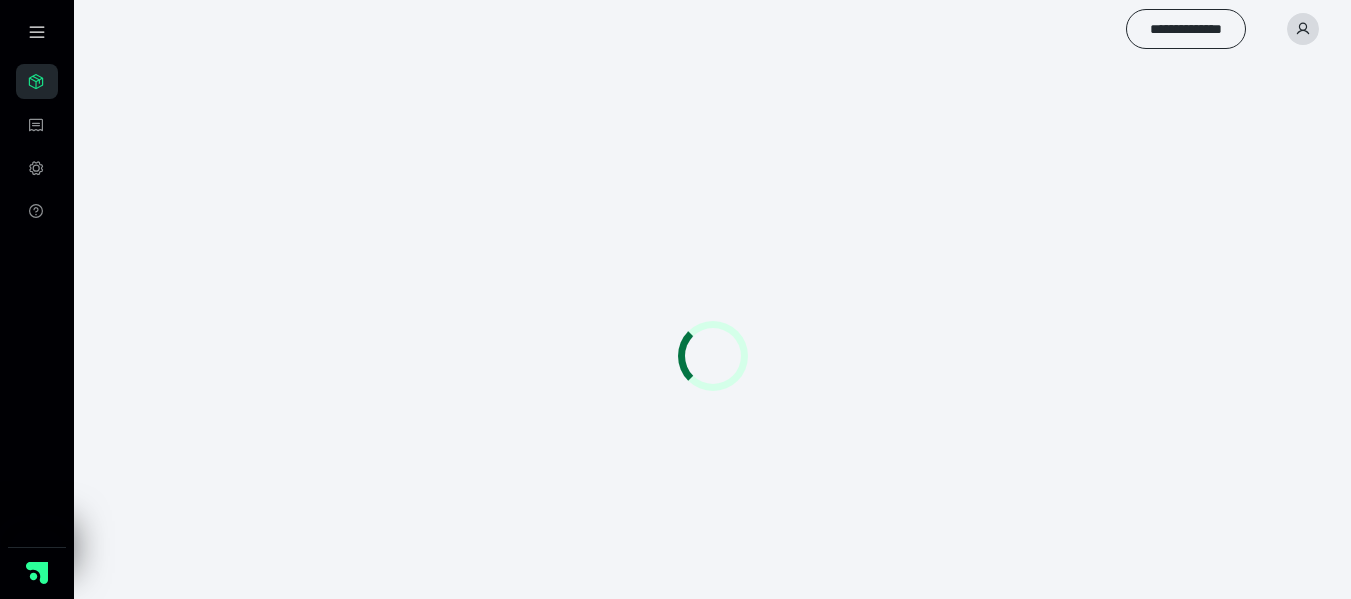 scroll, scrollTop: 0, scrollLeft: 0, axis: both 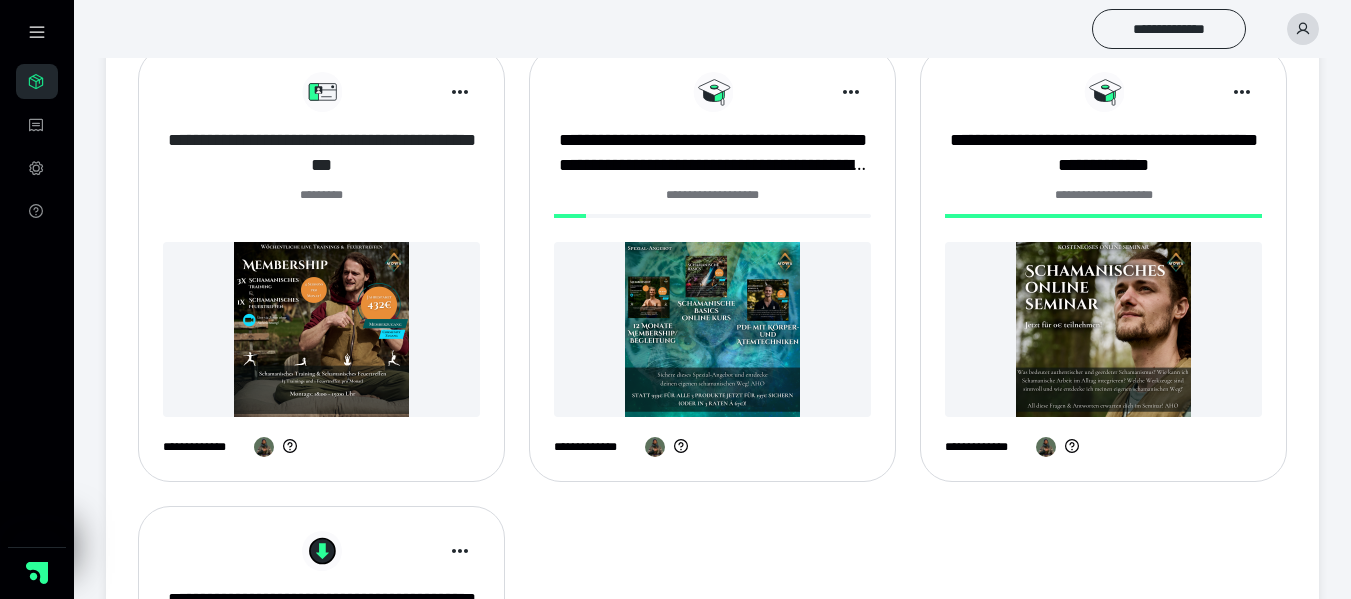 click on "**********" at bounding box center (321, 153) 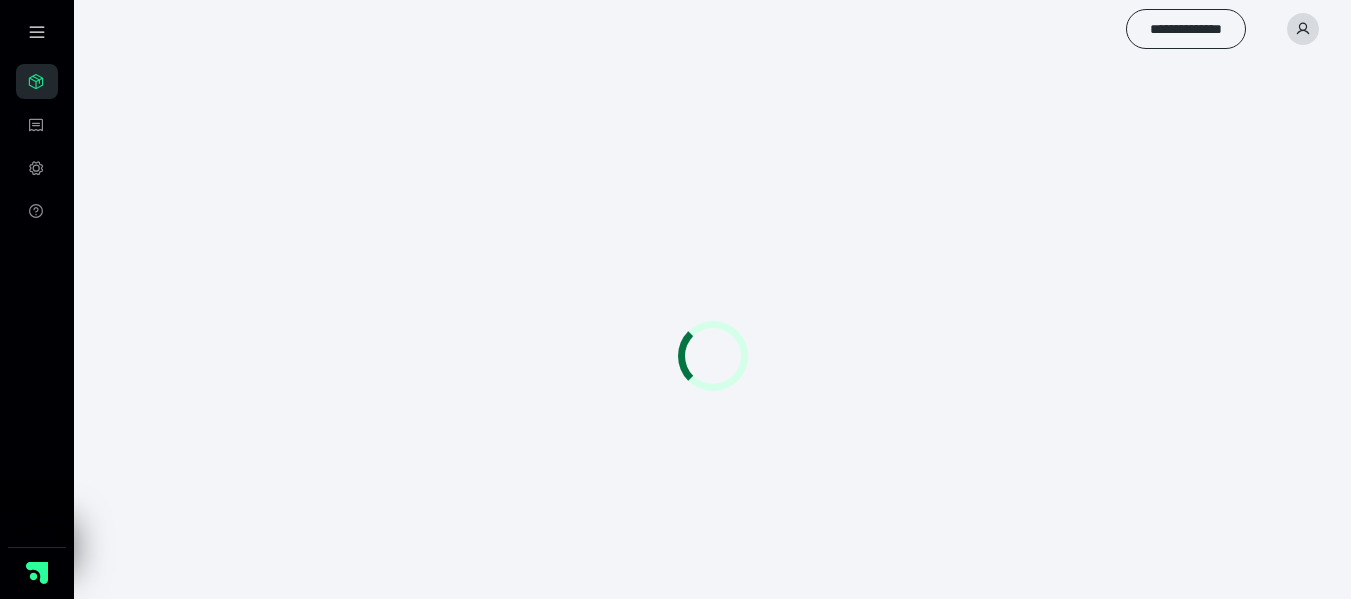 scroll, scrollTop: 0, scrollLeft: 0, axis: both 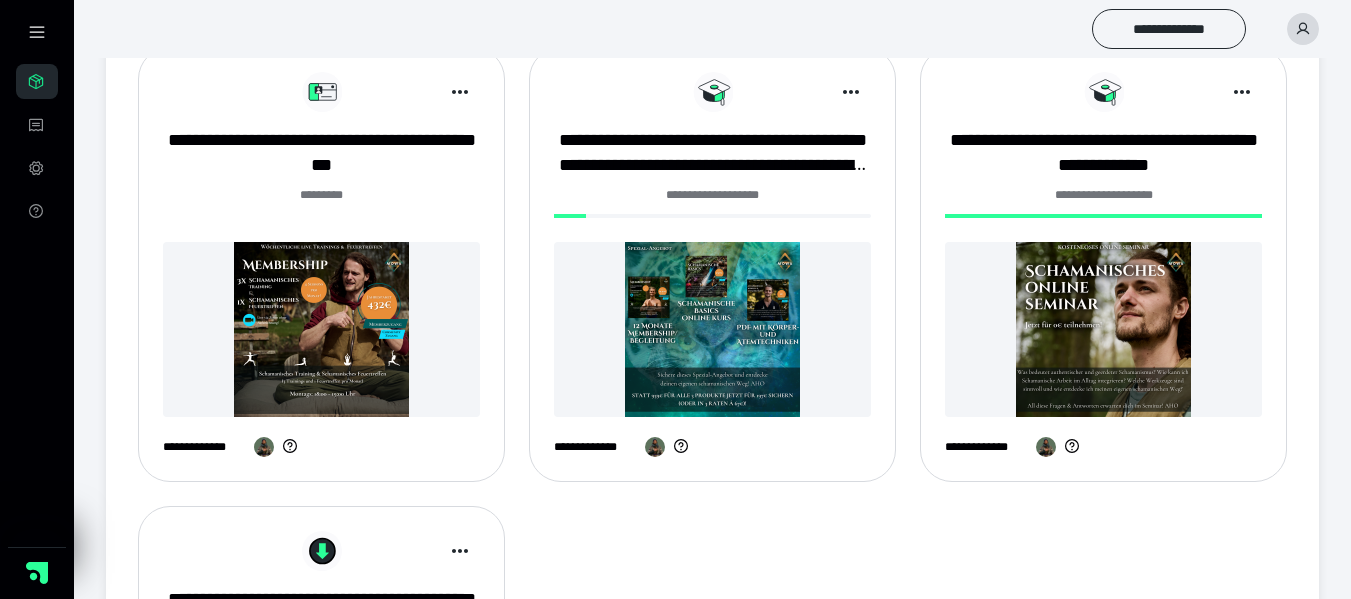 click at bounding box center (1103, 329) 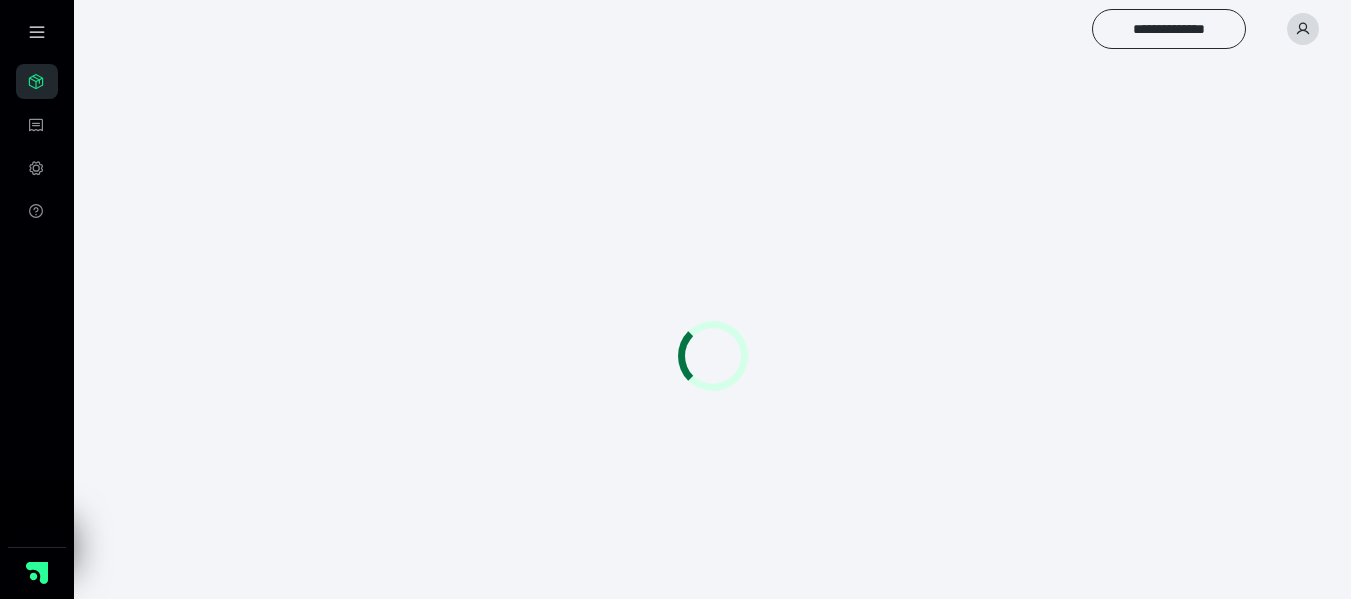 scroll, scrollTop: 0, scrollLeft: 0, axis: both 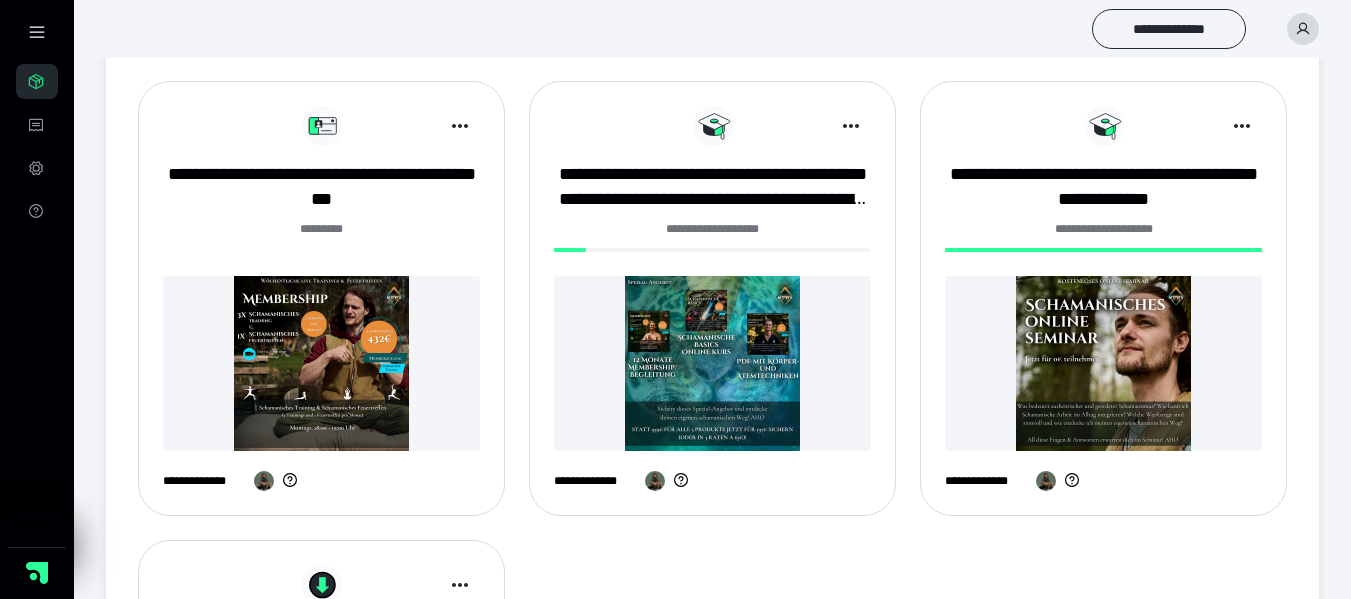 click at bounding box center (712, 363) 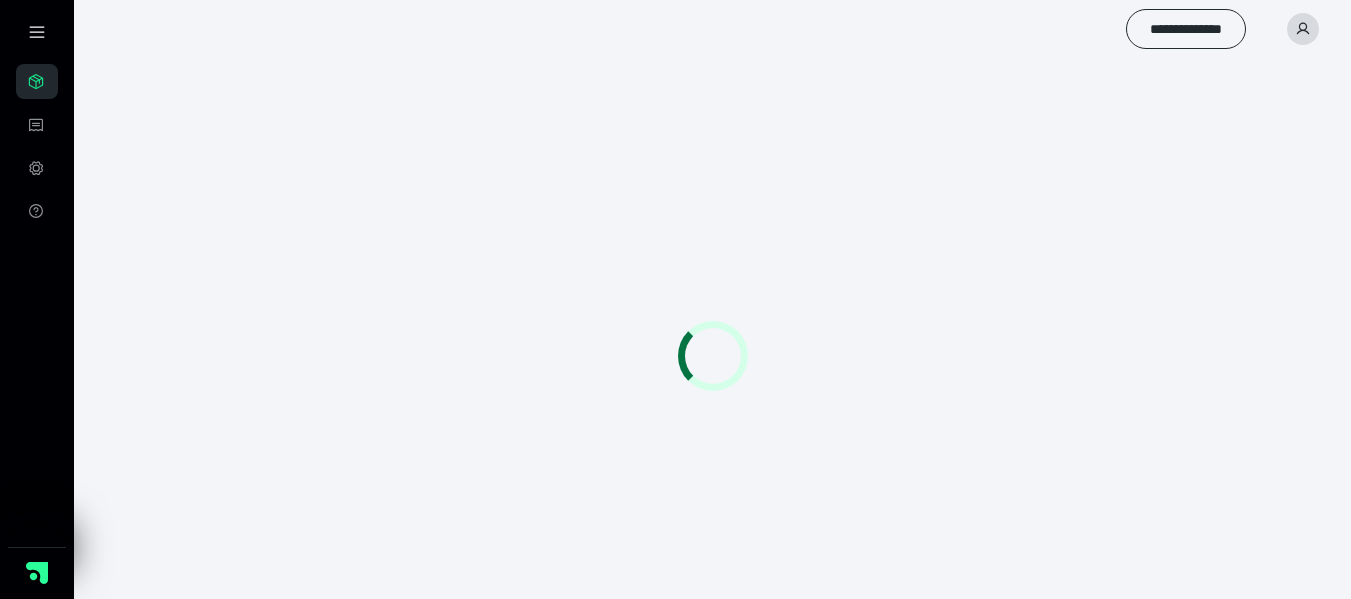 scroll, scrollTop: 0, scrollLeft: 0, axis: both 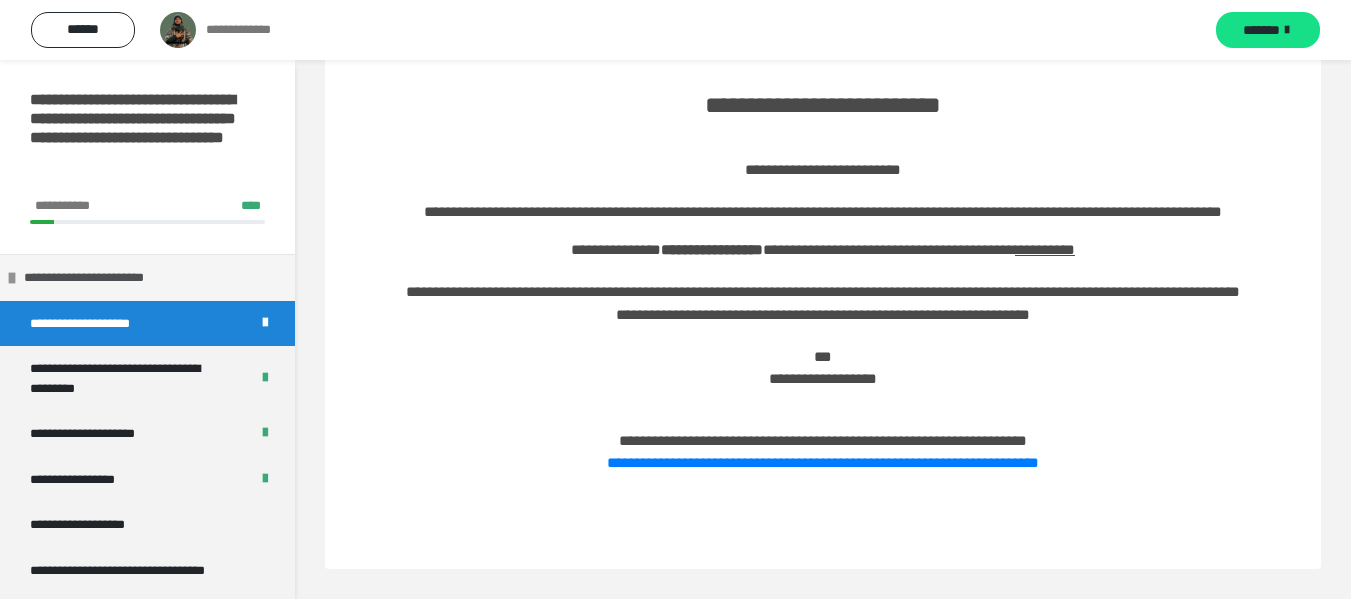 click on "**********" at bounding box center [102, 278] 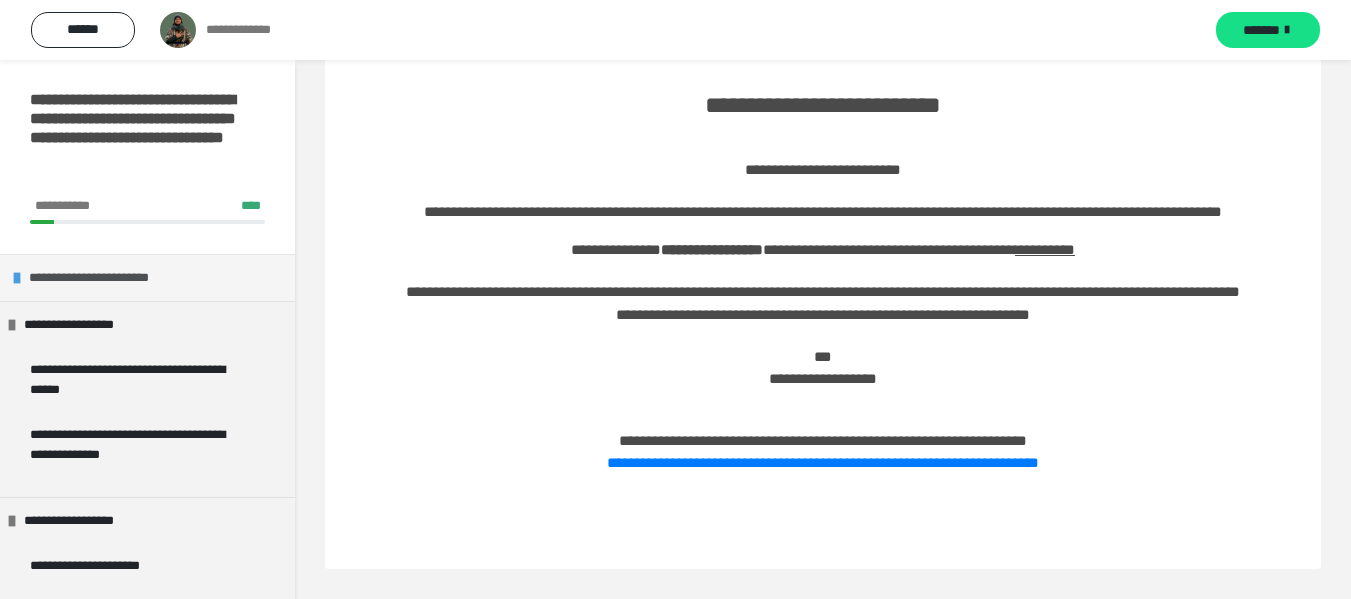 click on "**********" at bounding box center [107, 278] 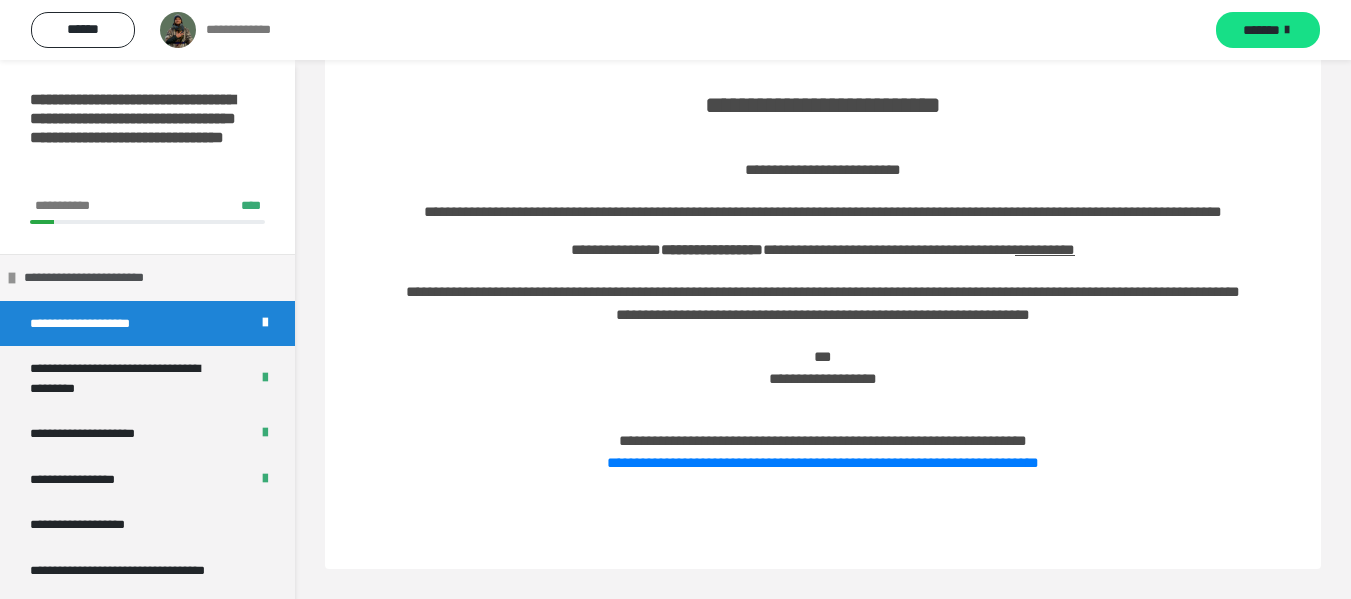 click on "**********" at bounding box center [102, 278] 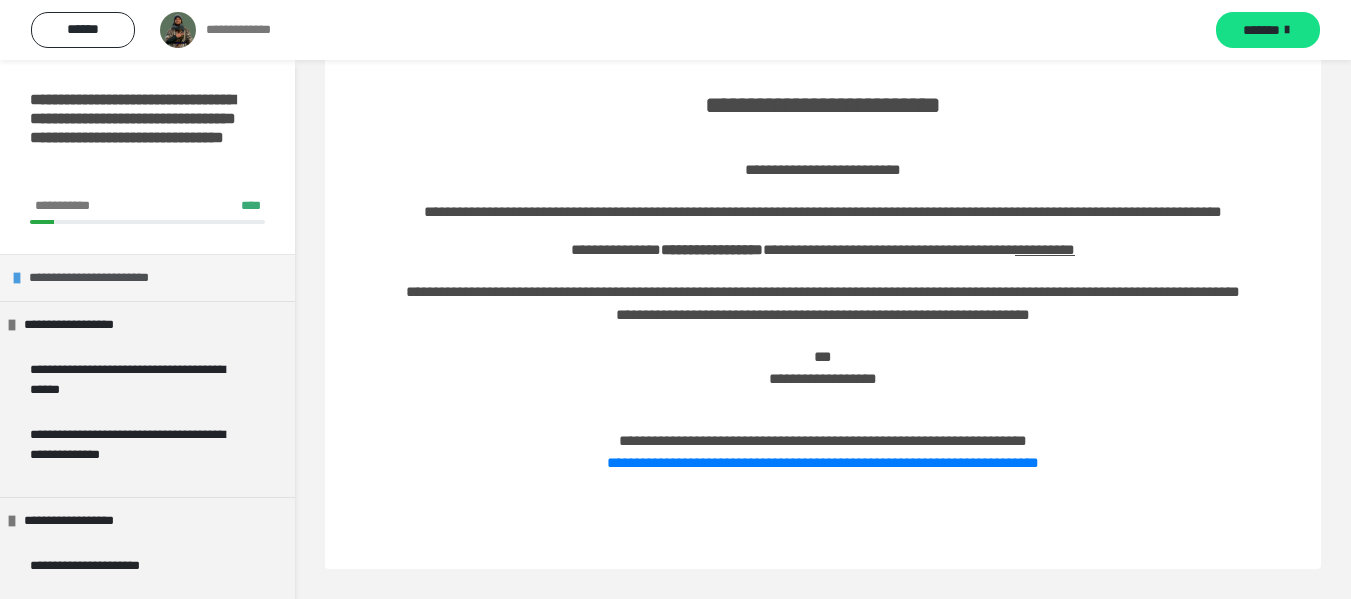 click on "**********" at bounding box center [107, 278] 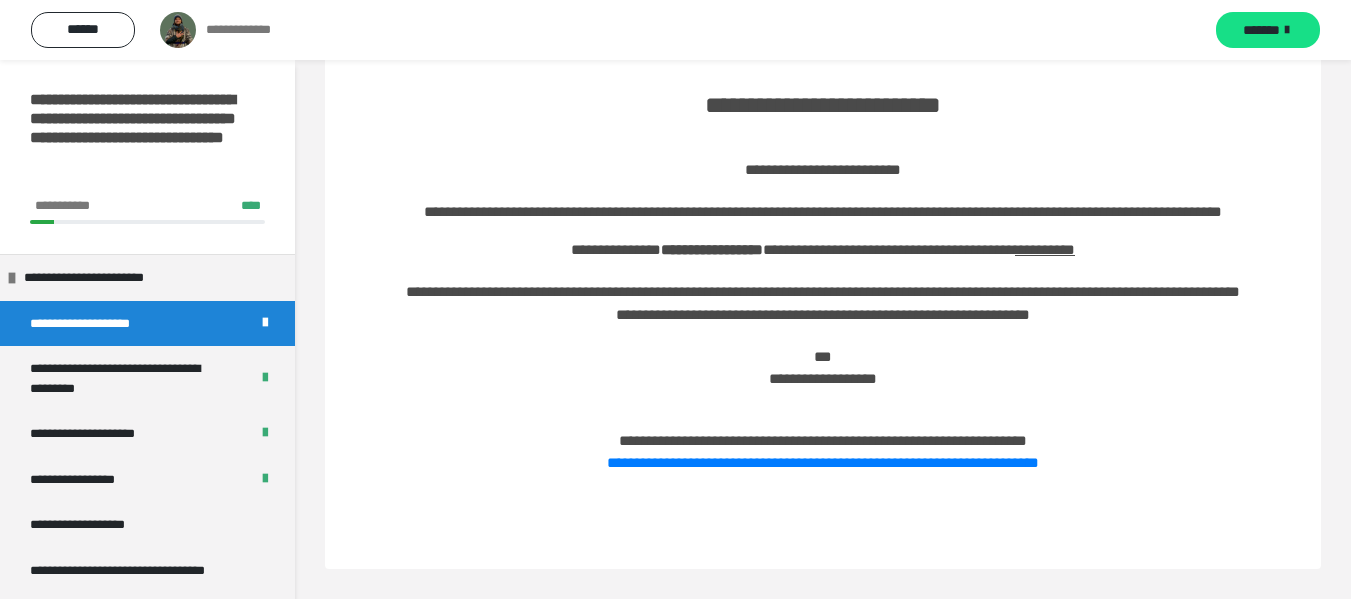 click on "**********" at bounding box center (106, 324) 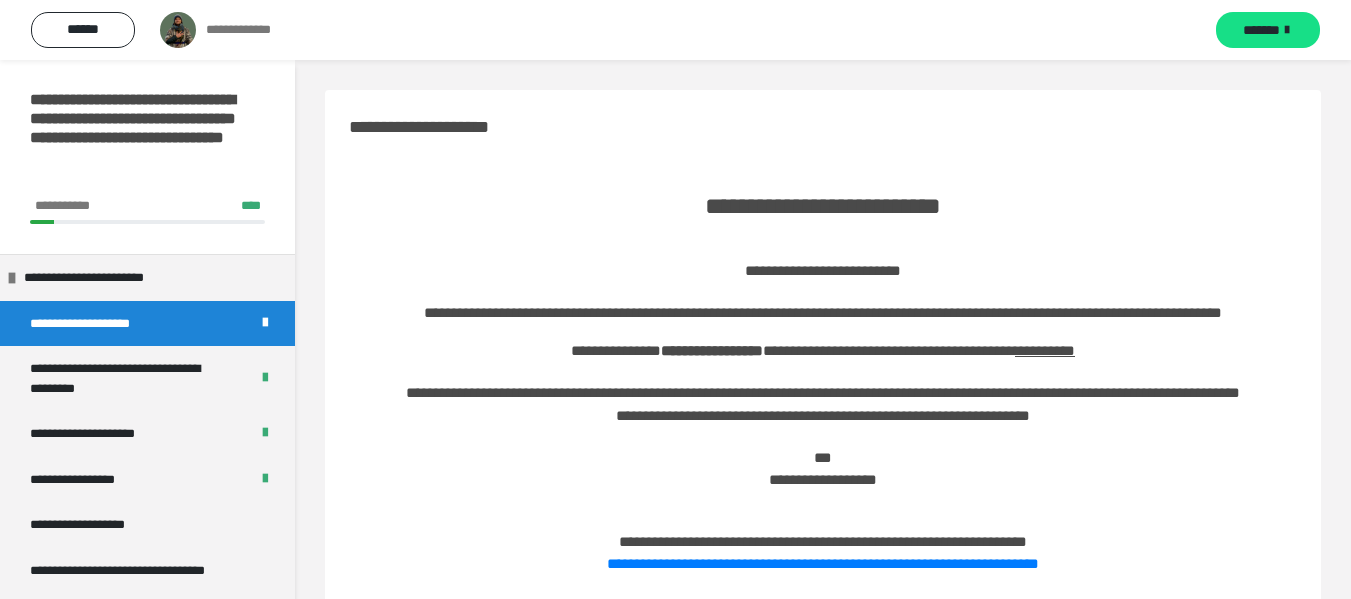 scroll, scrollTop: 123, scrollLeft: 0, axis: vertical 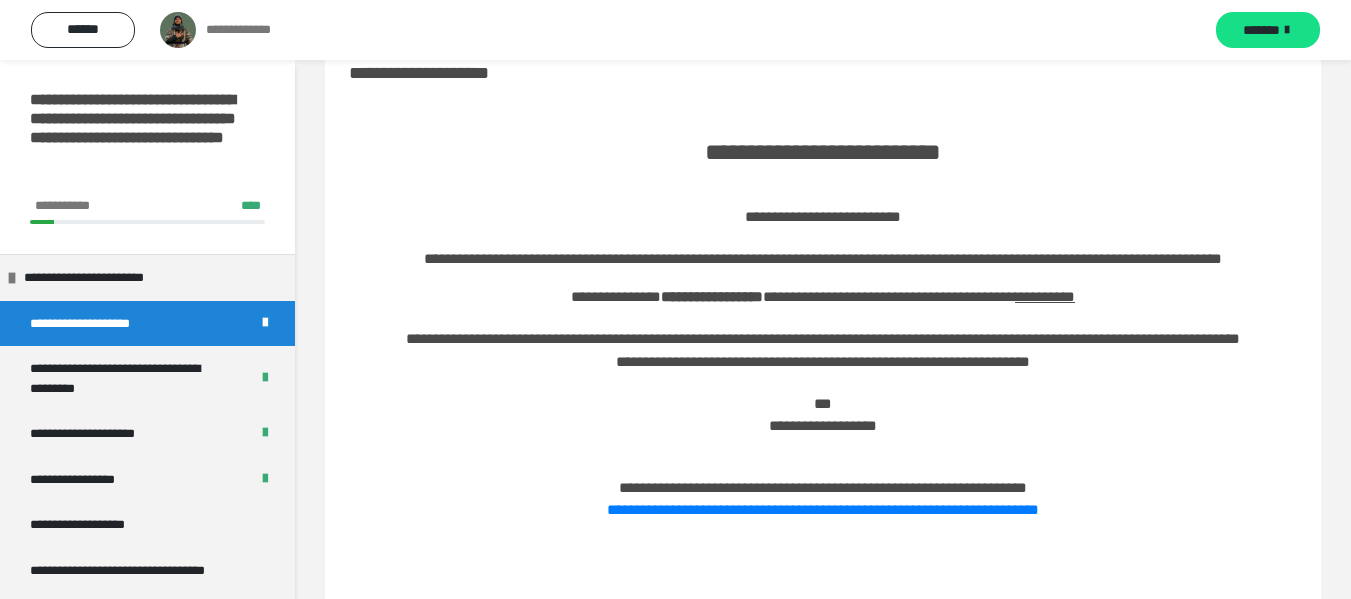 click on "**********" at bounding box center (106, 324) 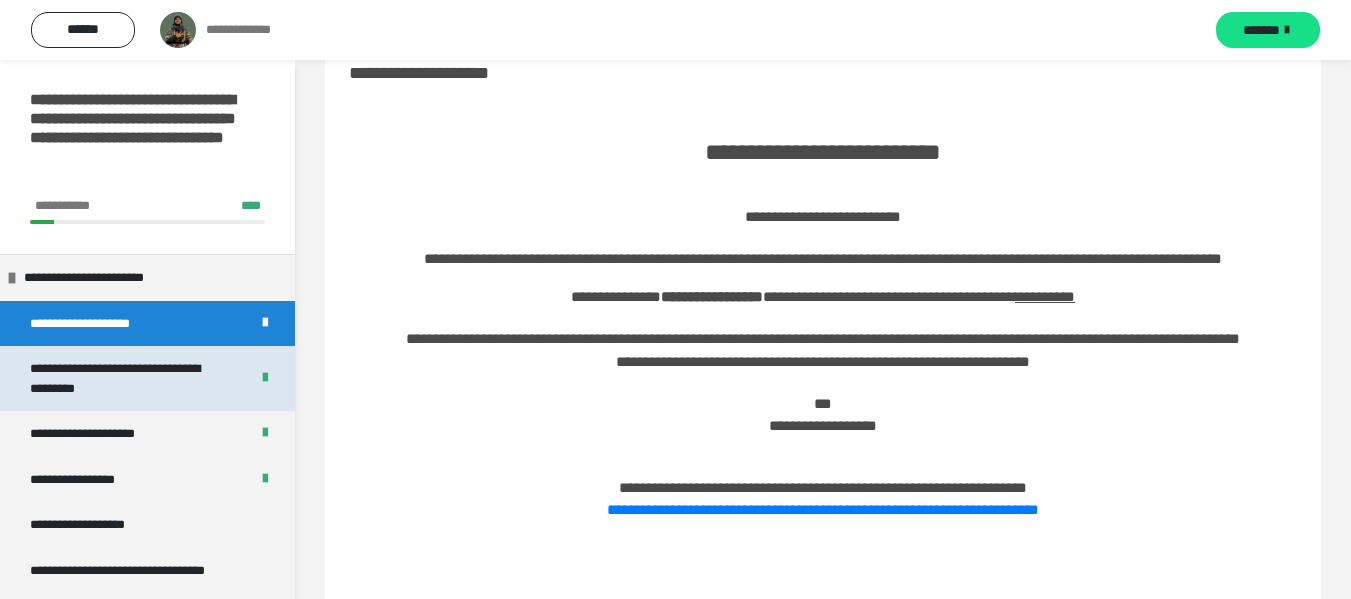 click on "**********" at bounding box center (124, 378) 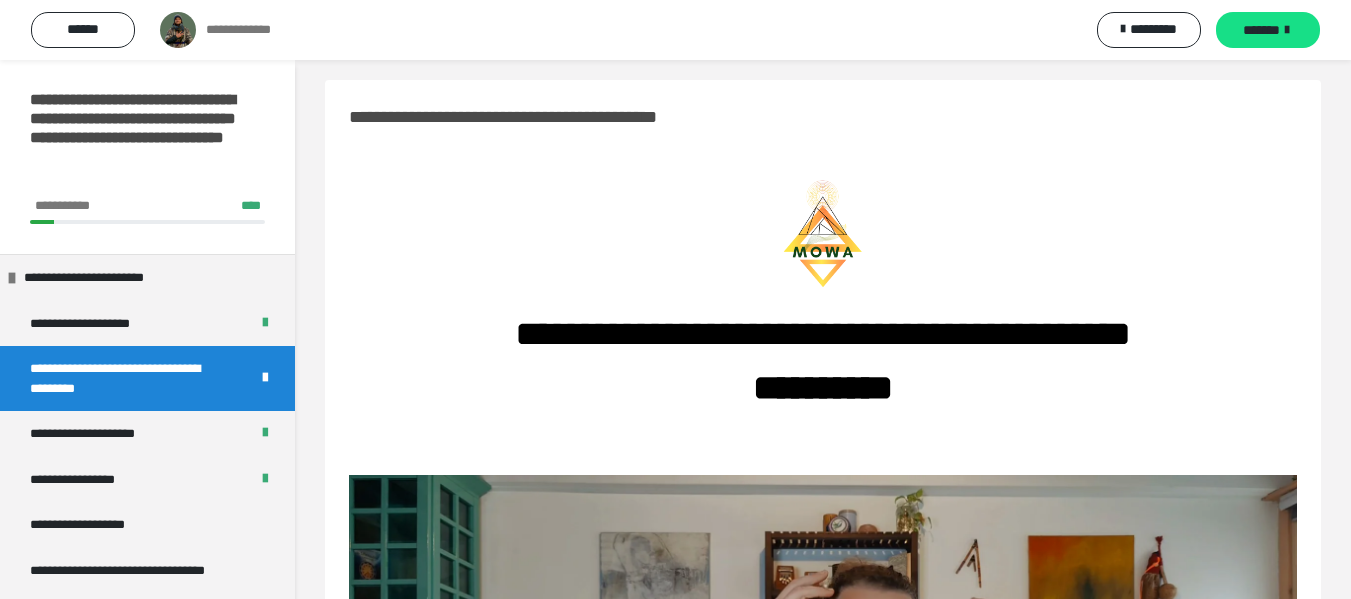 scroll, scrollTop: 0, scrollLeft: 0, axis: both 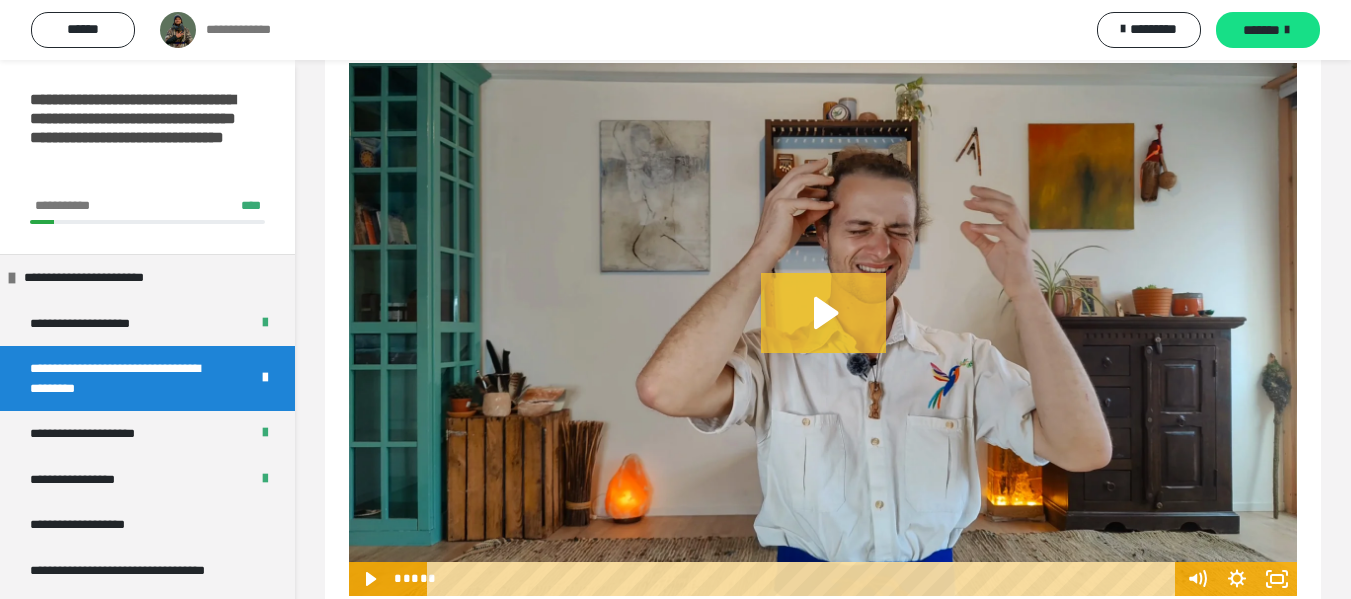 click 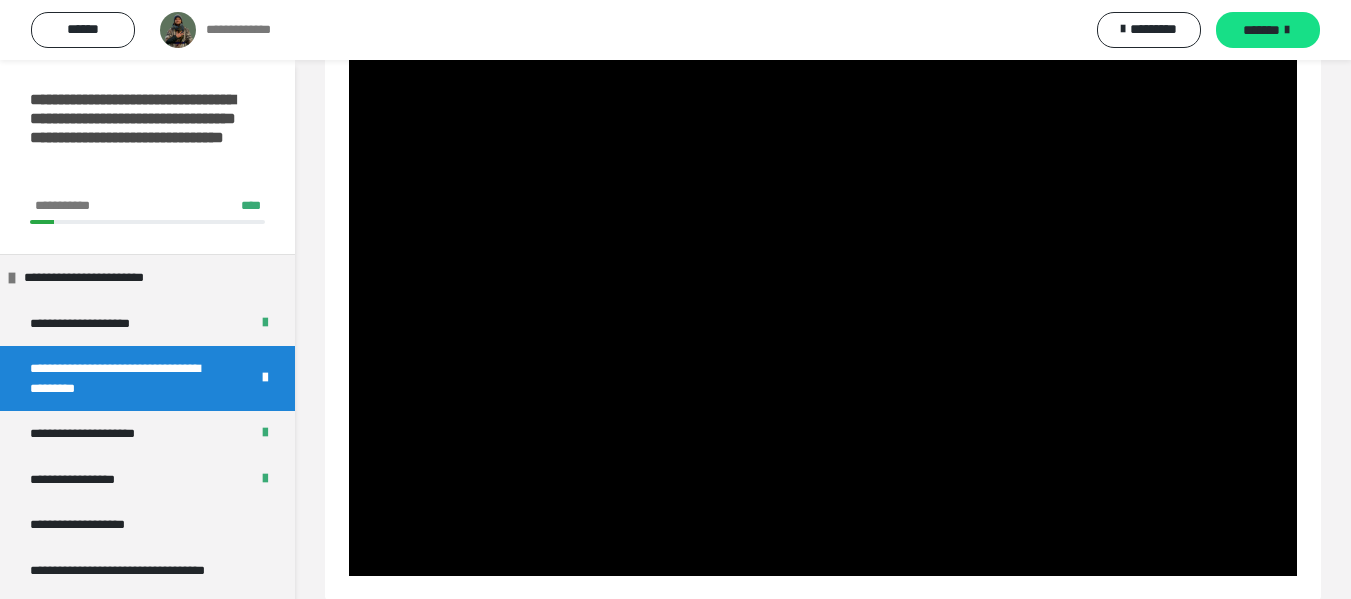 scroll, scrollTop: 438, scrollLeft: 0, axis: vertical 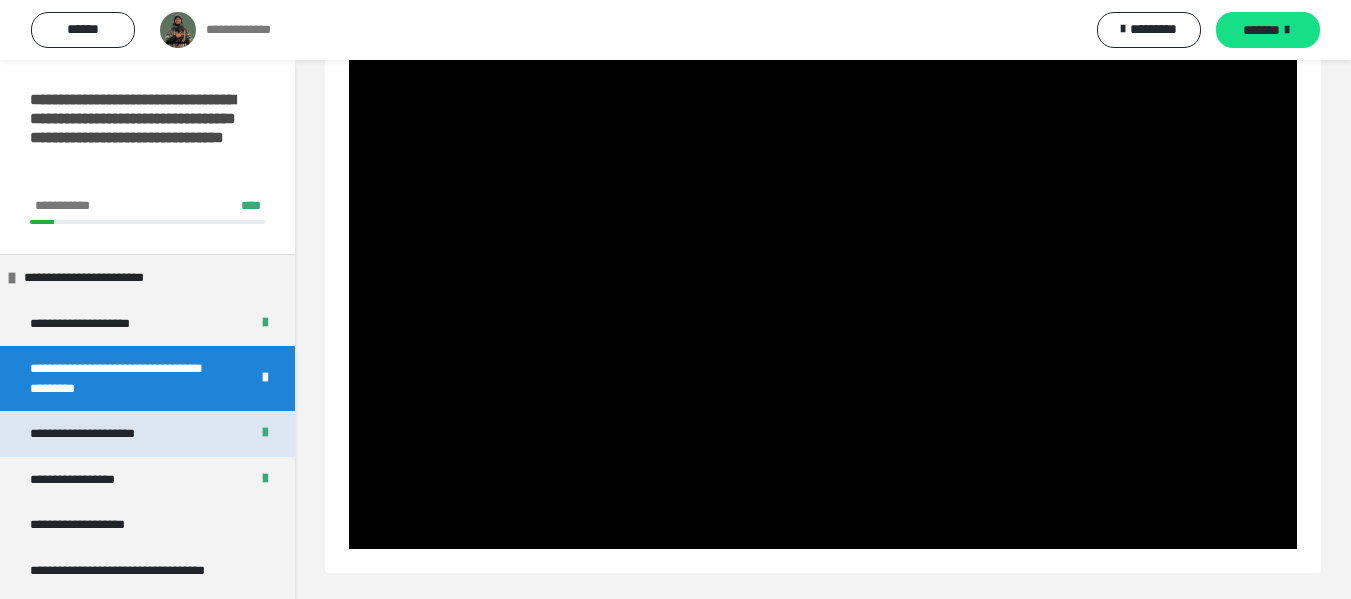 click on "**********" at bounding box center (105, 434) 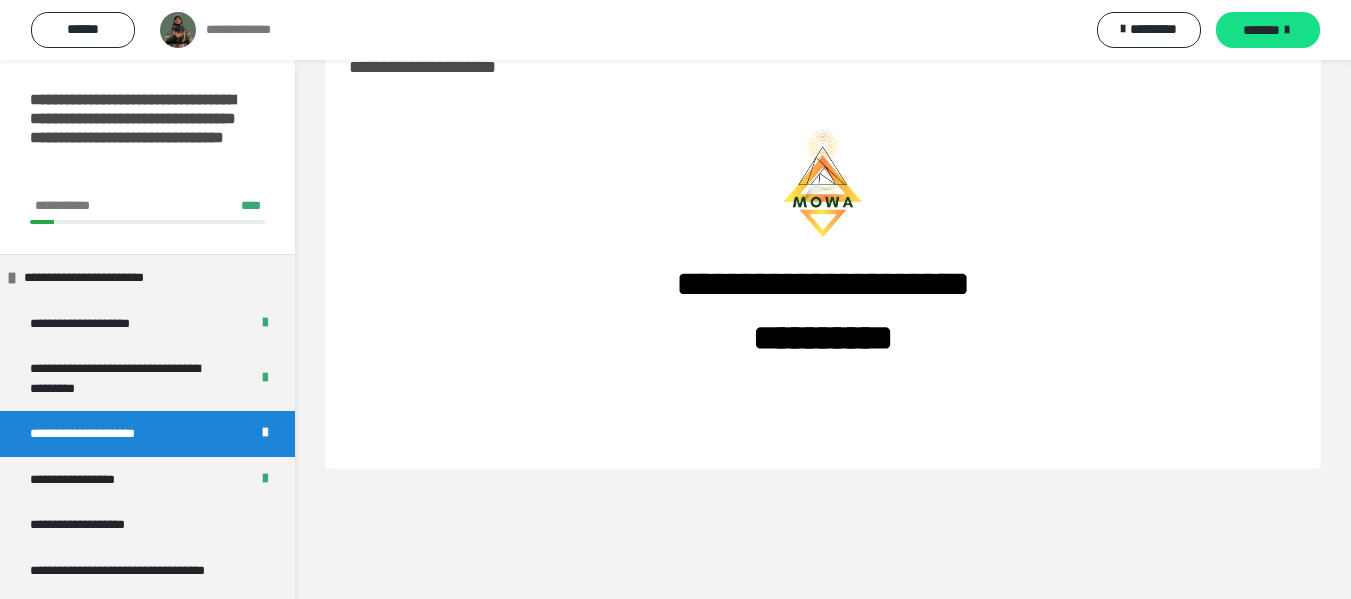 scroll, scrollTop: 60, scrollLeft: 0, axis: vertical 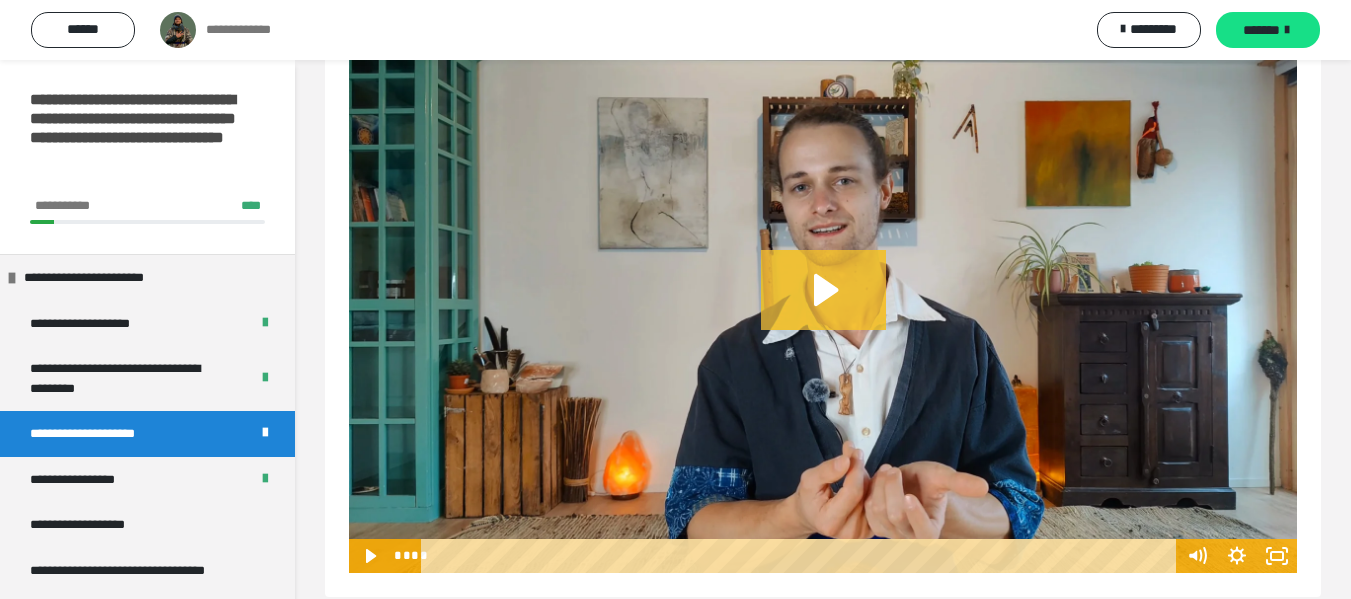 drag, startPoint x: 812, startPoint y: 289, endPoint x: 913, endPoint y: 418, distance: 163.83528 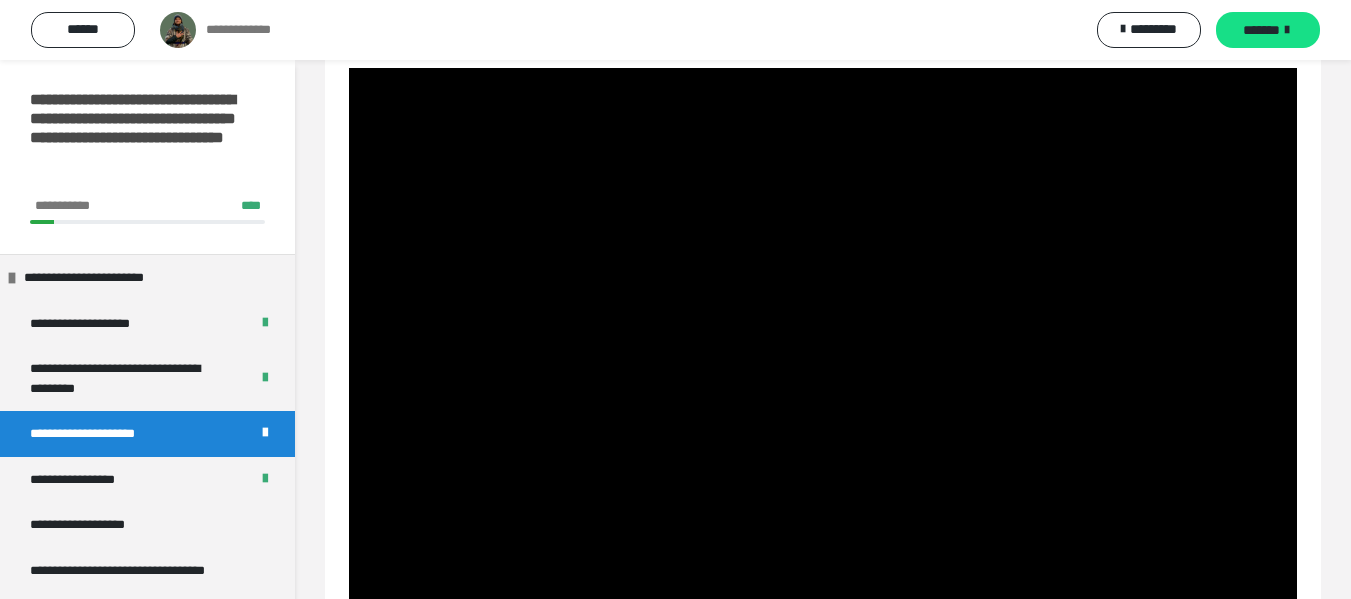 scroll, scrollTop: 415, scrollLeft: 0, axis: vertical 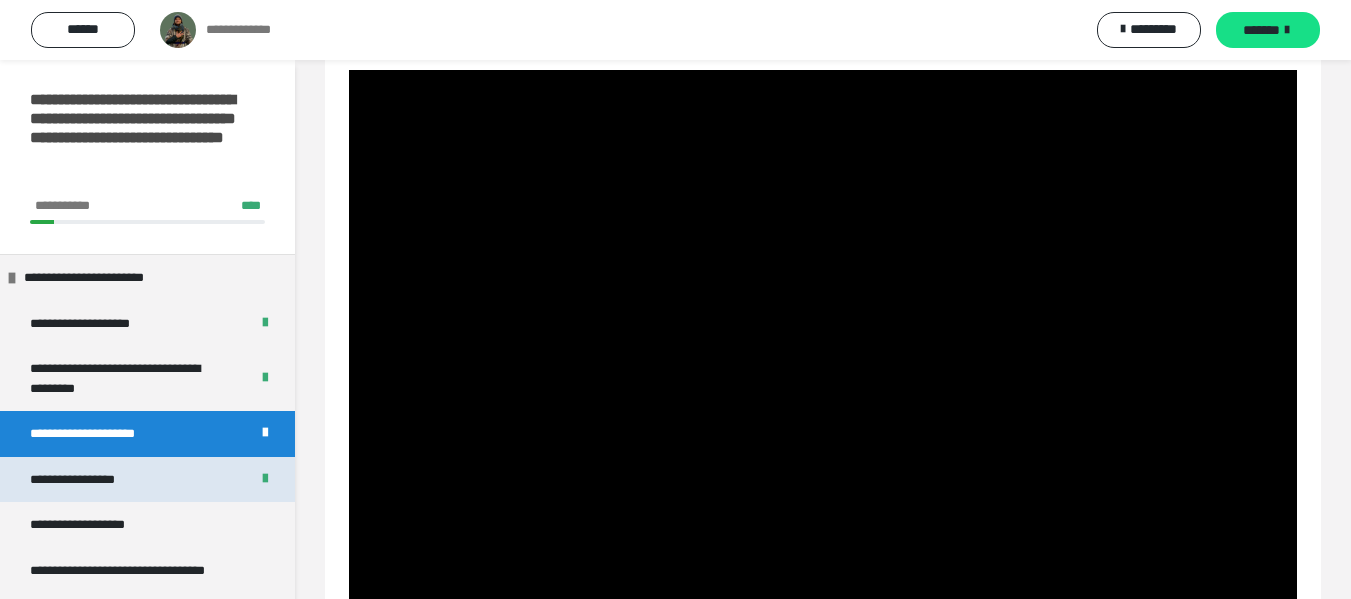 click on "**********" at bounding box center (84, 480) 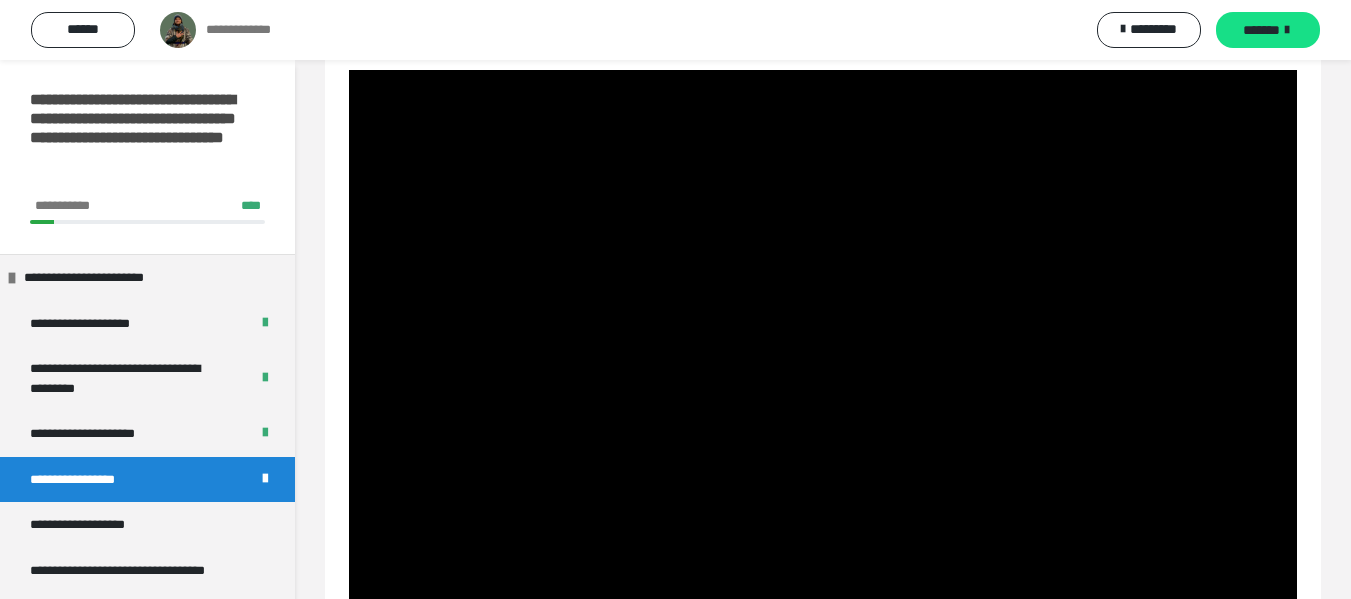scroll, scrollTop: 60, scrollLeft: 0, axis: vertical 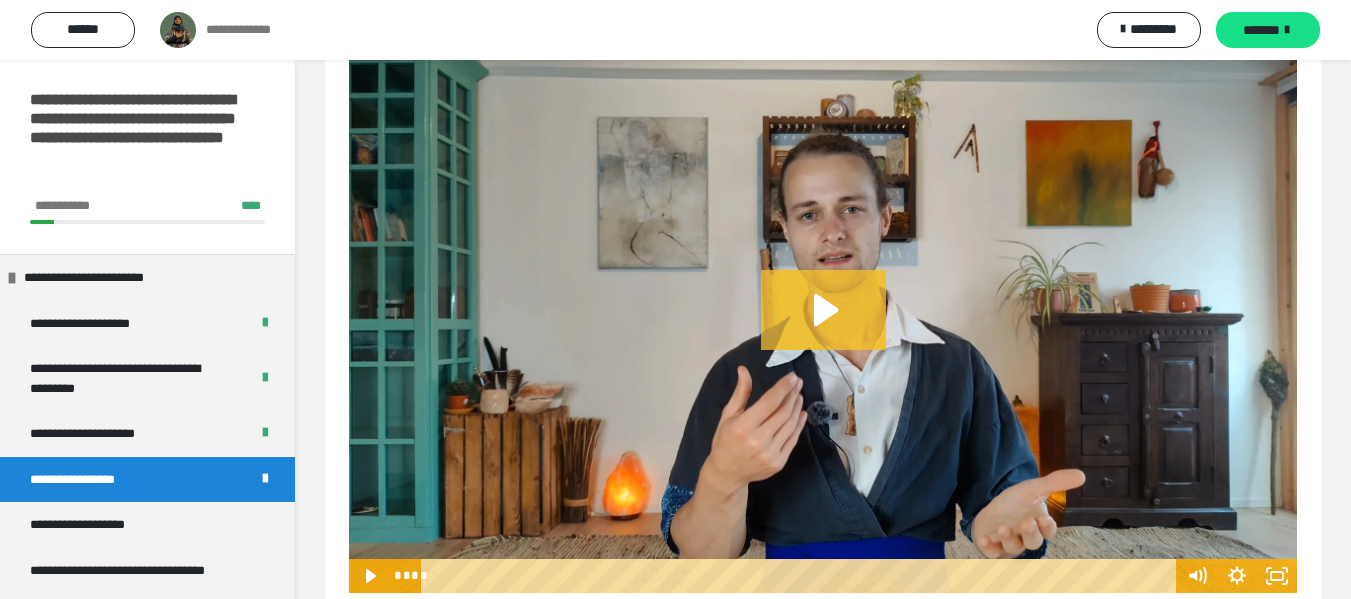 click 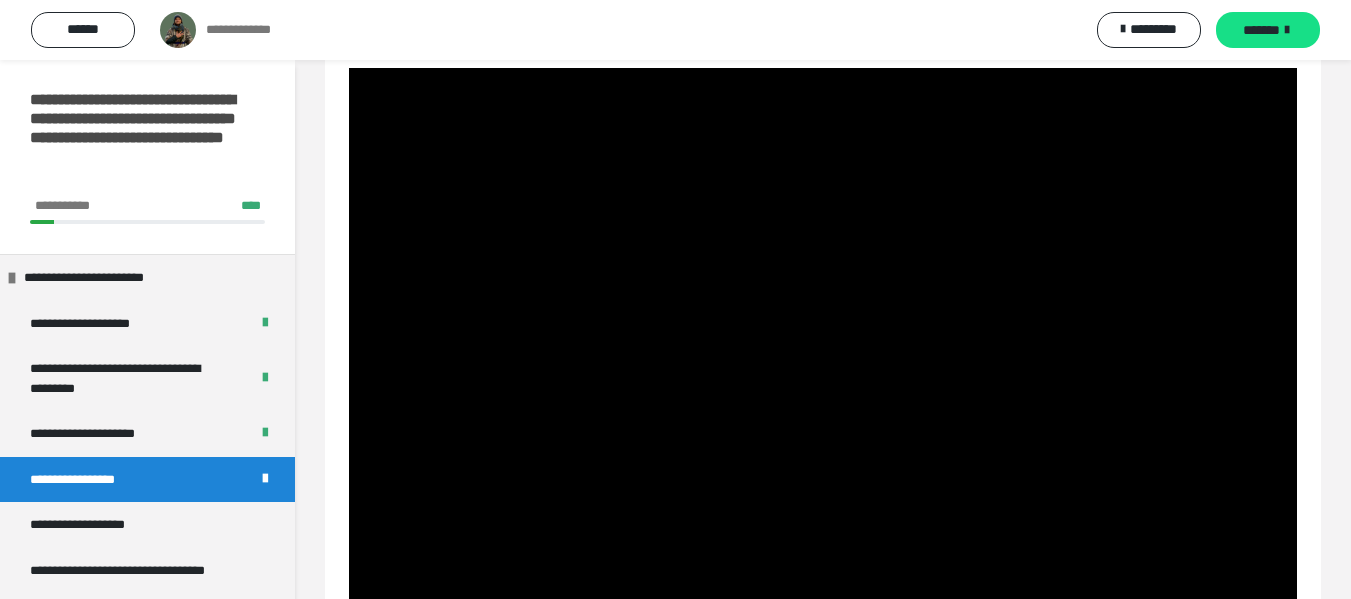 scroll, scrollTop: 419, scrollLeft: 0, axis: vertical 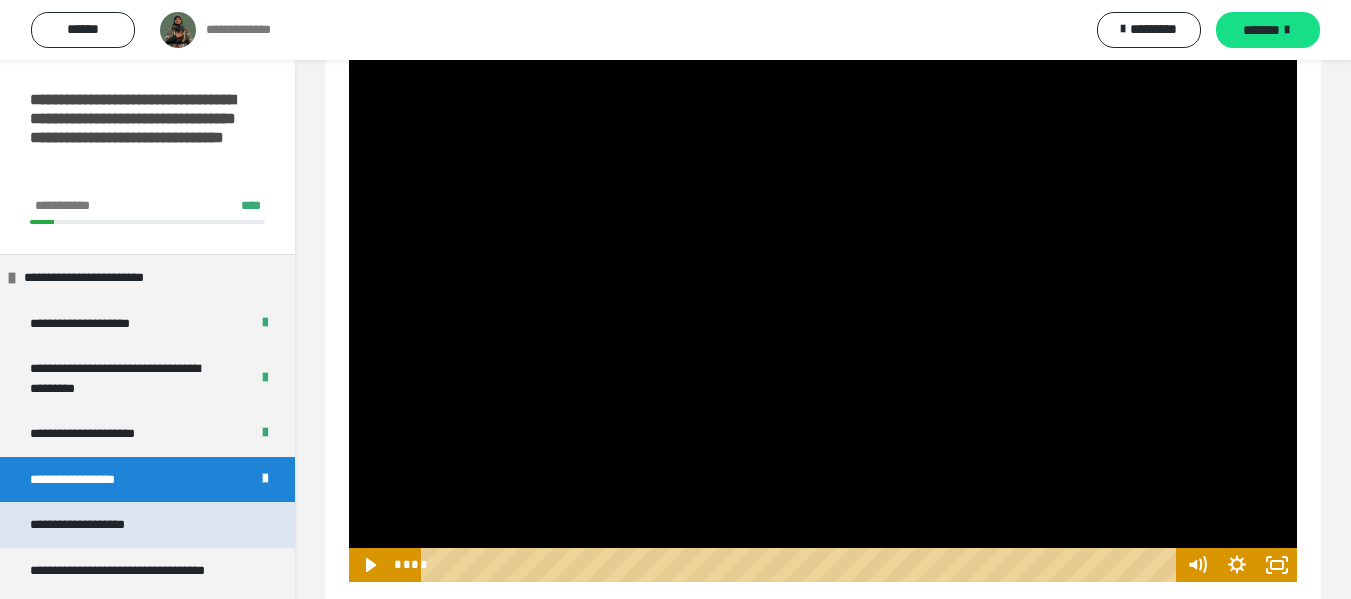 click on "**********" at bounding box center [98, 525] 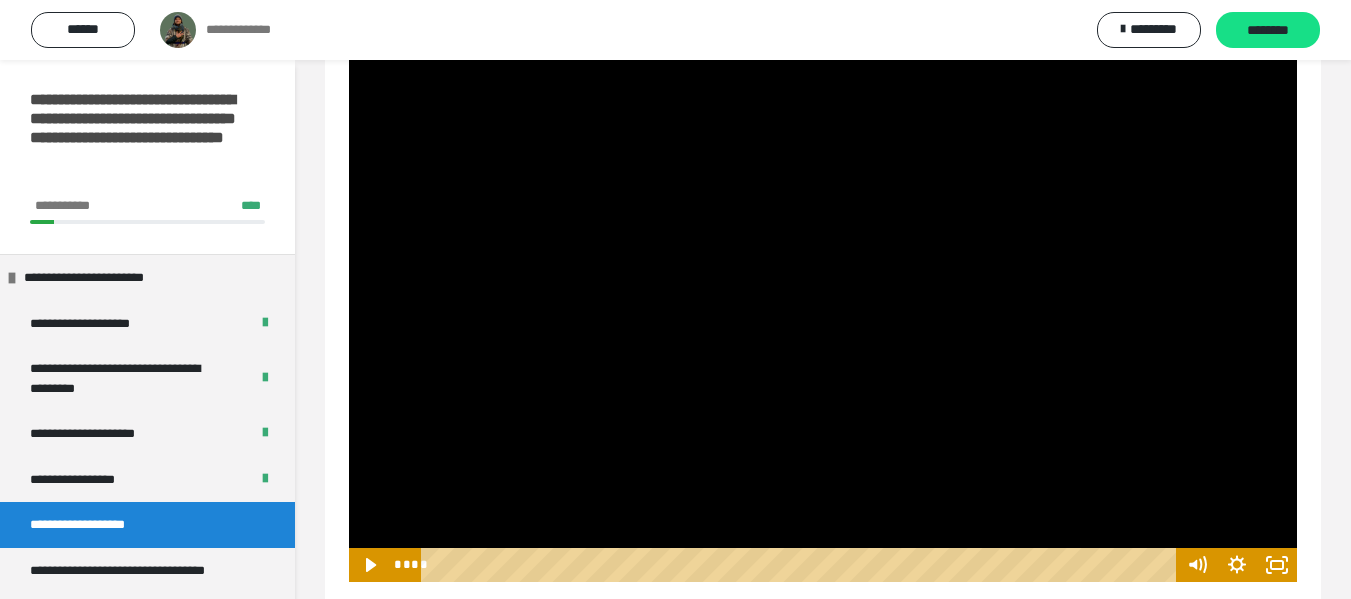 scroll, scrollTop: 60, scrollLeft: 0, axis: vertical 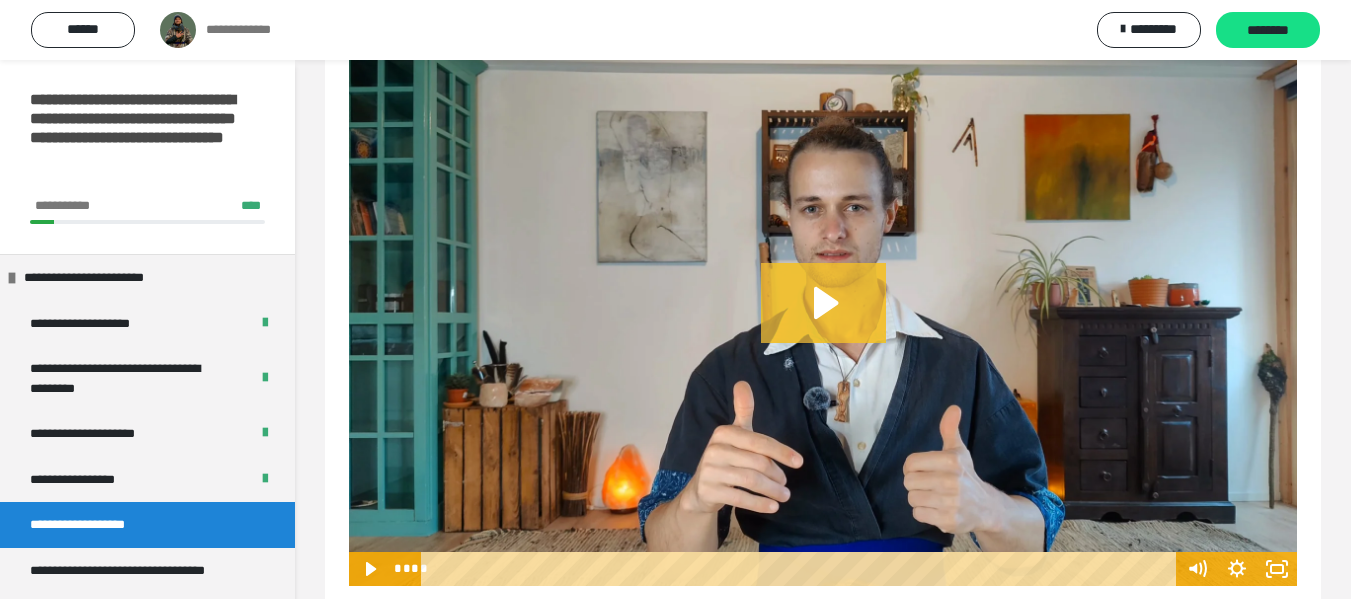 click 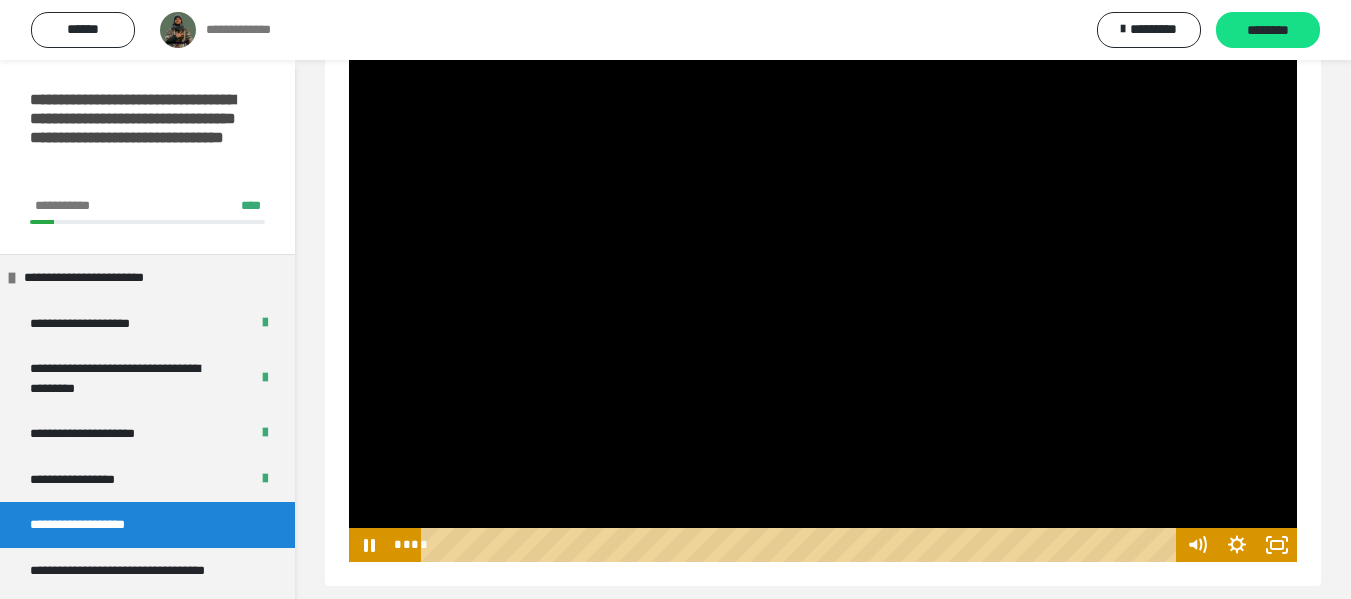 scroll, scrollTop: 465, scrollLeft: 0, axis: vertical 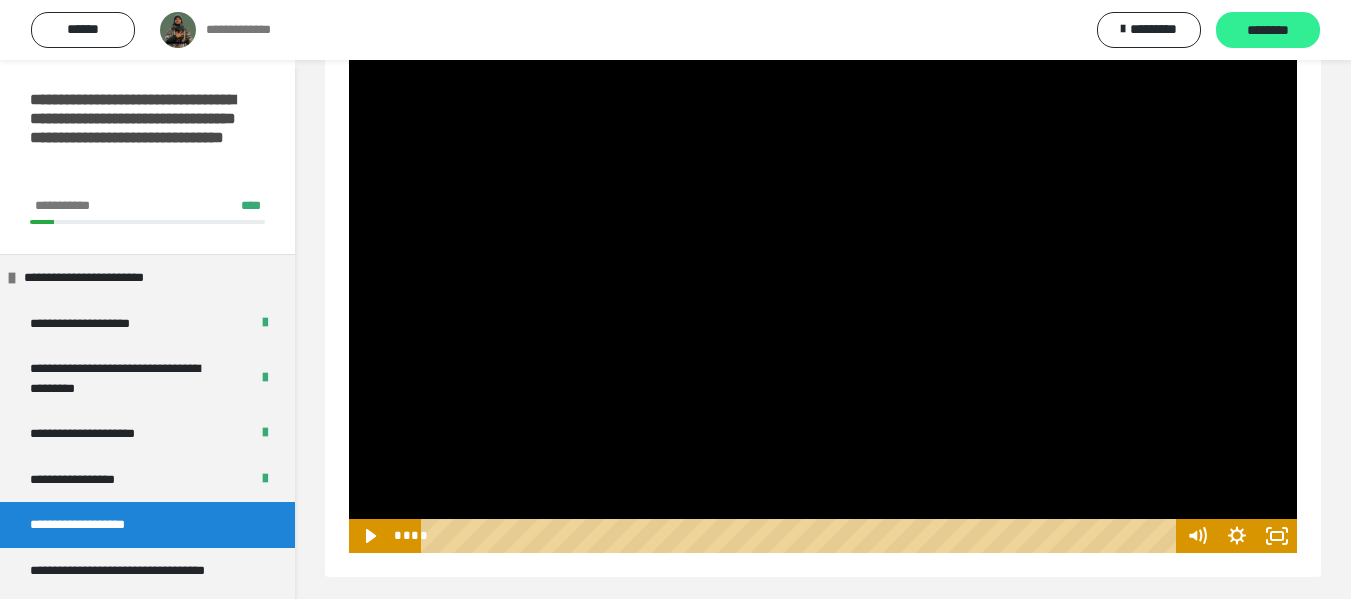 click on "********" at bounding box center [1268, 31] 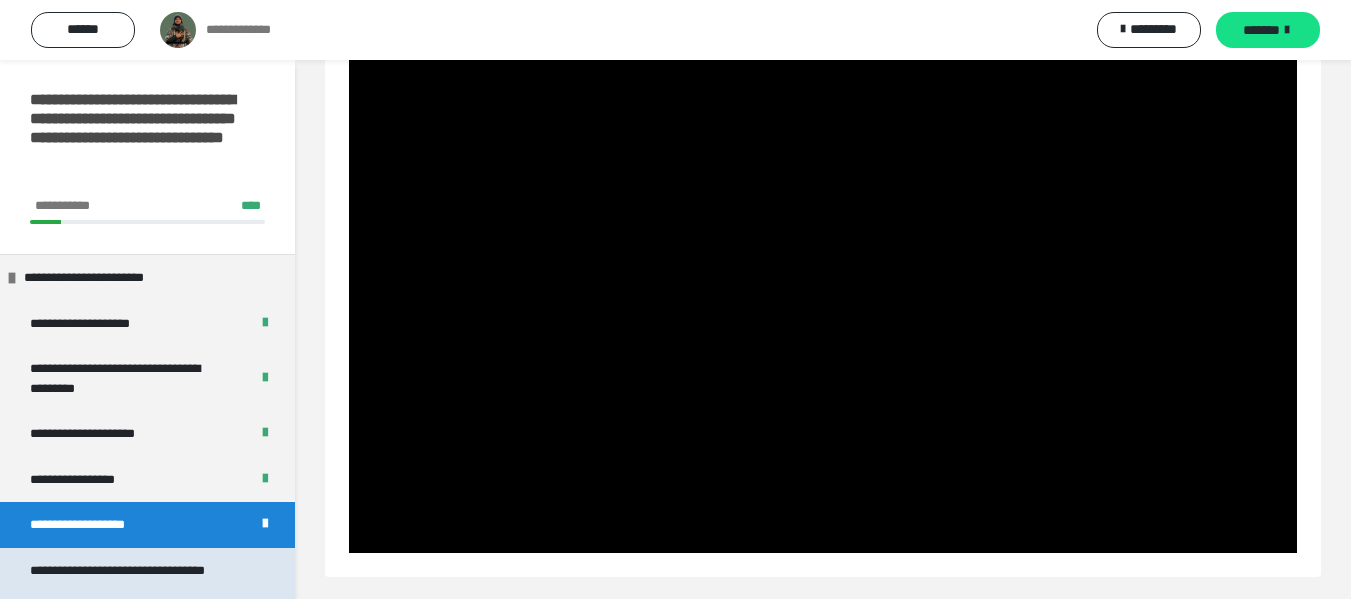 click on "**********" at bounding box center (132, 580) 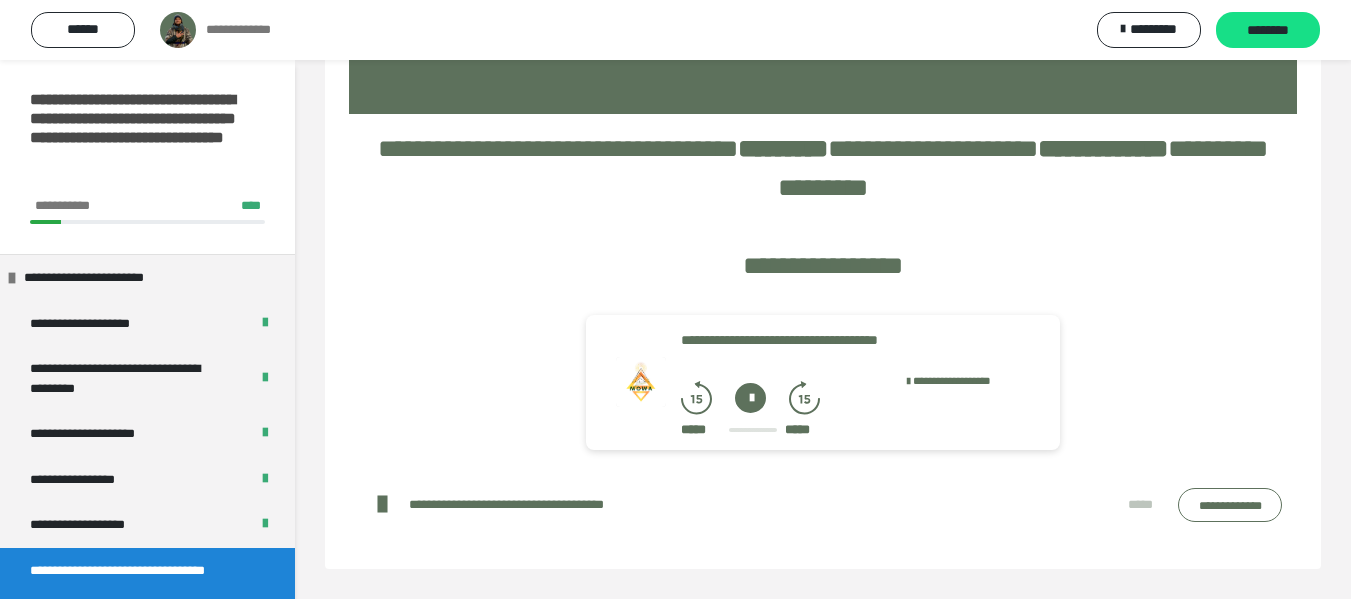 scroll, scrollTop: 225, scrollLeft: 0, axis: vertical 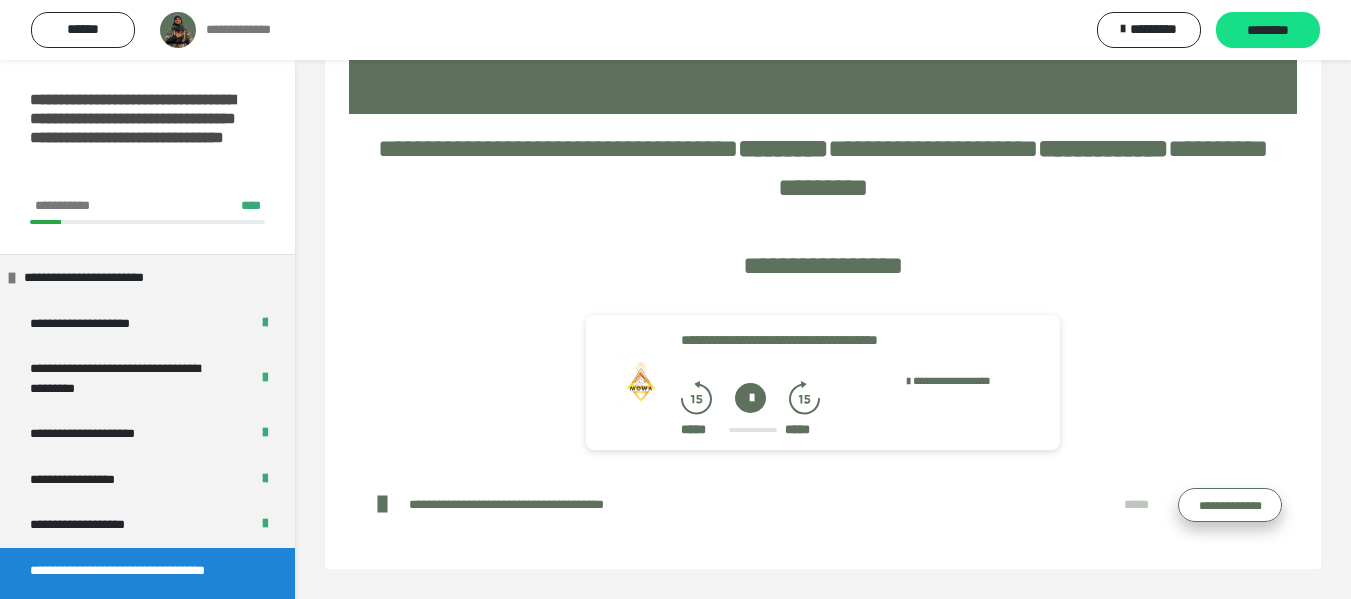 click on "**********" at bounding box center (1230, 505) 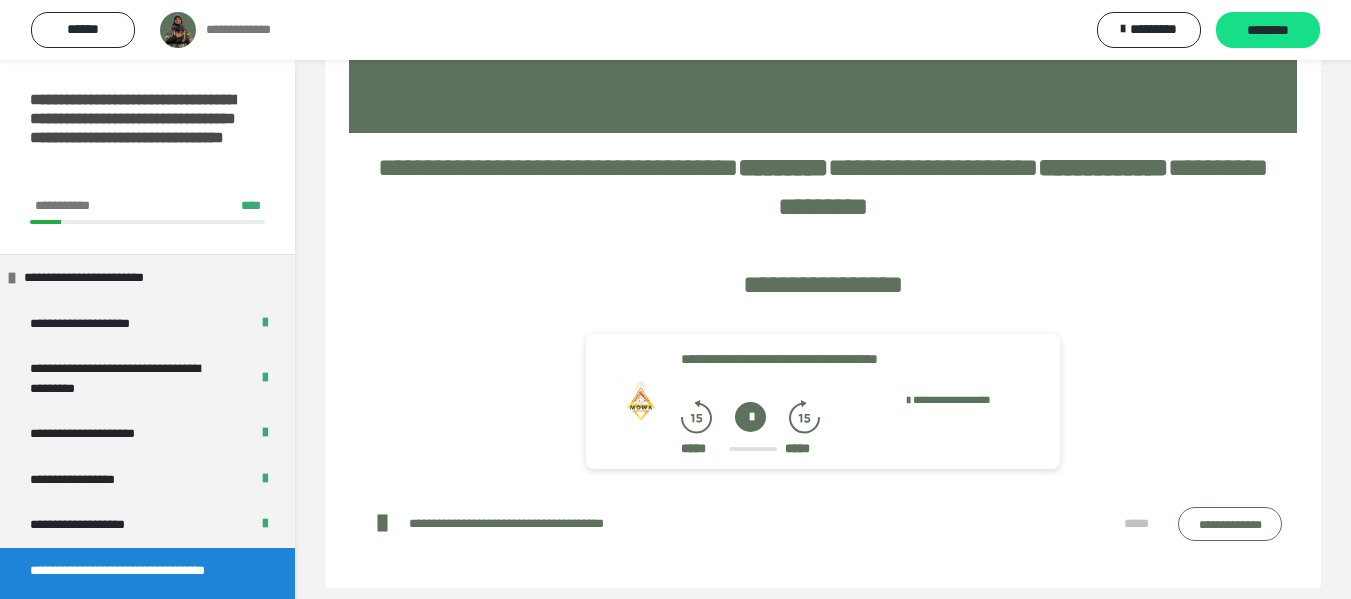 scroll, scrollTop: 225, scrollLeft: 0, axis: vertical 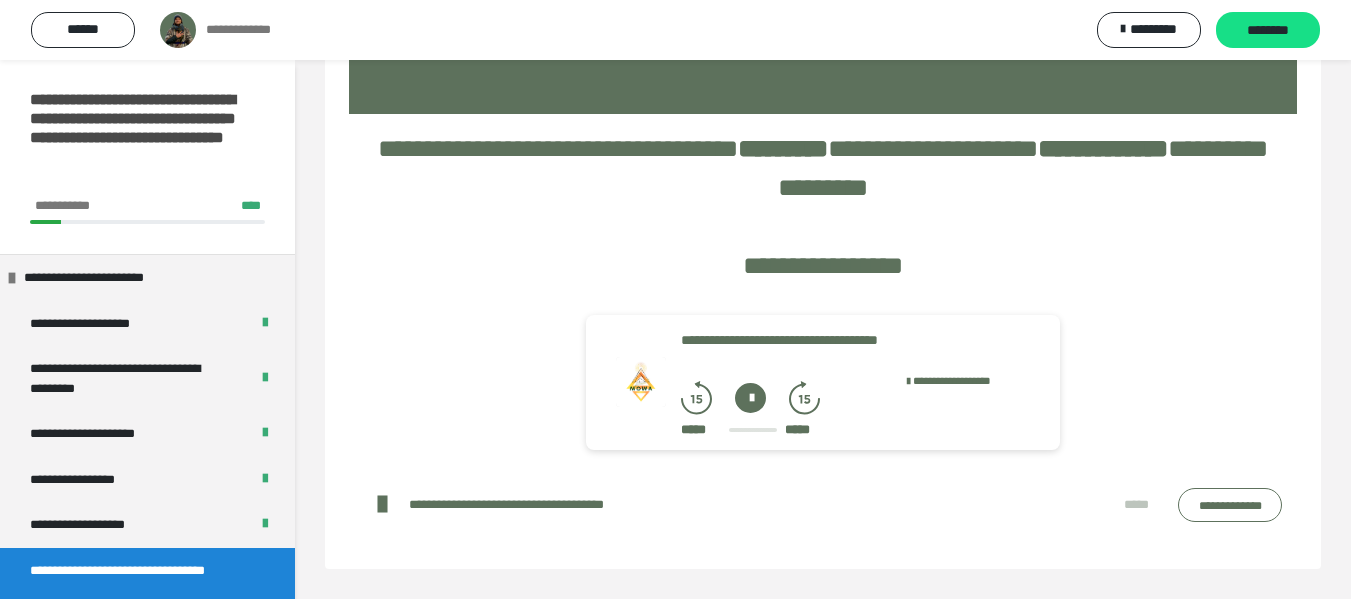 click at bounding box center [750, 398] 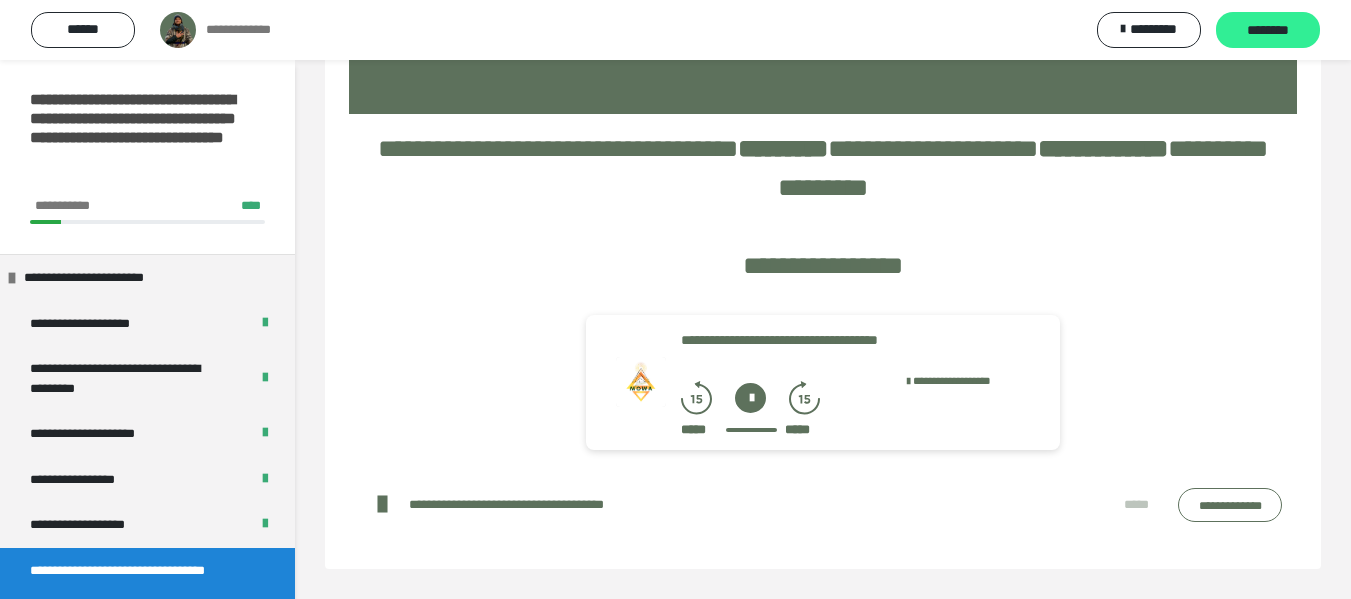 click on "********" at bounding box center [1268, 31] 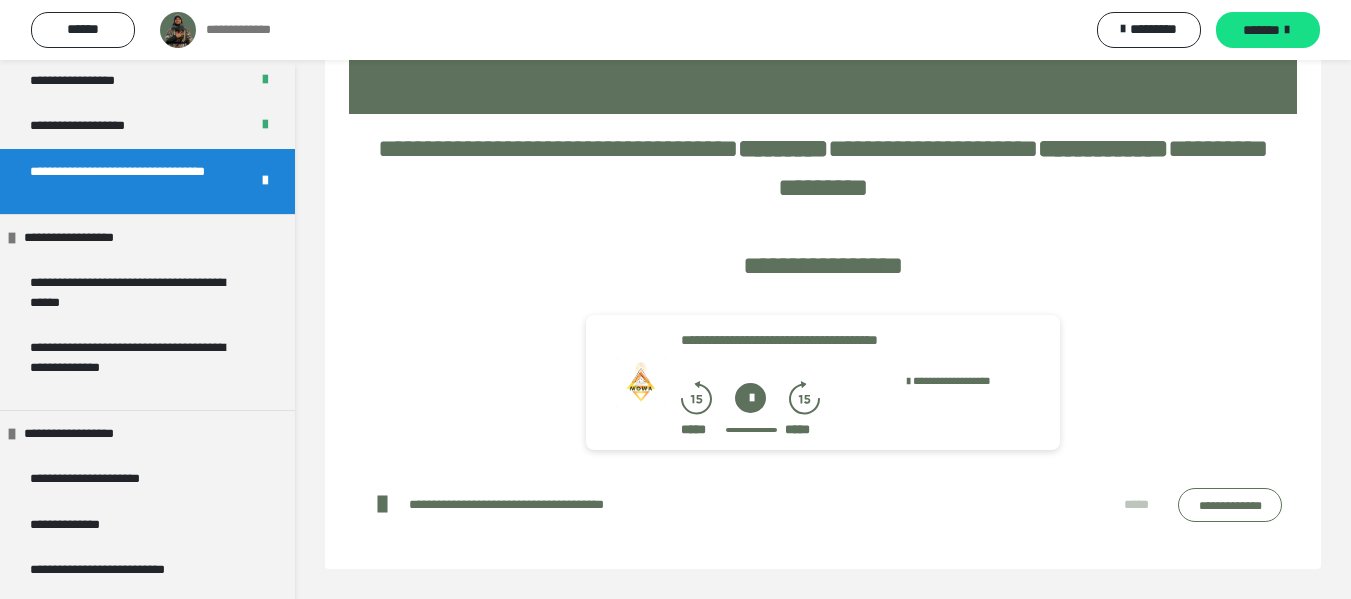 scroll, scrollTop: 439, scrollLeft: 0, axis: vertical 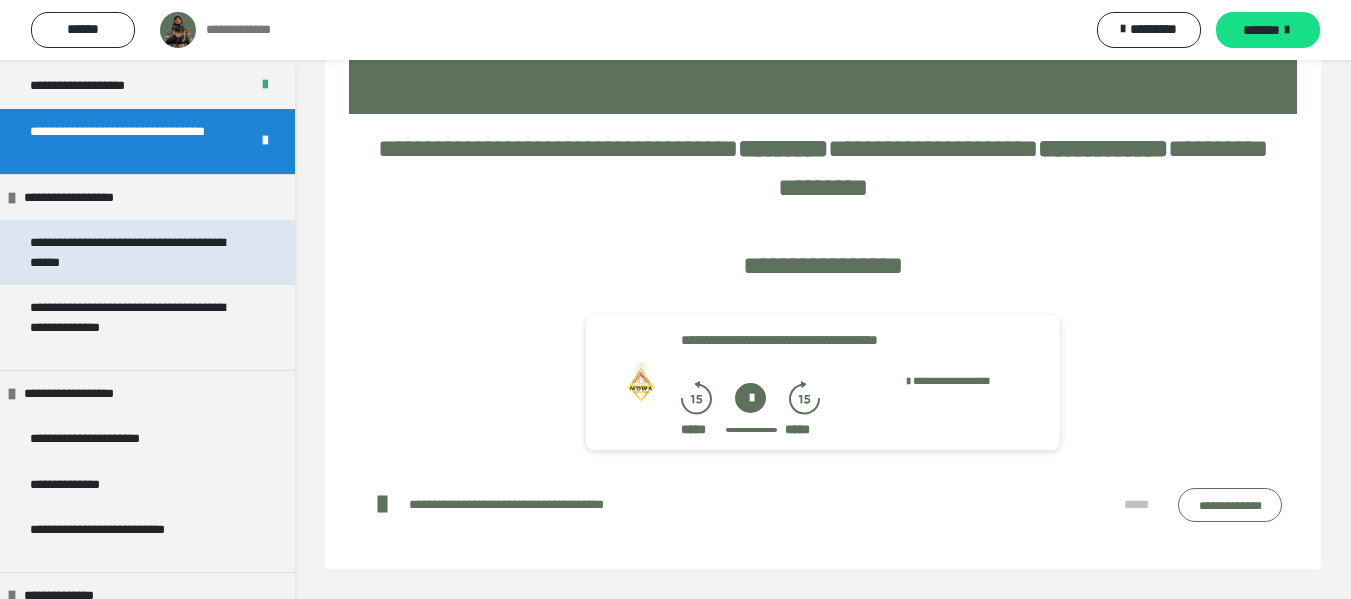 click on "**********" at bounding box center [132, 252] 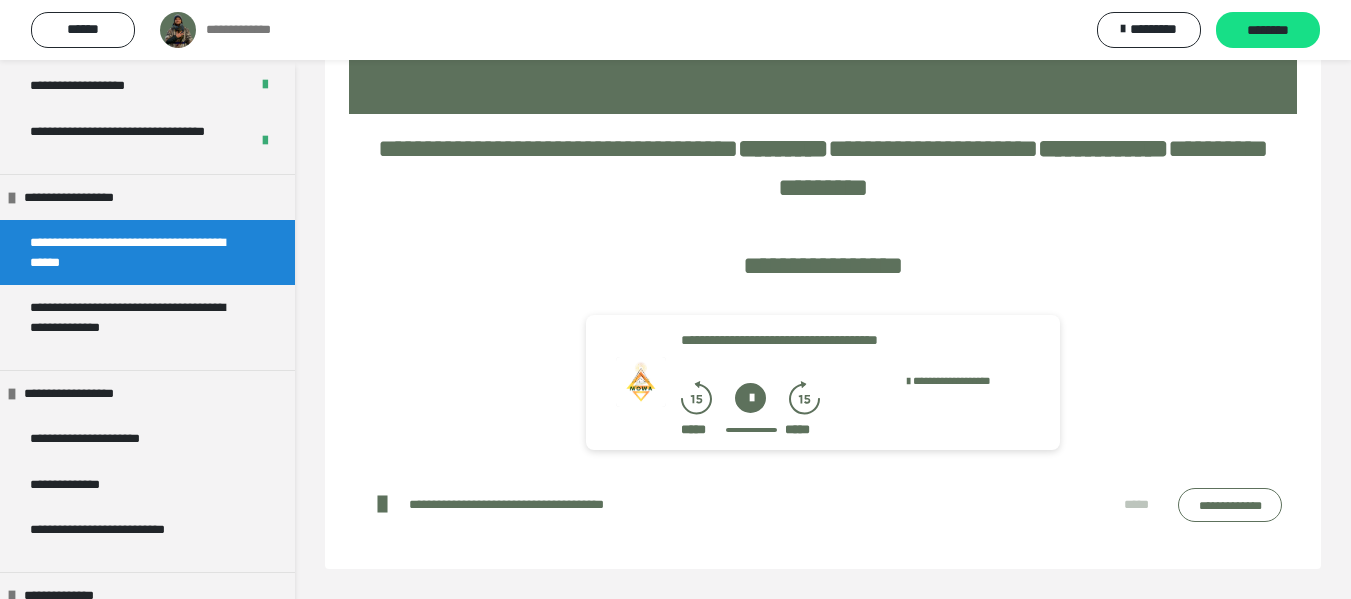 scroll, scrollTop: 60, scrollLeft: 0, axis: vertical 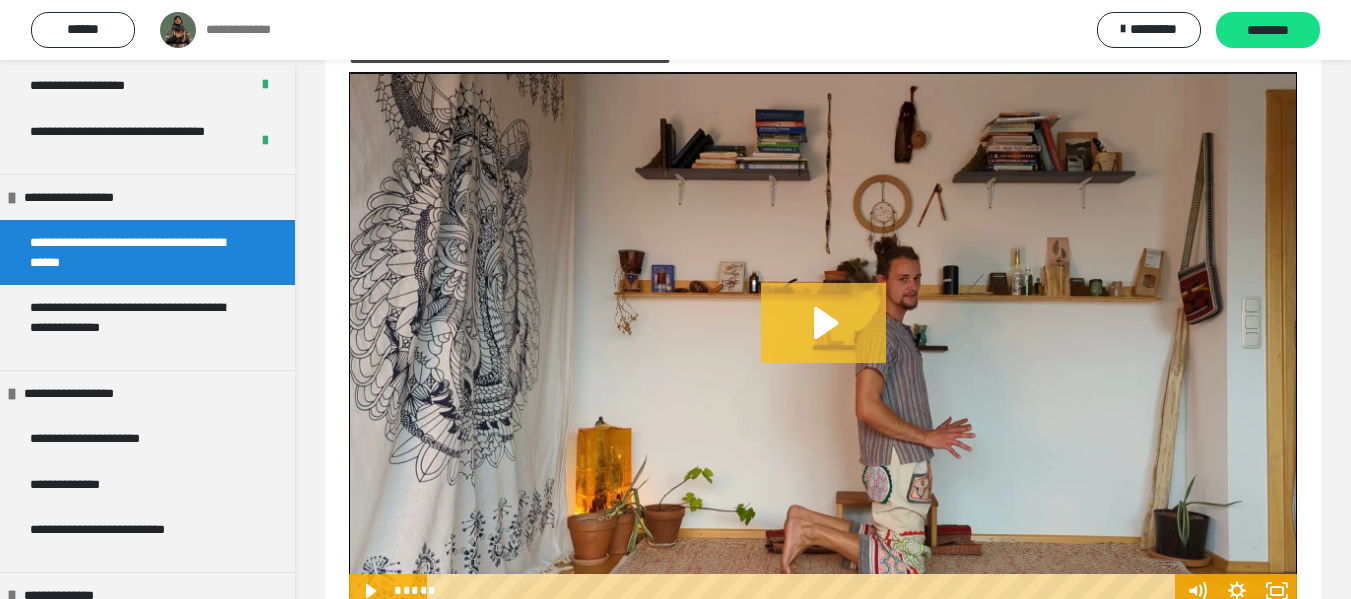 click 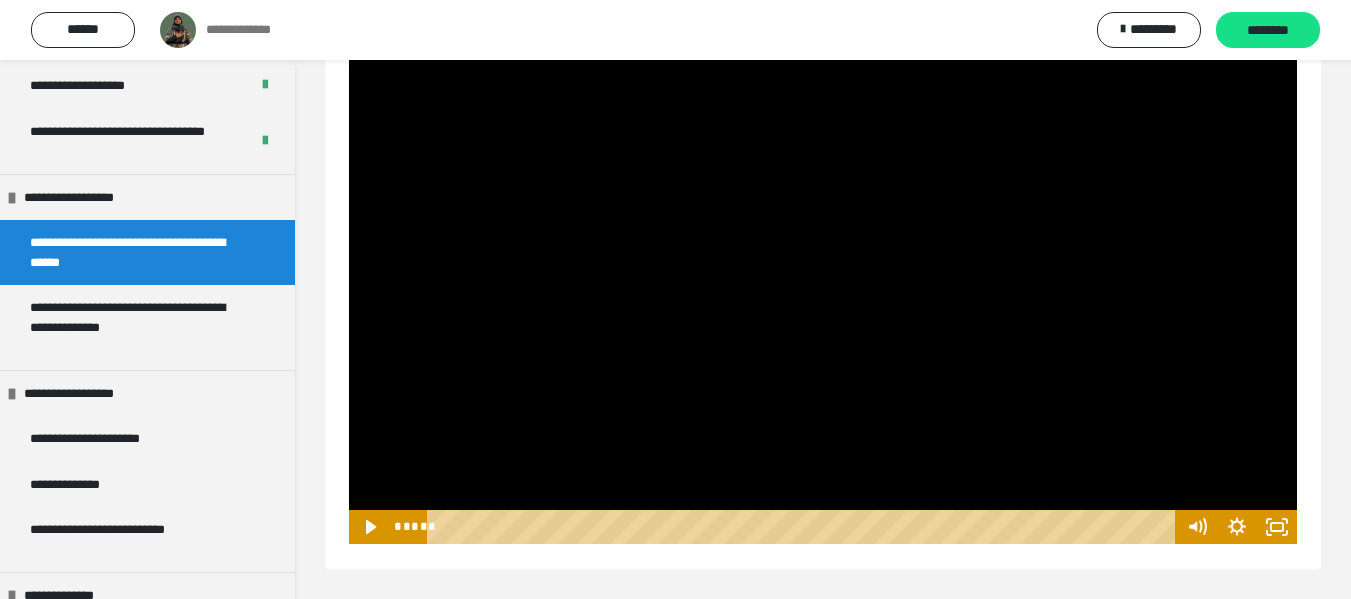 scroll, scrollTop: 67, scrollLeft: 0, axis: vertical 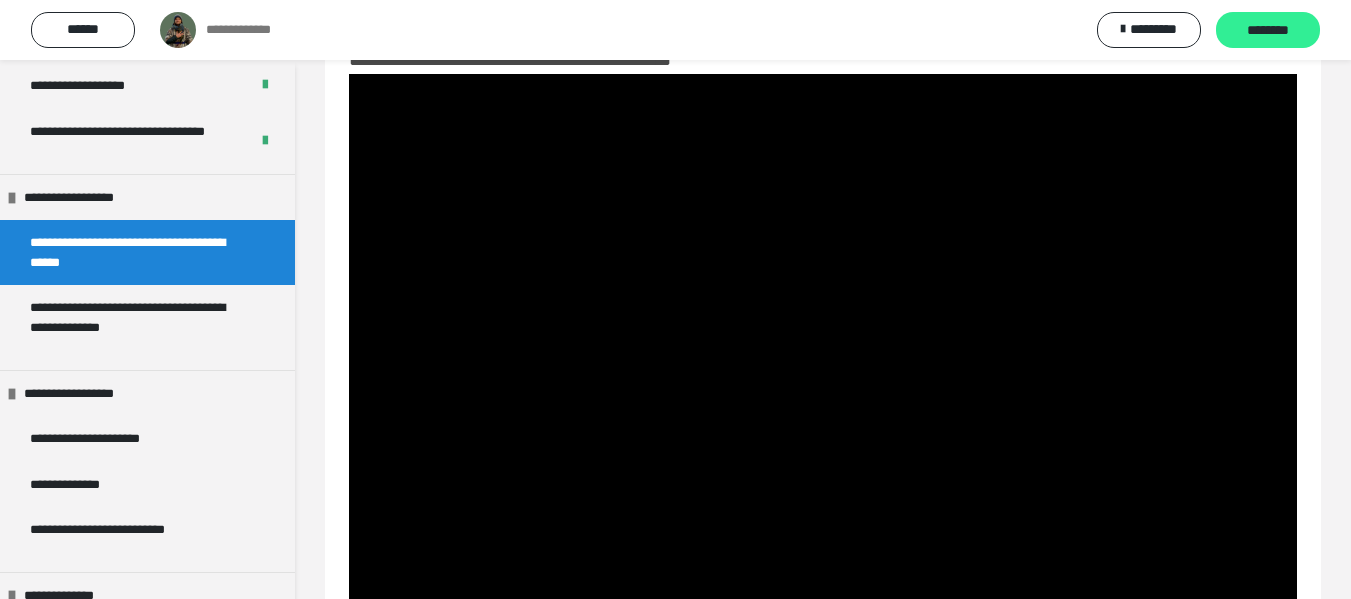 click on "********" at bounding box center (1268, 31) 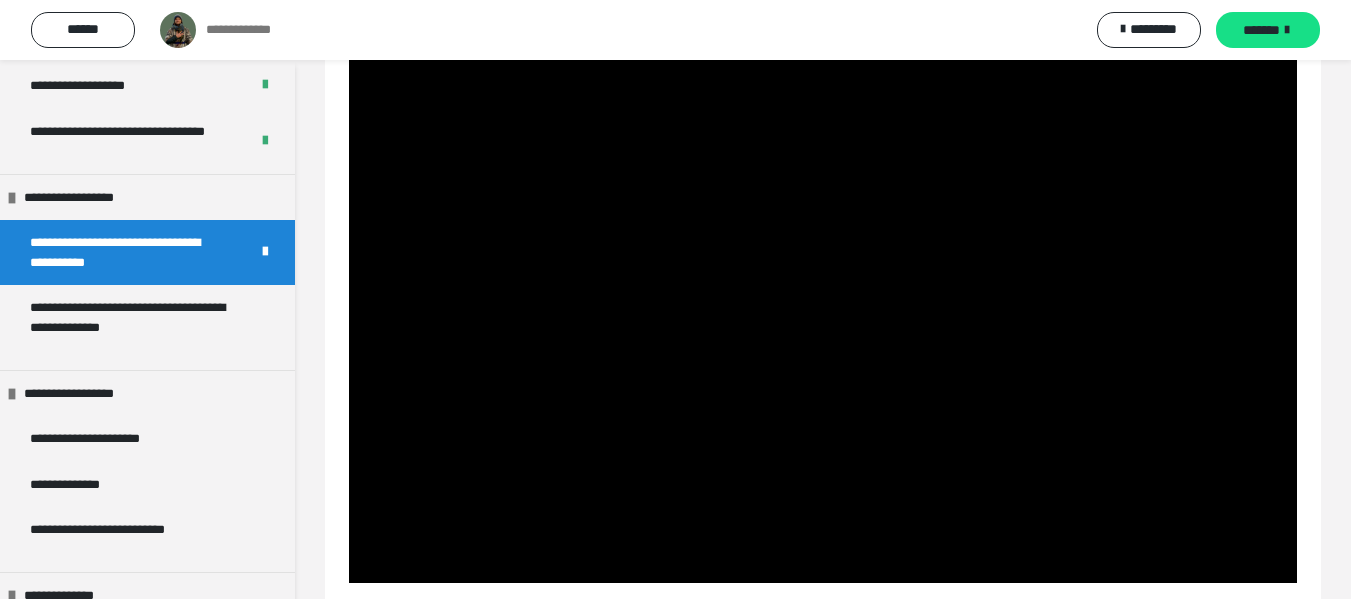 scroll, scrollTop: 97, scrollLeft: 0, axis: vertical 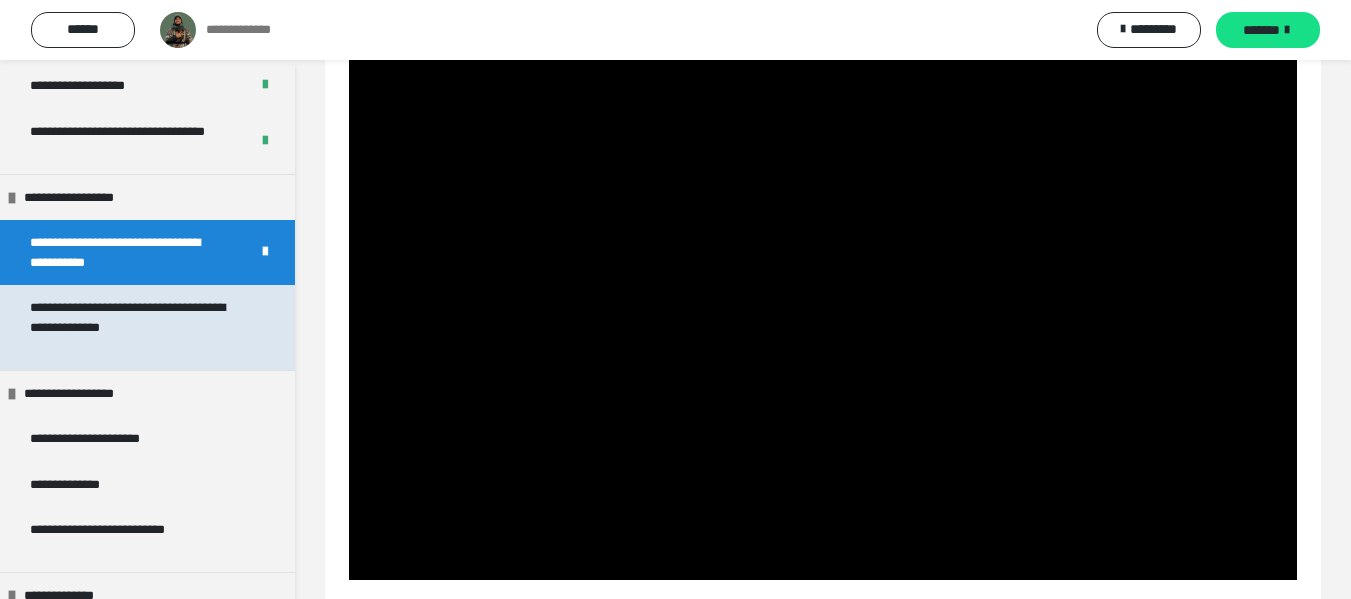 click on "**********" at bounding box center (132, 327) 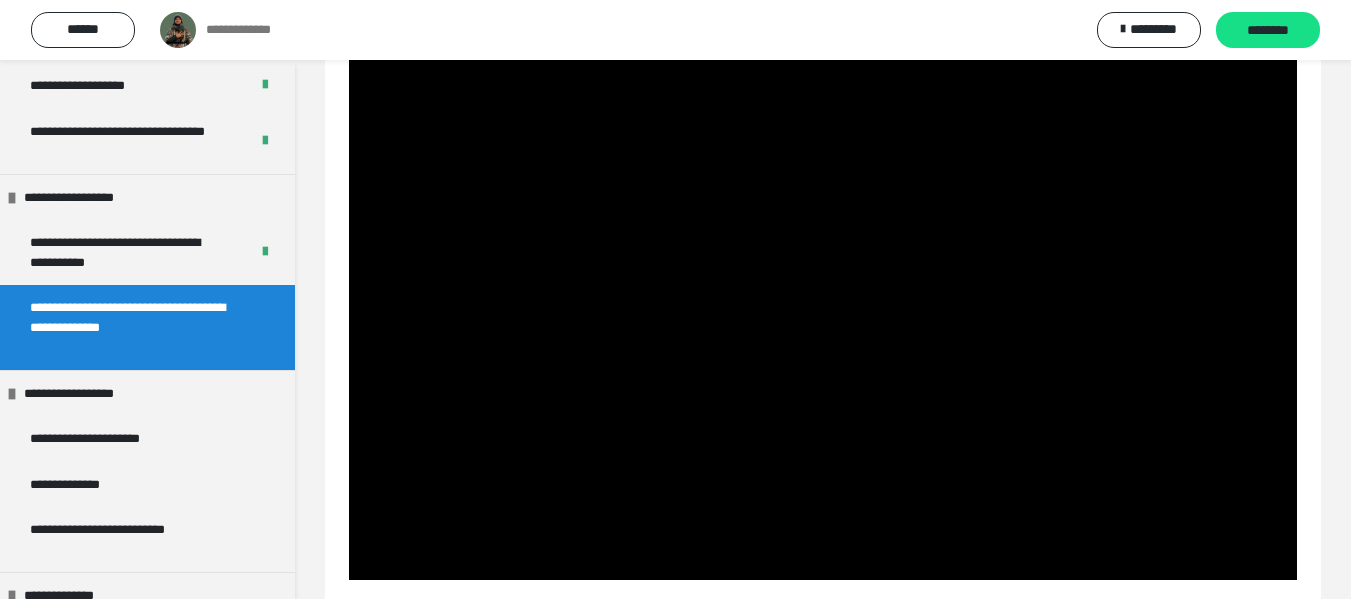 scroll, scrollTop: 60, scrollLeft: 0, axis: vertical 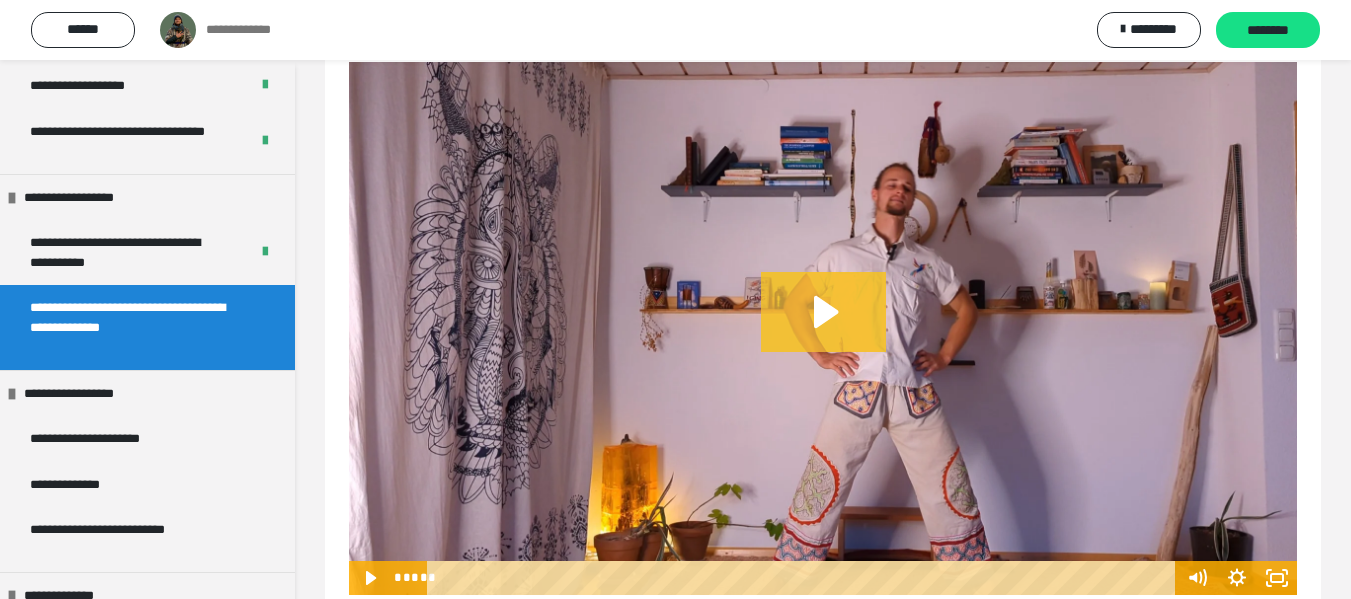 click 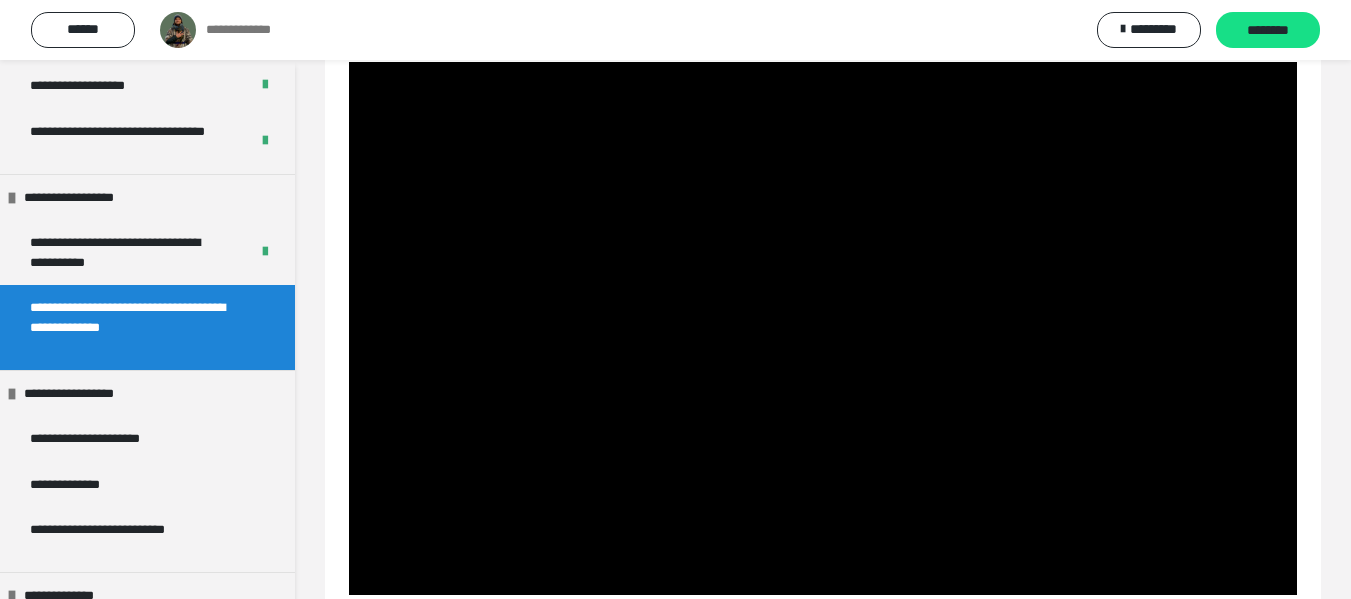 scroll, scrollTop: 129, scrollLeft: 0, axis: vertical 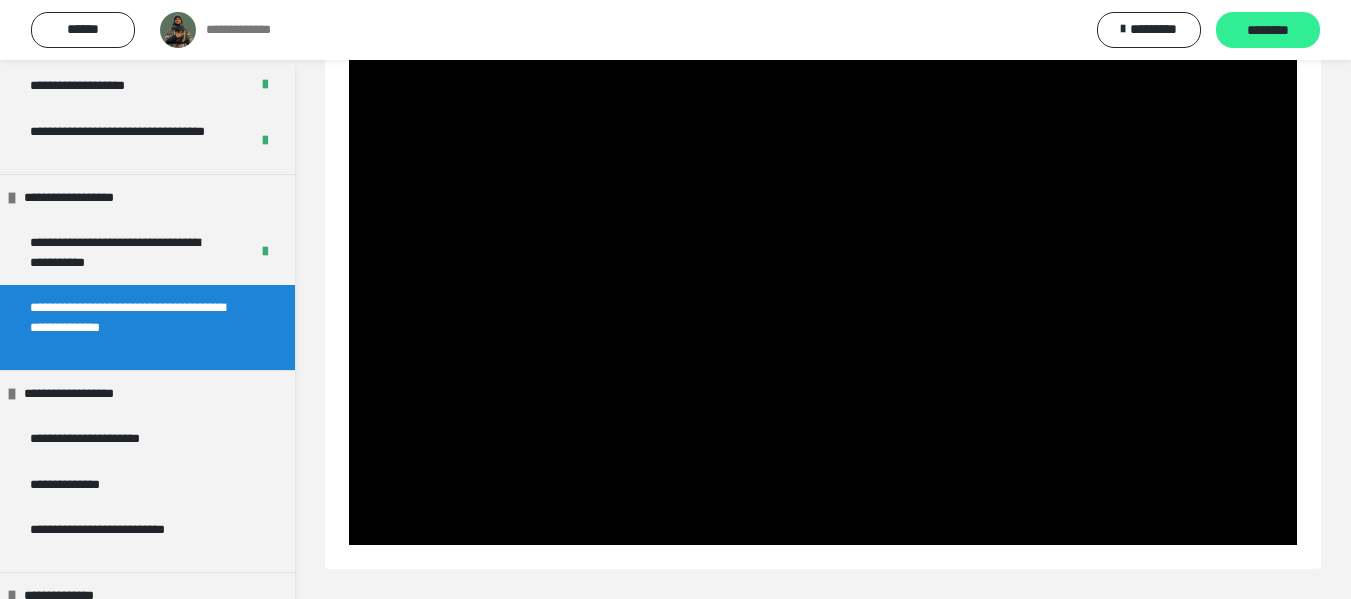 click on "********" at bounding box center [1268, 31] 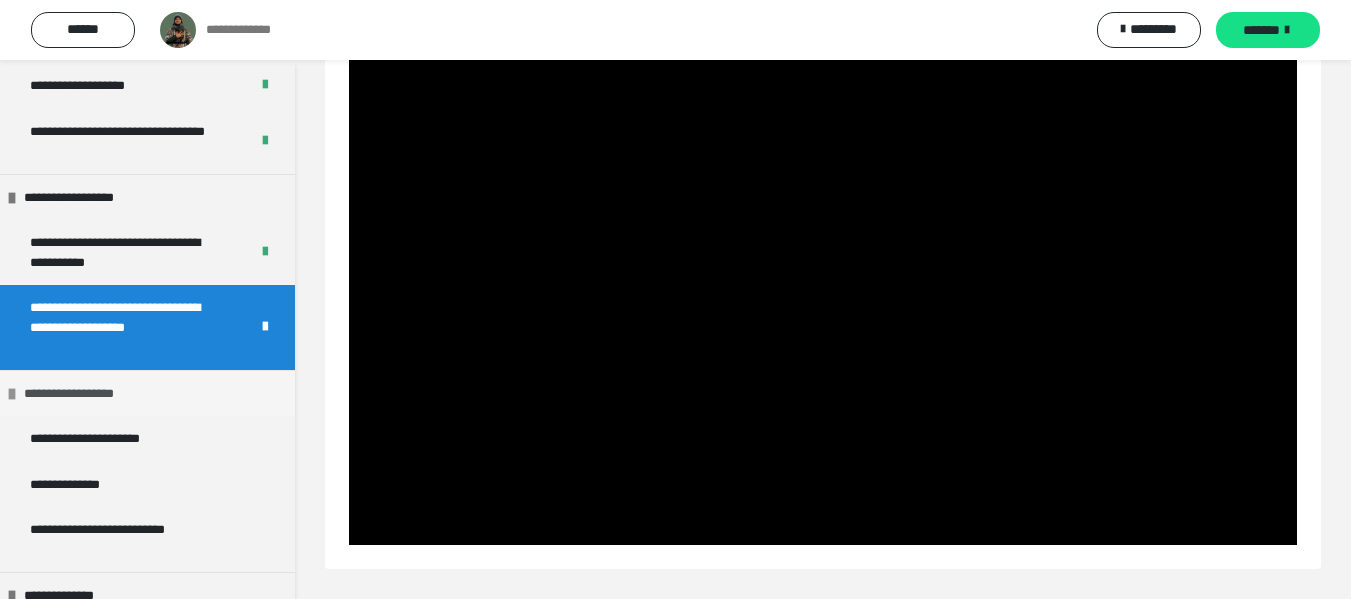 click on "**********" at bounding box center [90, 394] 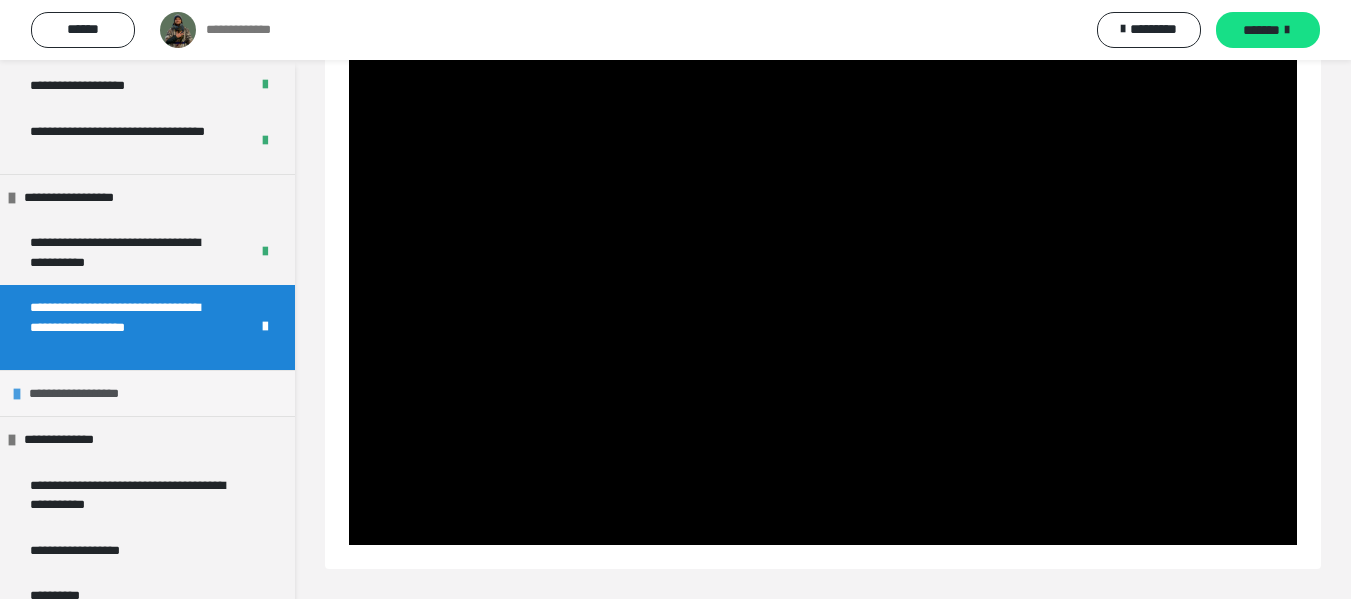 click on "**********" at bounding box center [95, 394] 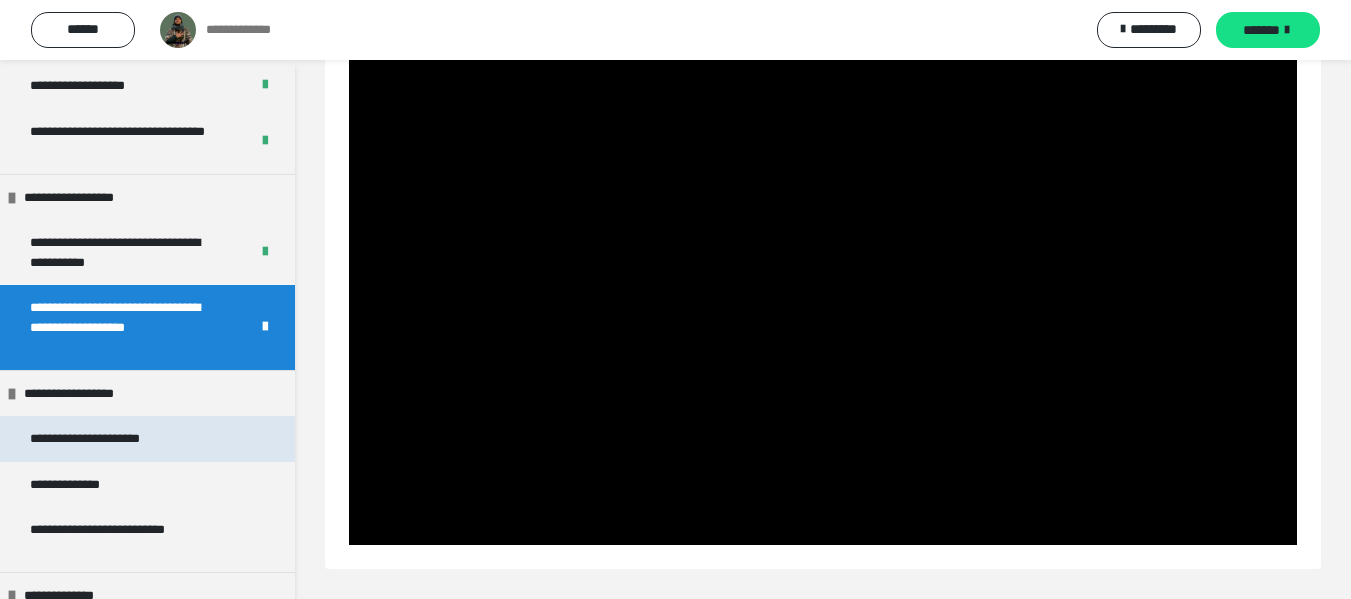 click on "**********" at bounding box center [115, 439] 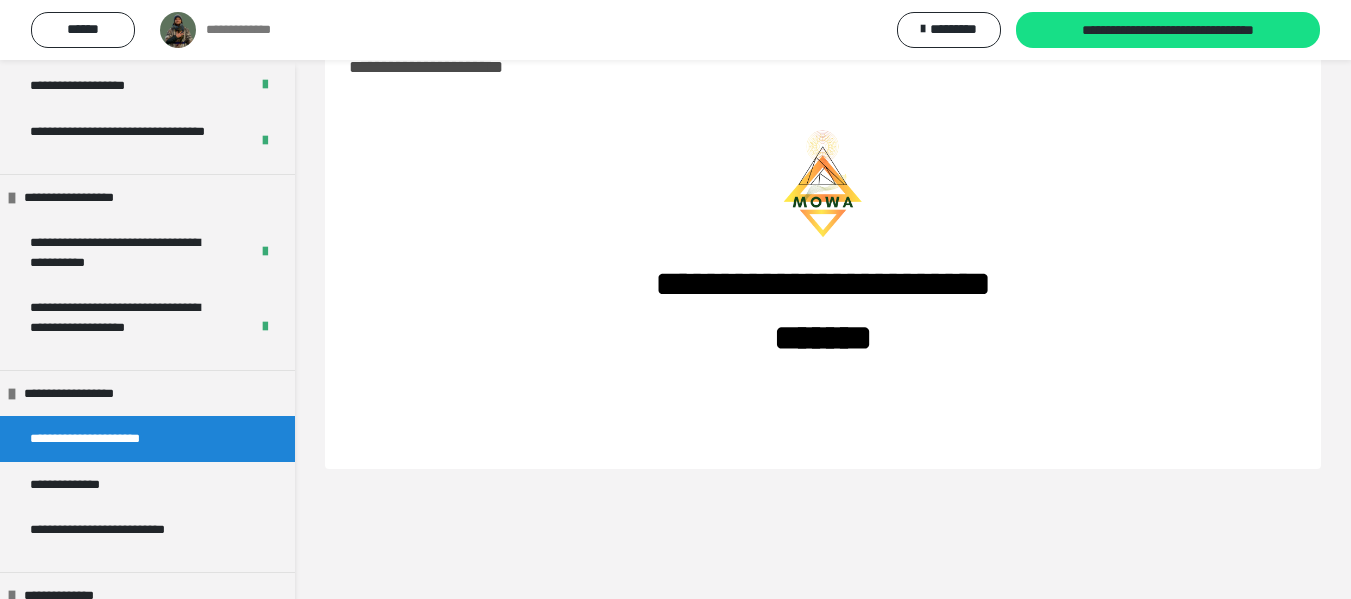 scroll, scrollTop: 60, scrollLeft: 0, axis: vertical 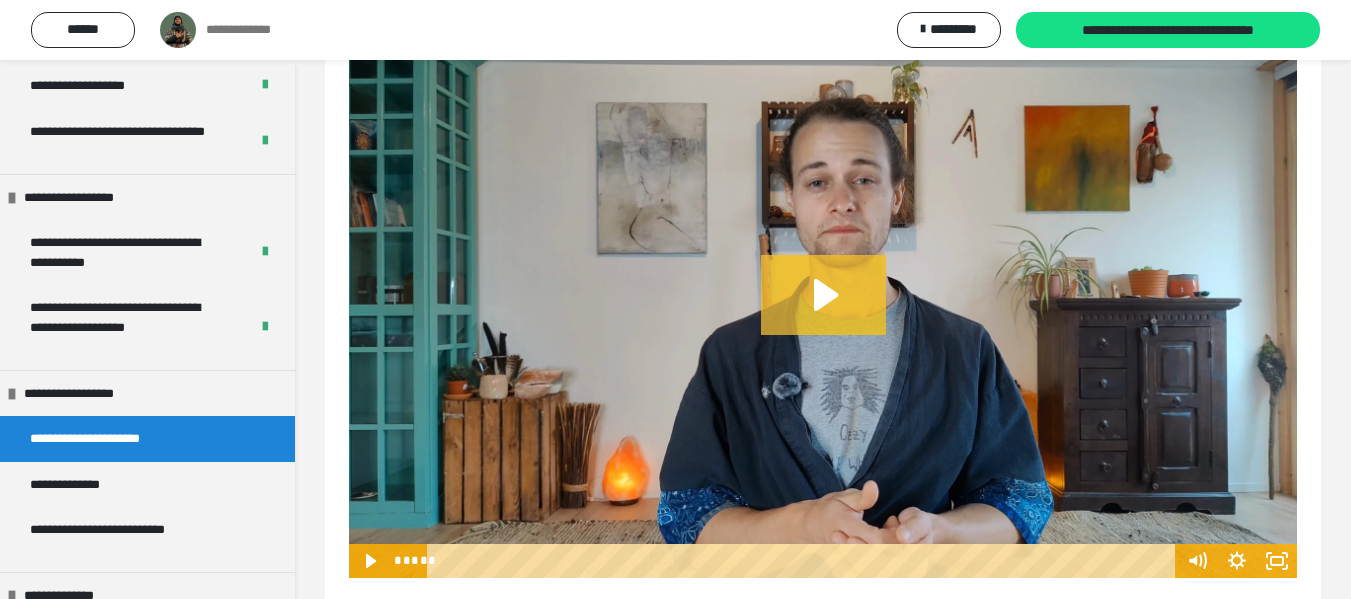 click 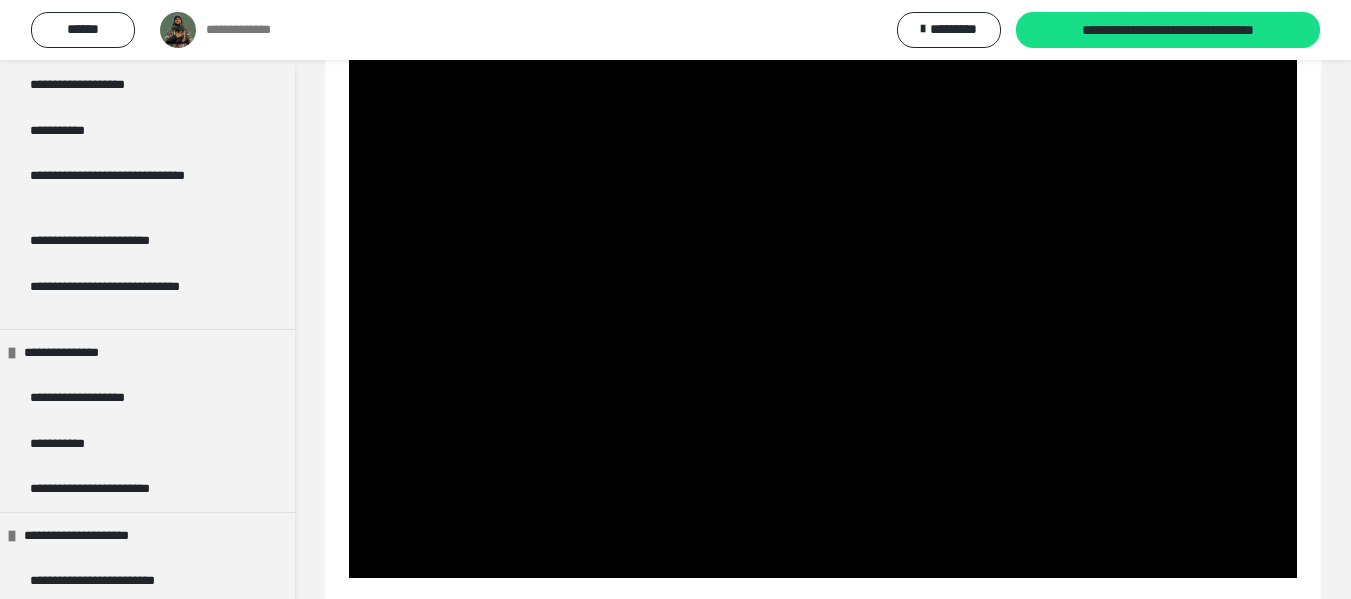 scroll, scrollTop: 1740, scrollLeft: 0, axis: vertical 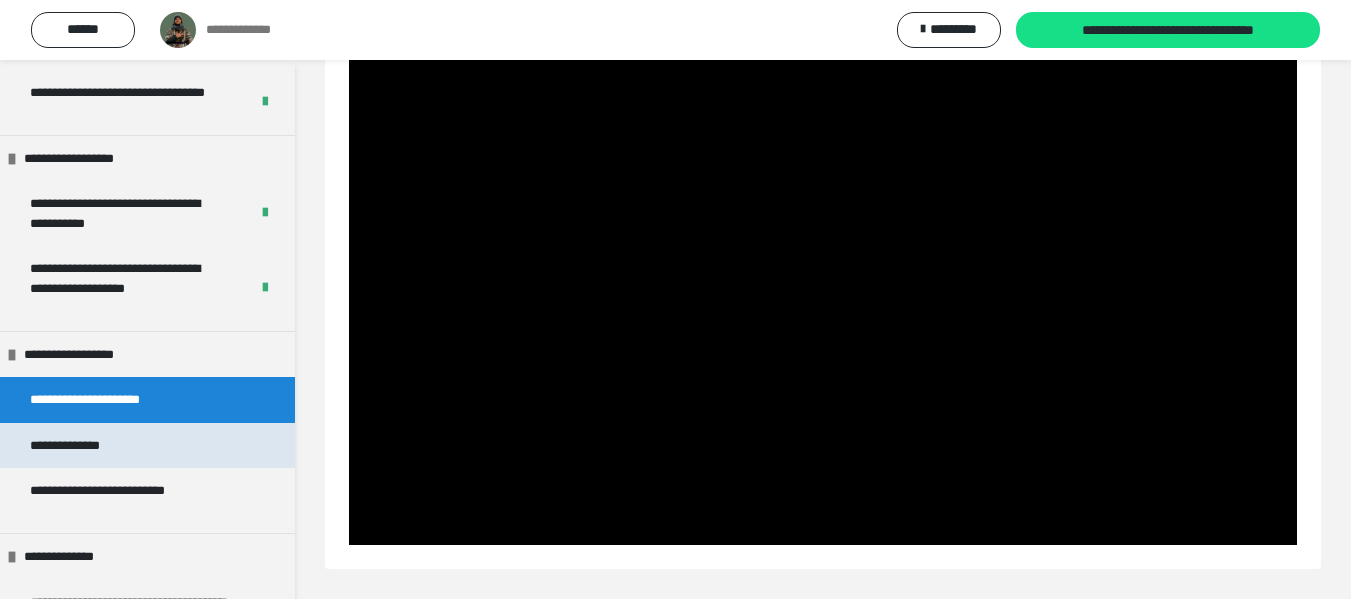 click on "**********" at bounding box center (91, 446) 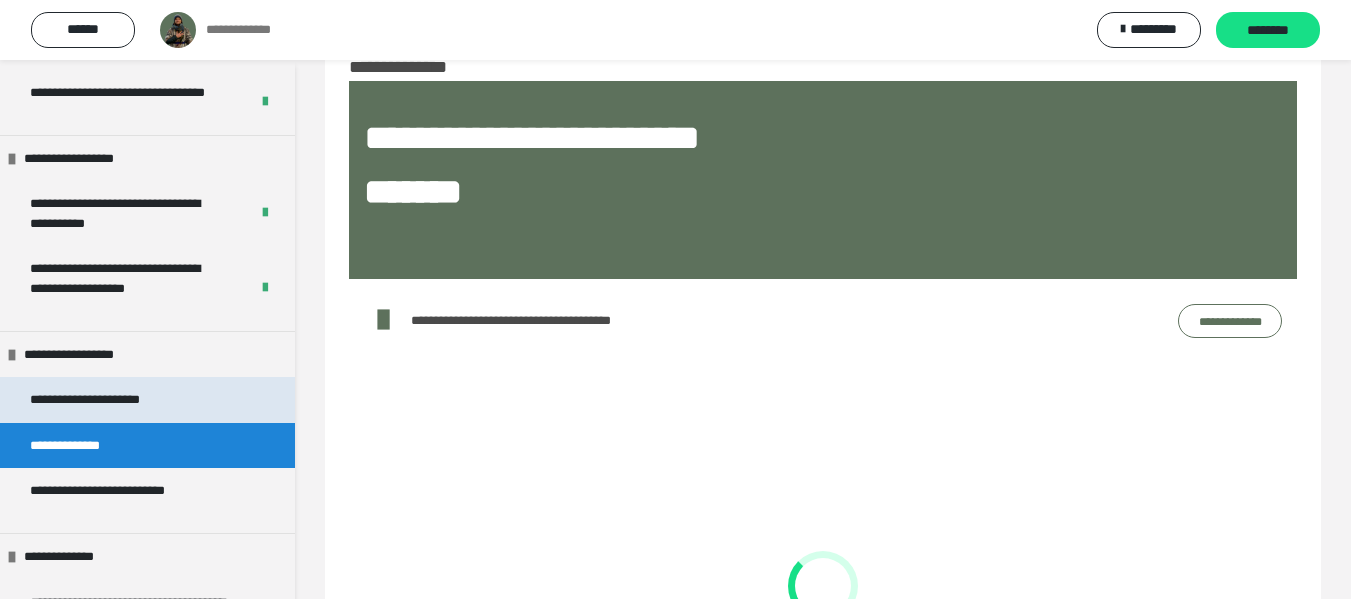scroll, scrollTop: 377, scrollLeft: 0, axis: vertical 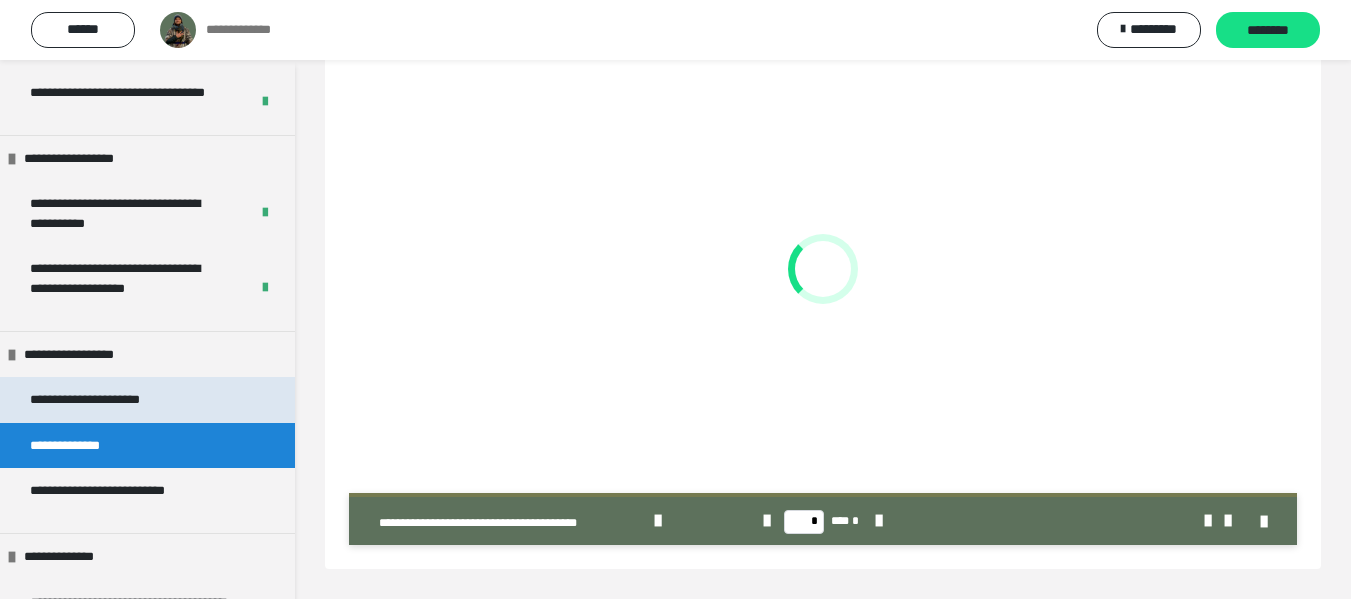 click on "**********" at bounding box center [115, 400] 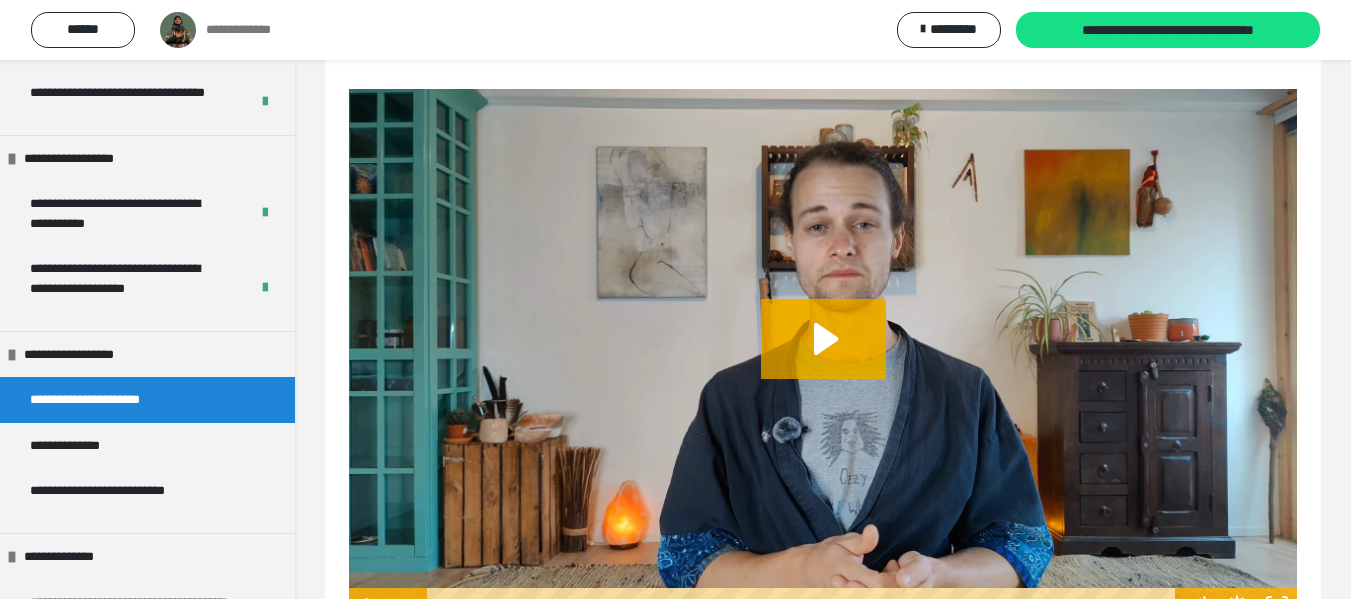 scroll, scrollTop: 465, scrollLeft: 0, axis: vertical 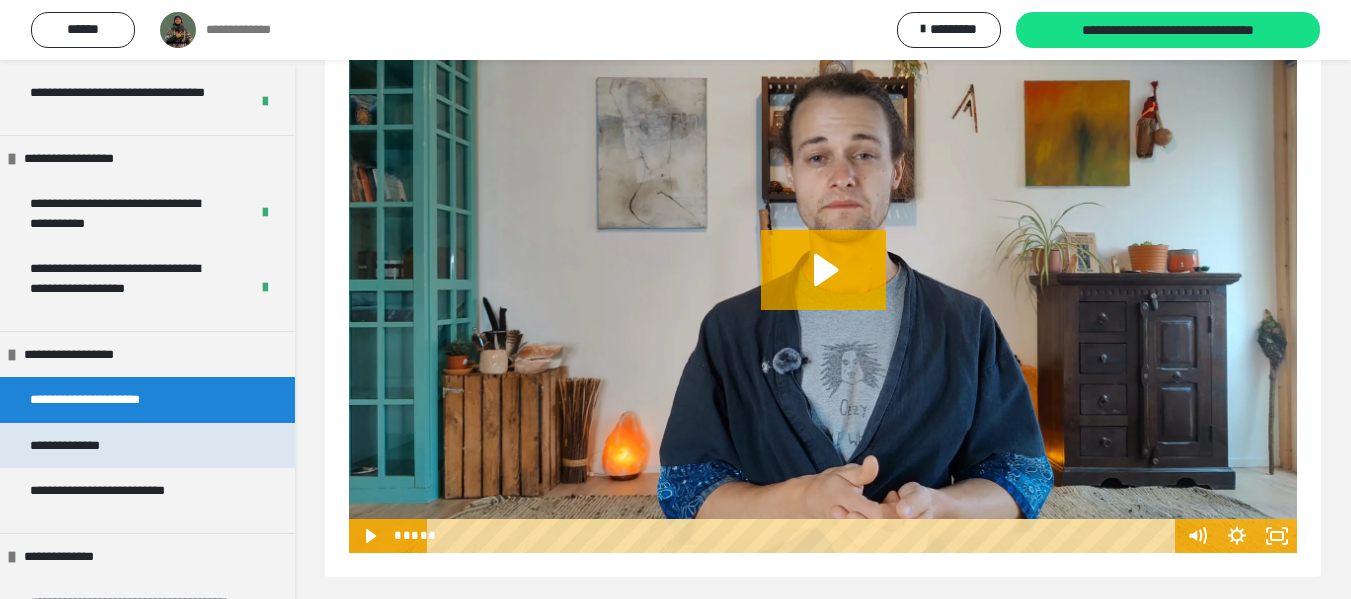 click on "**********" at bounding box center [91, 446] 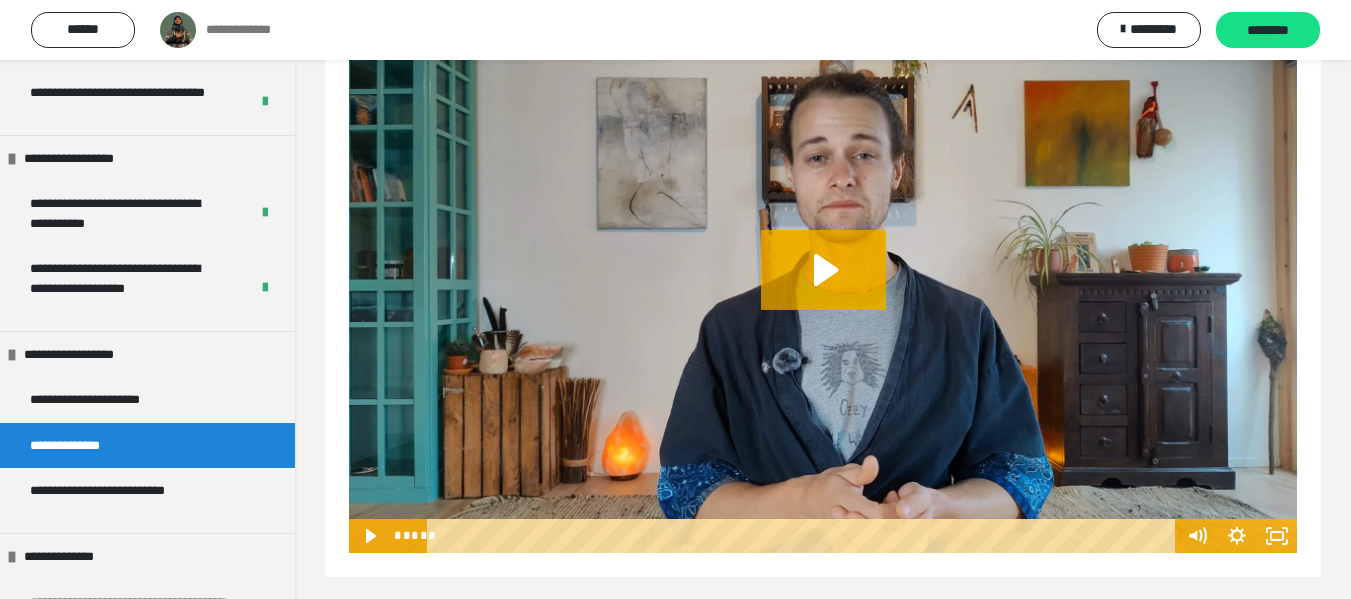 scroll, scrollTop: 377, scrollLeft: 0, axis: vertical 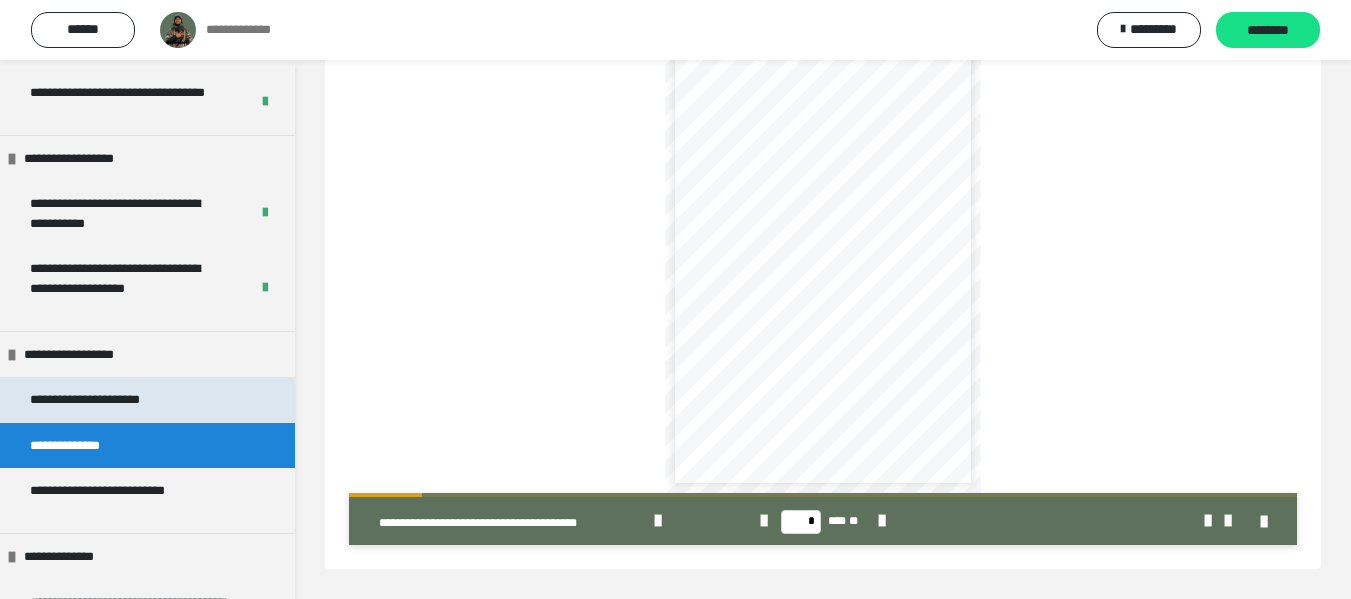 click on "**********" at bounding box center (115, 400) 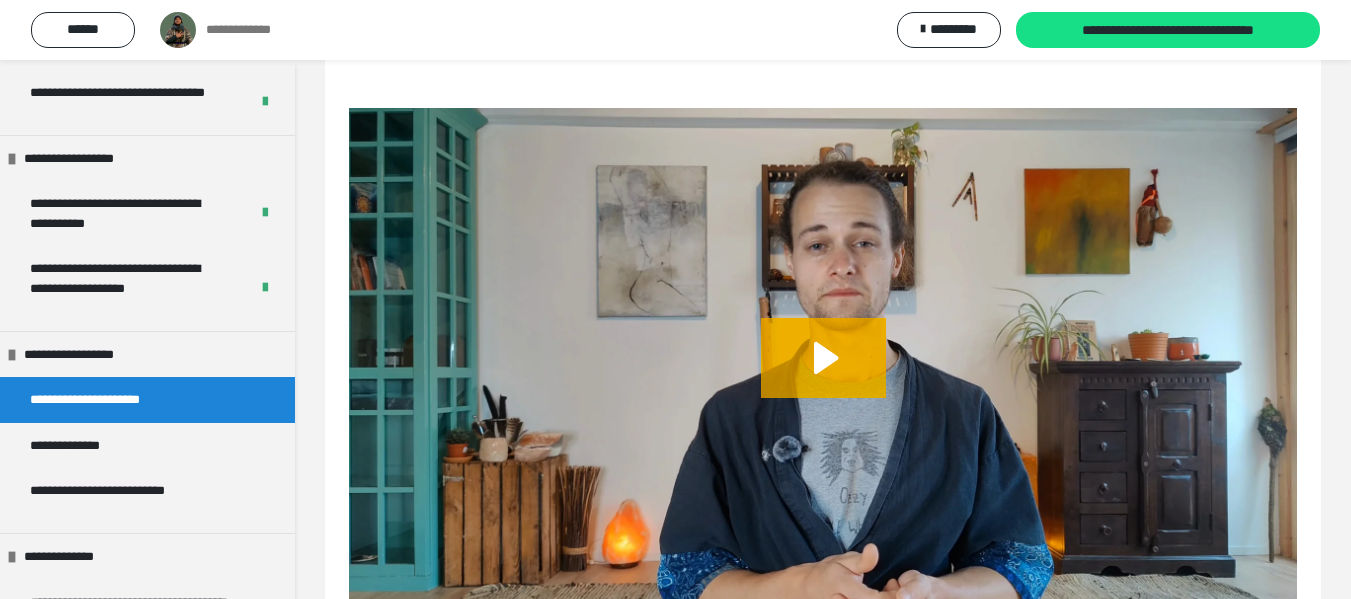 scroll, scrollTop: 60, scrollLeft: 0, axis: vertical 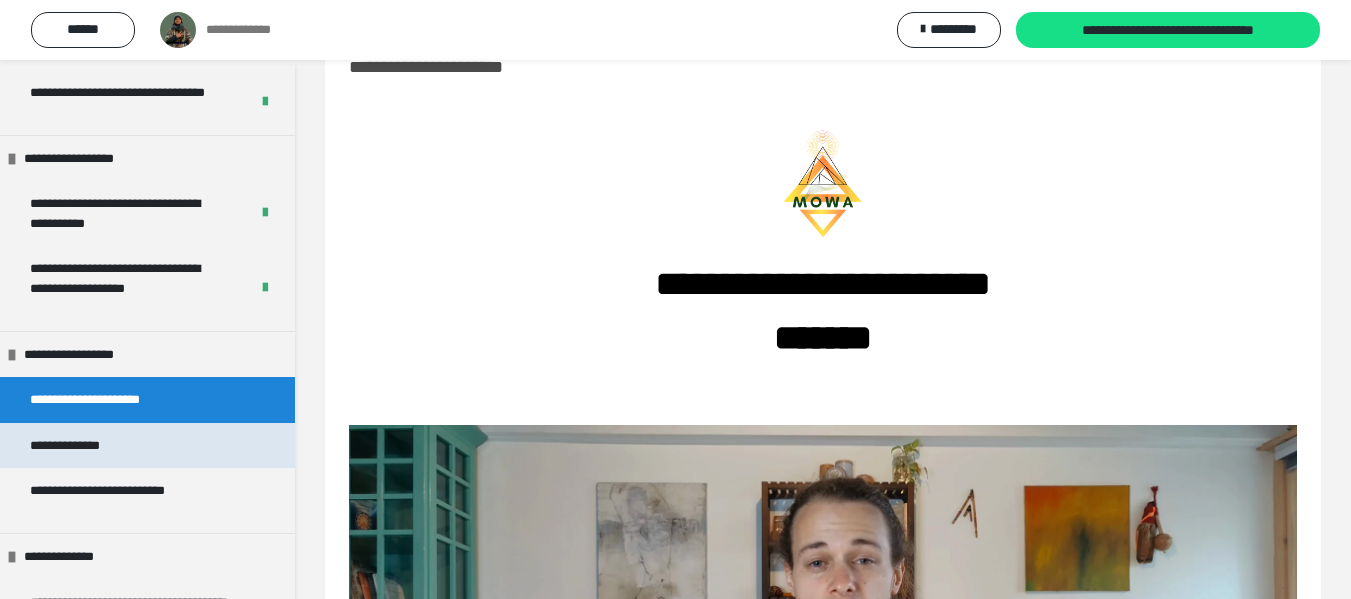 click on "**********" at bounding box center [91, 446] 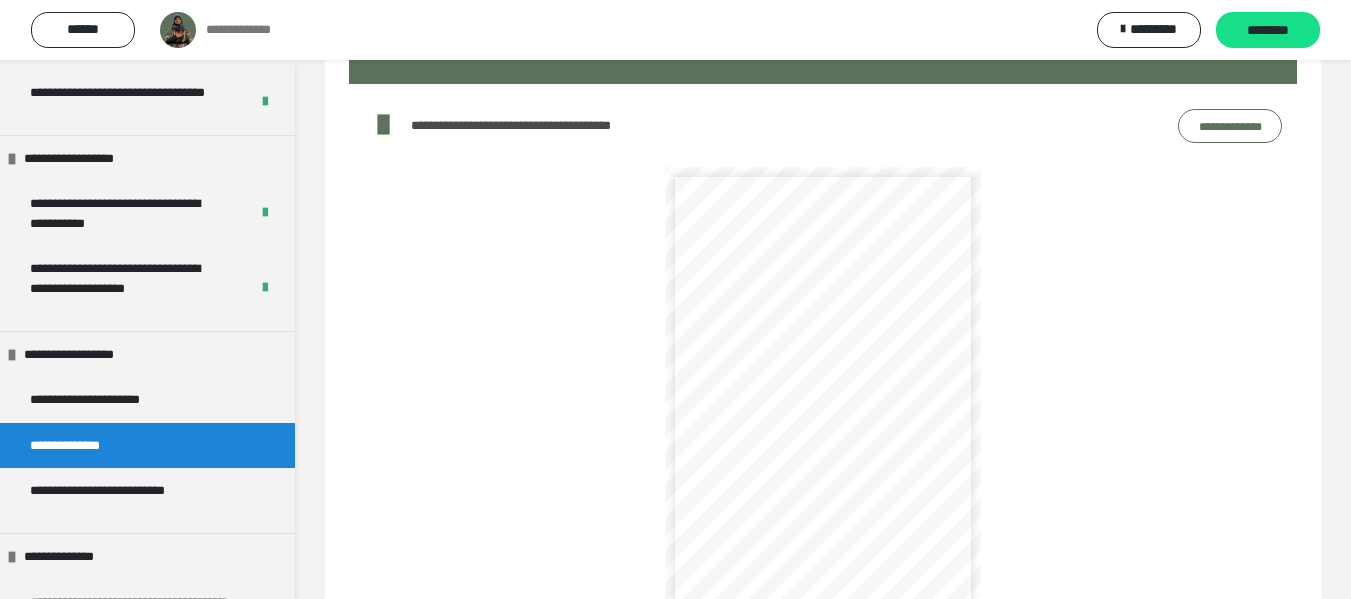 scroll, scrollTop: 377, scrollLeft: 0, axis: vertical 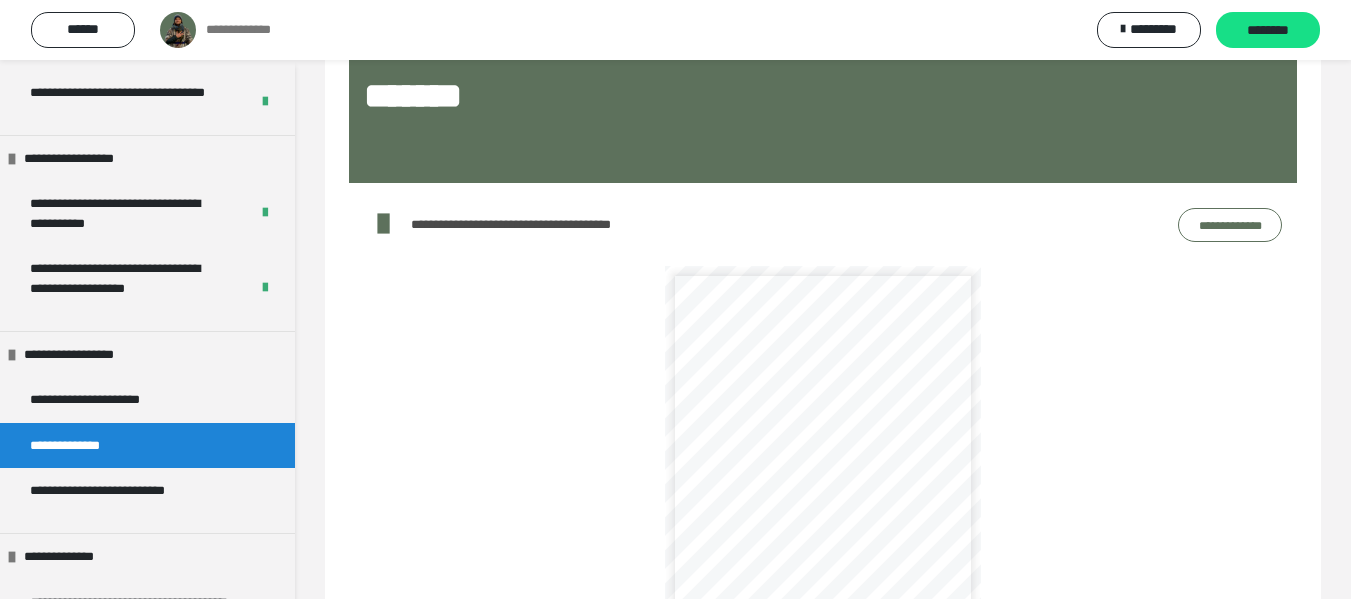 click on "**********" at bounding box center (1230, 225) 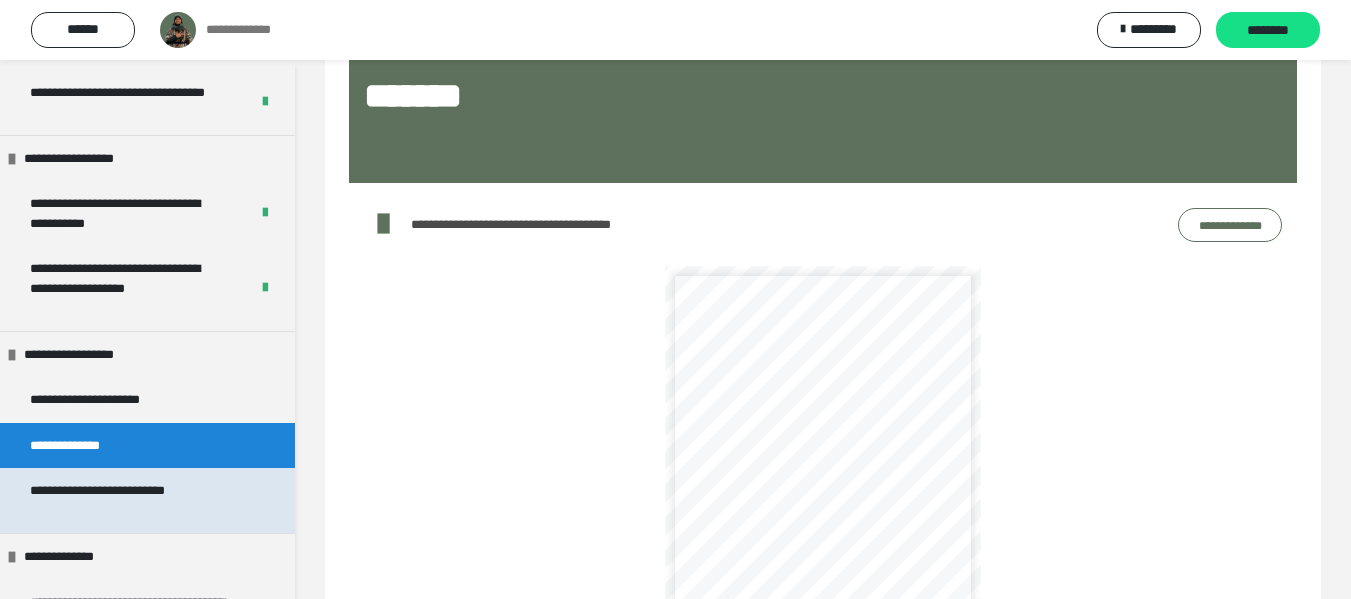 click on "**********" at bounding box center [132, 500] 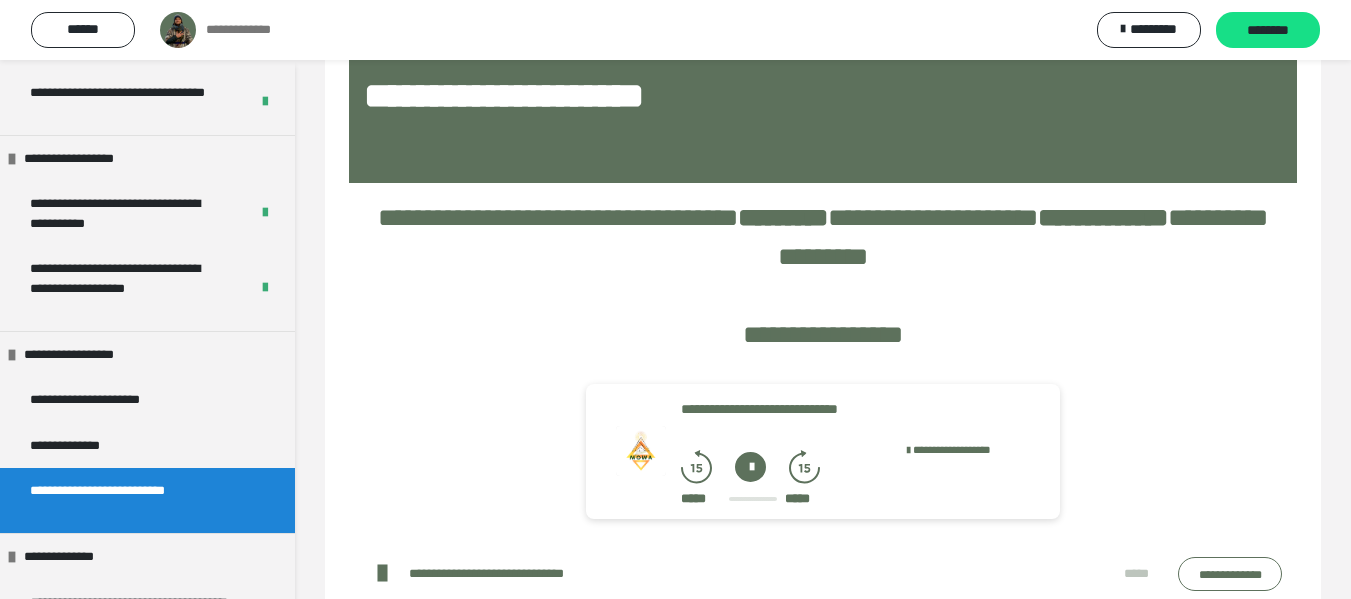 scroll, scrollTop: 225, scrollLeft: 0, axis: vertical 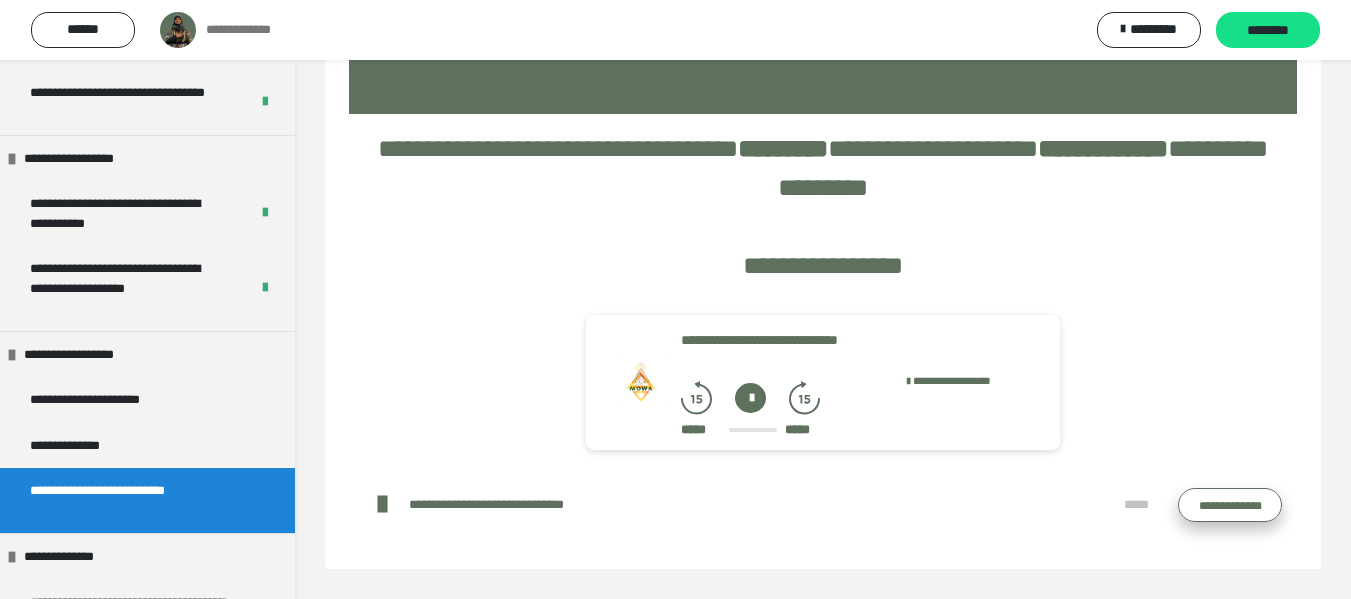 click on "**********" at bounding box center [1230, 505] 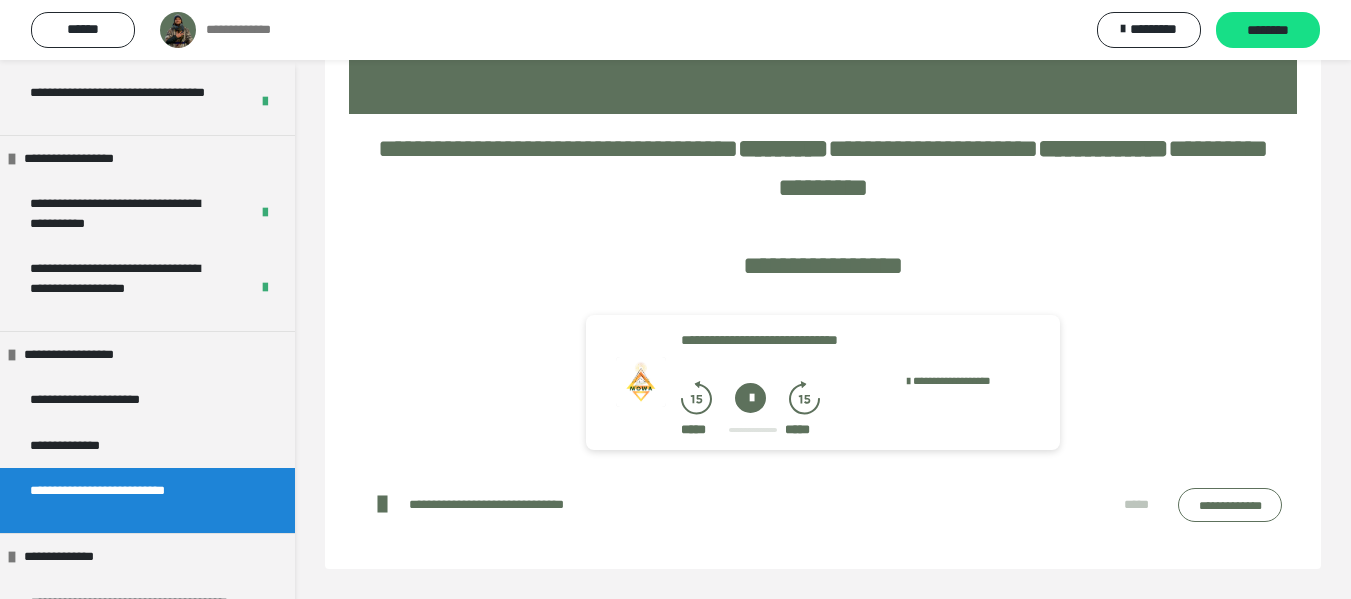 click at bounding box center [750, 398] 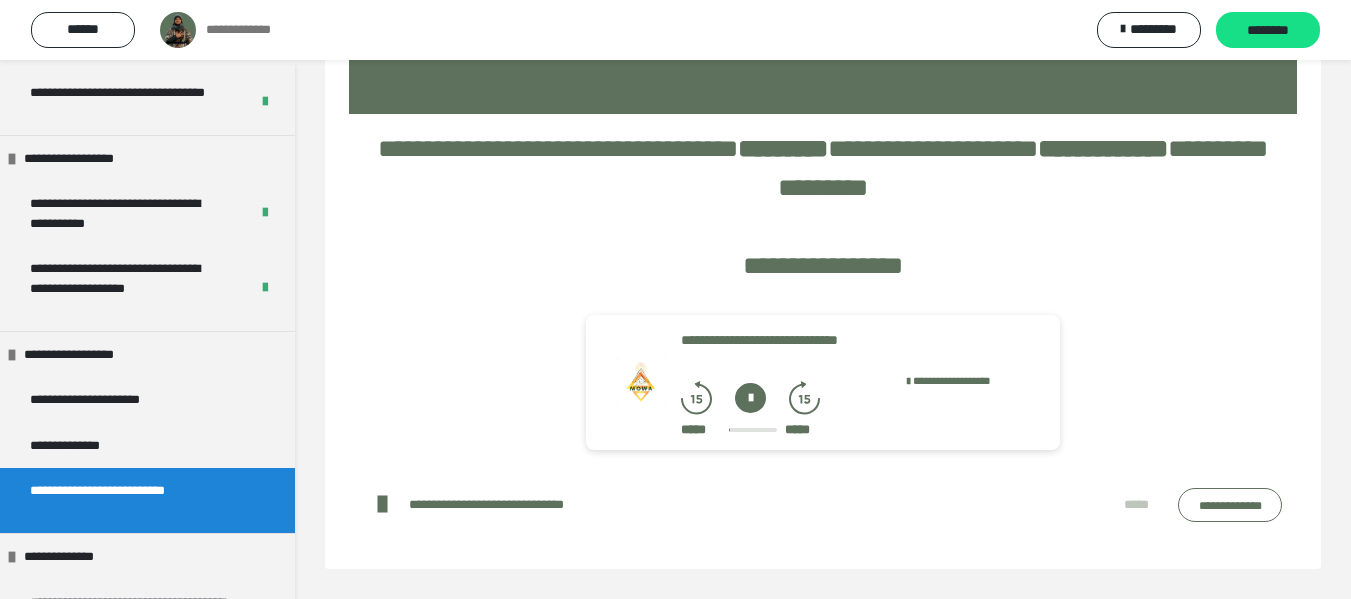 click on "**********" at bounding box center (823, 382) 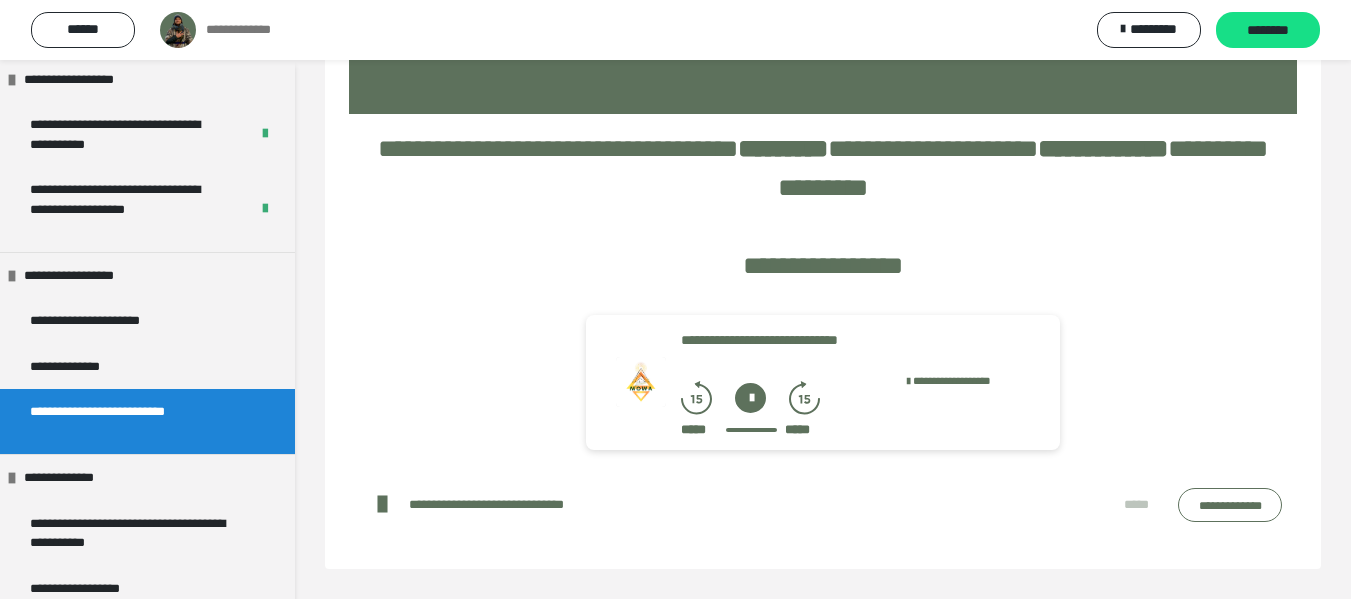 scroll, scrollTop: 483, scrollLeft: 0, axis: vertical 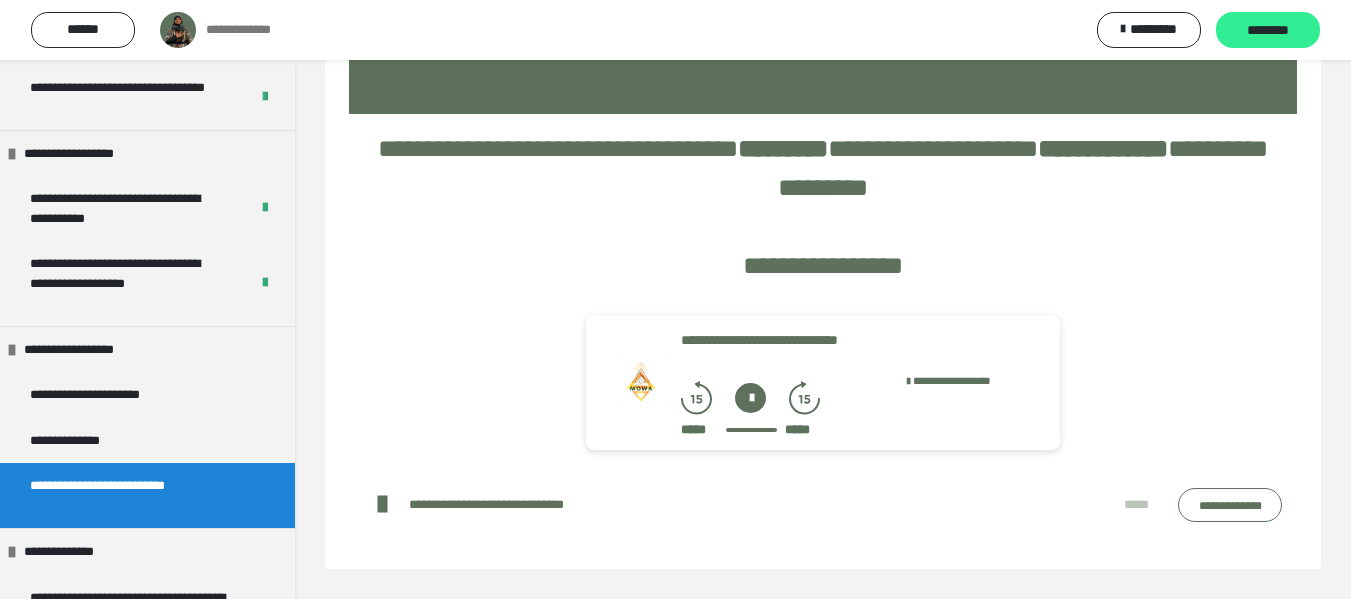 click on "********" at bounding box center [1268, 31] 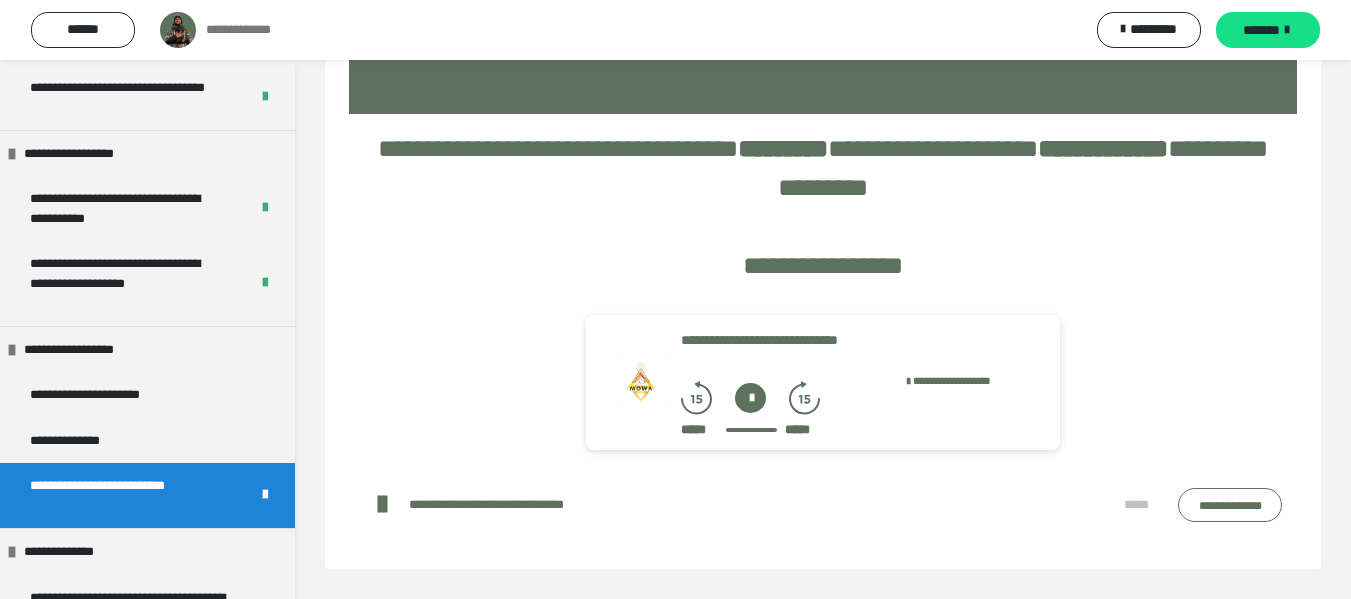 scroll, scrollTop: 513, scrollLeft: 0, axis: vertical 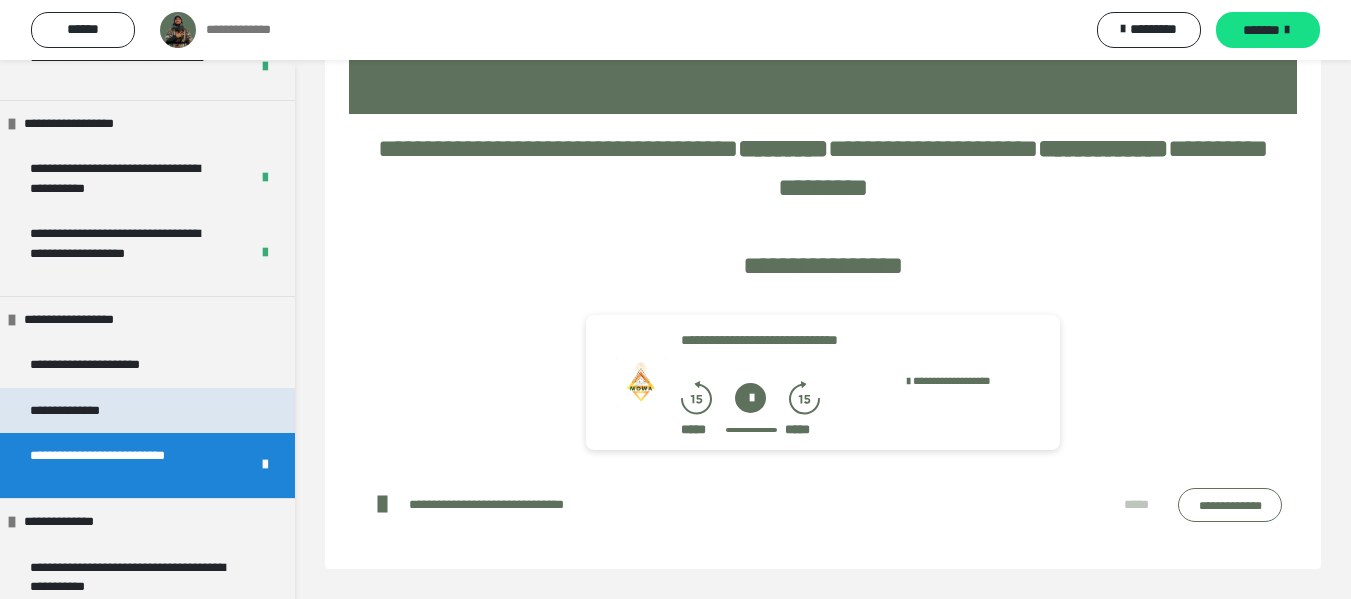 click on "**********" at bounding box center (147, 411) 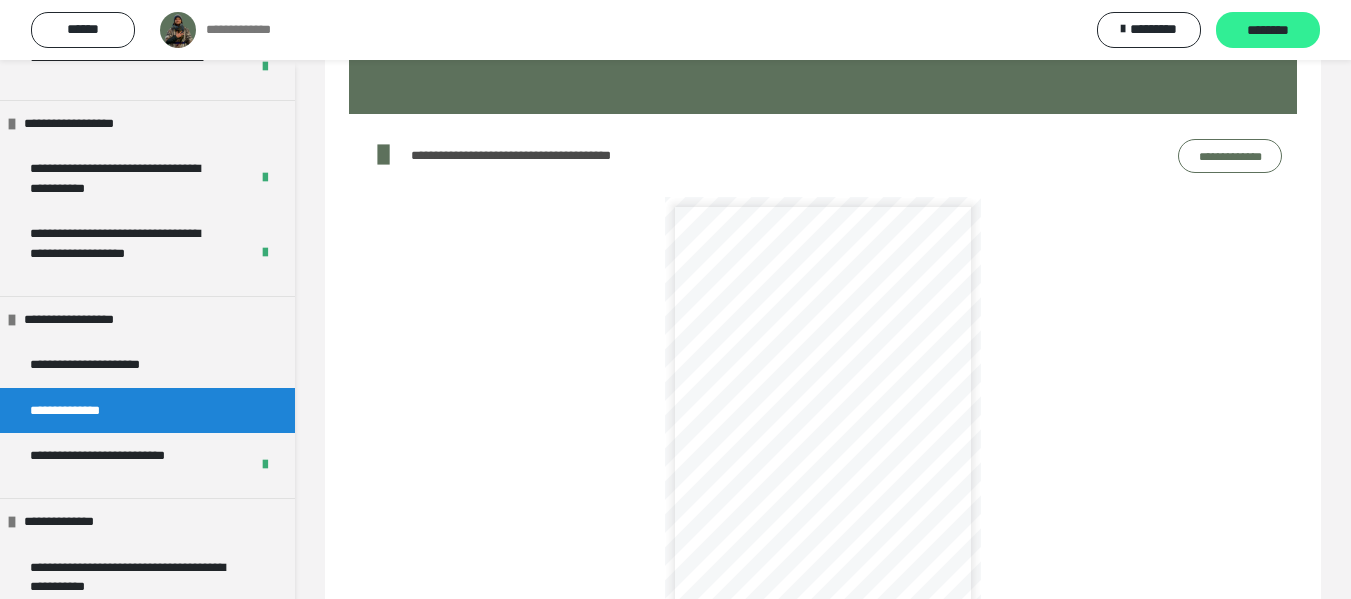 click on "********" at bounding box center [1268, 31] 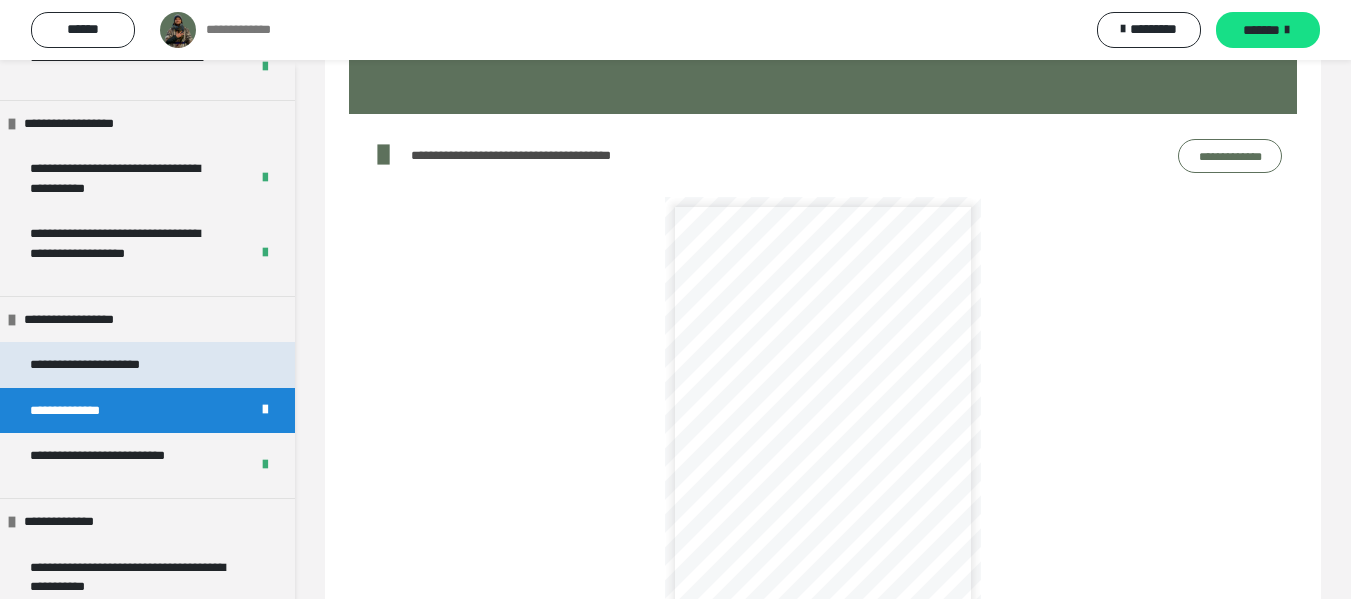 click on "**********" at bounding box center [147, 365] 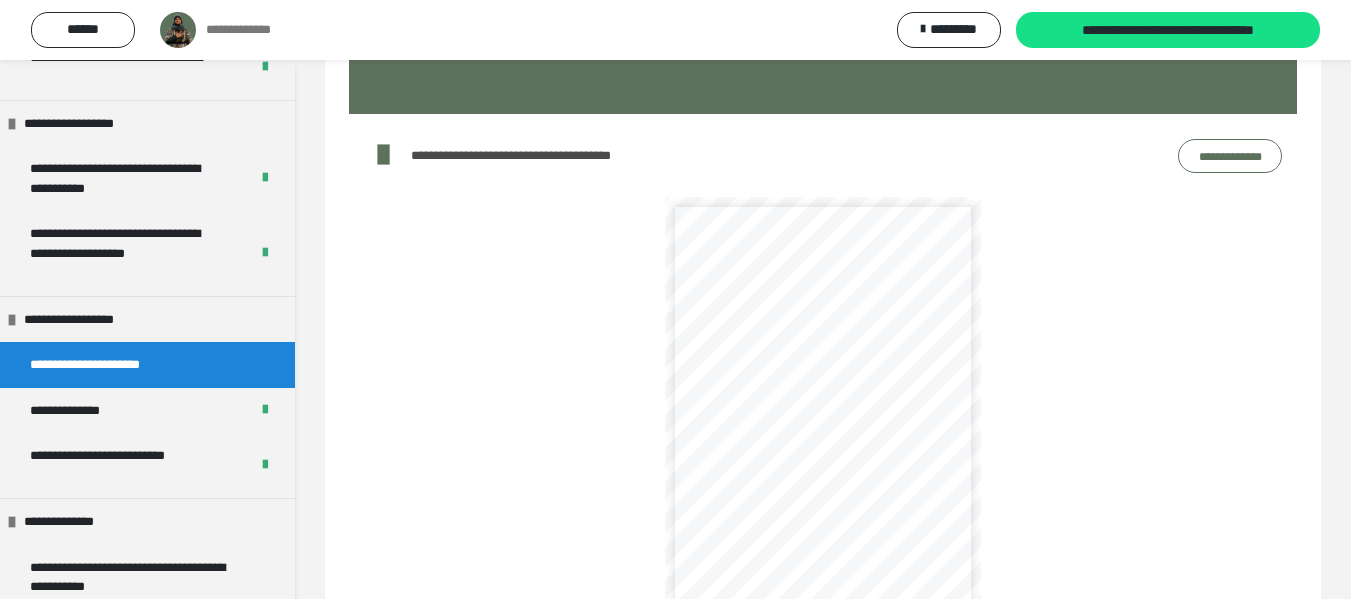scroll, scrollTop: 60, scrollLeft: 0, axis: vertical 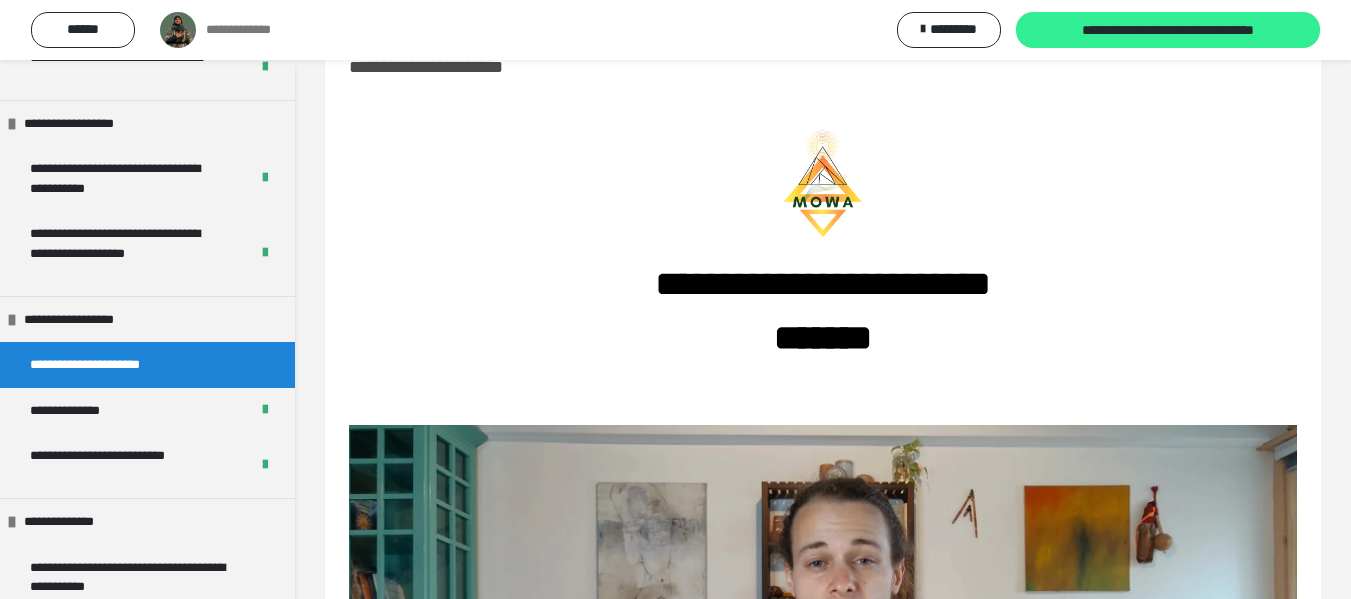 click on "**********" at bounding box center [1168, 31] 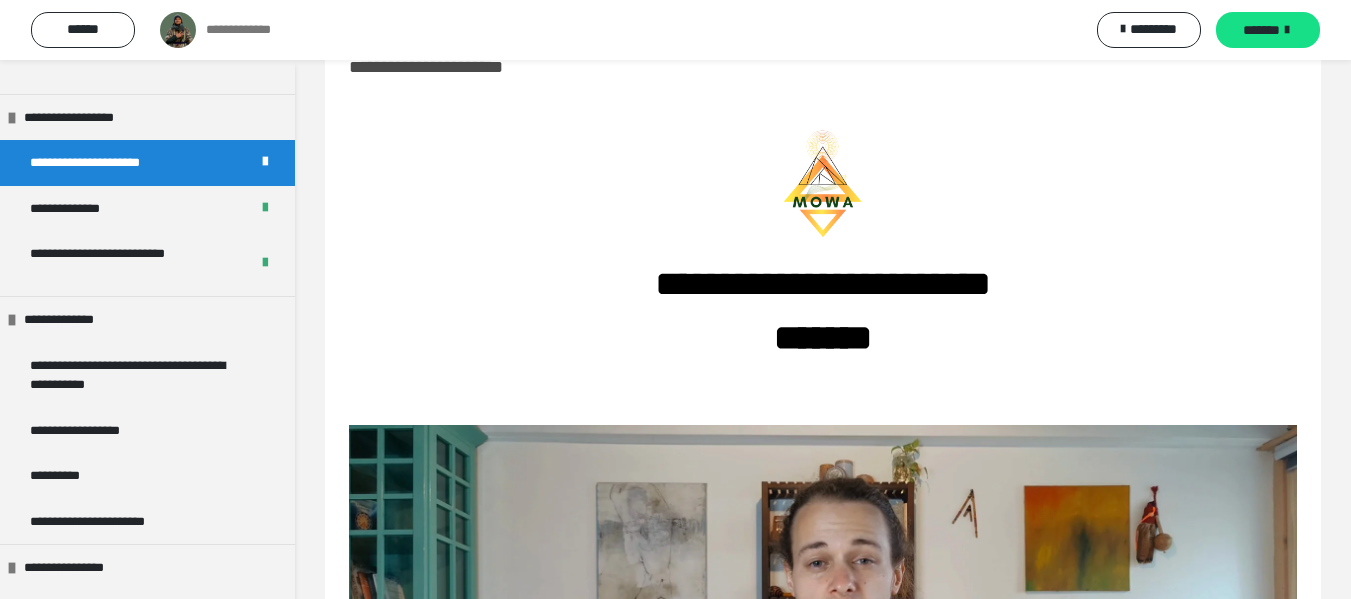 scroll, scrollTop: 764, scrollLeft: 0, axis: vertical 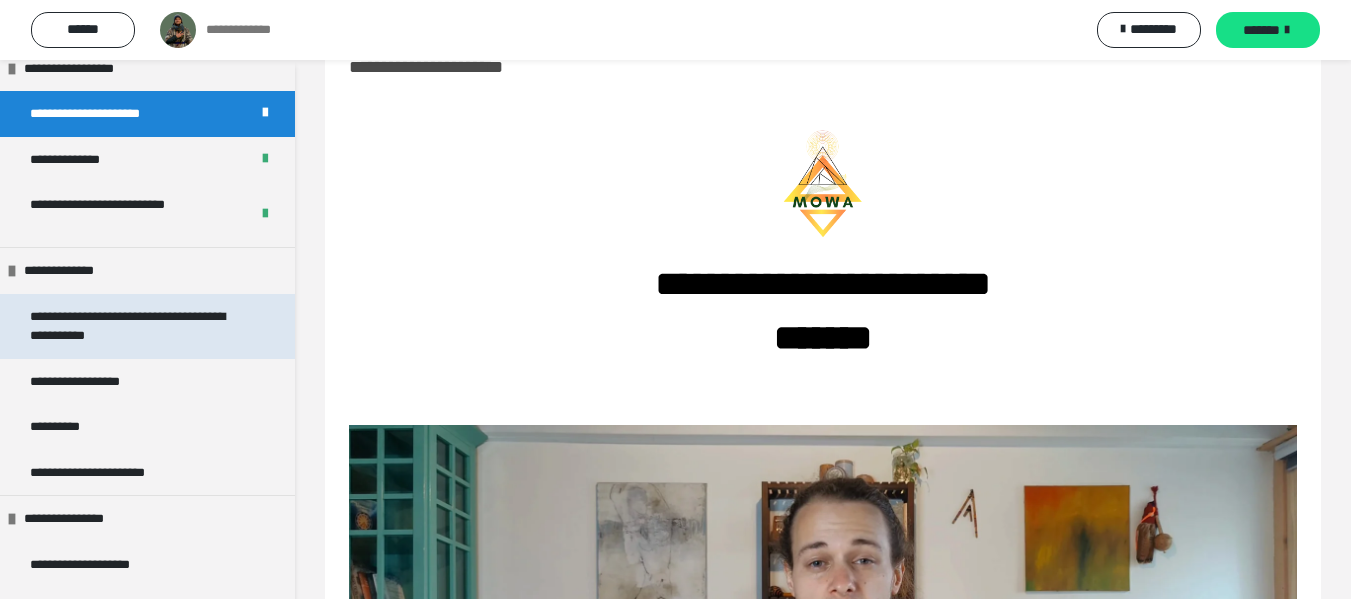 click on "**********" at bounding box center (132, 326) 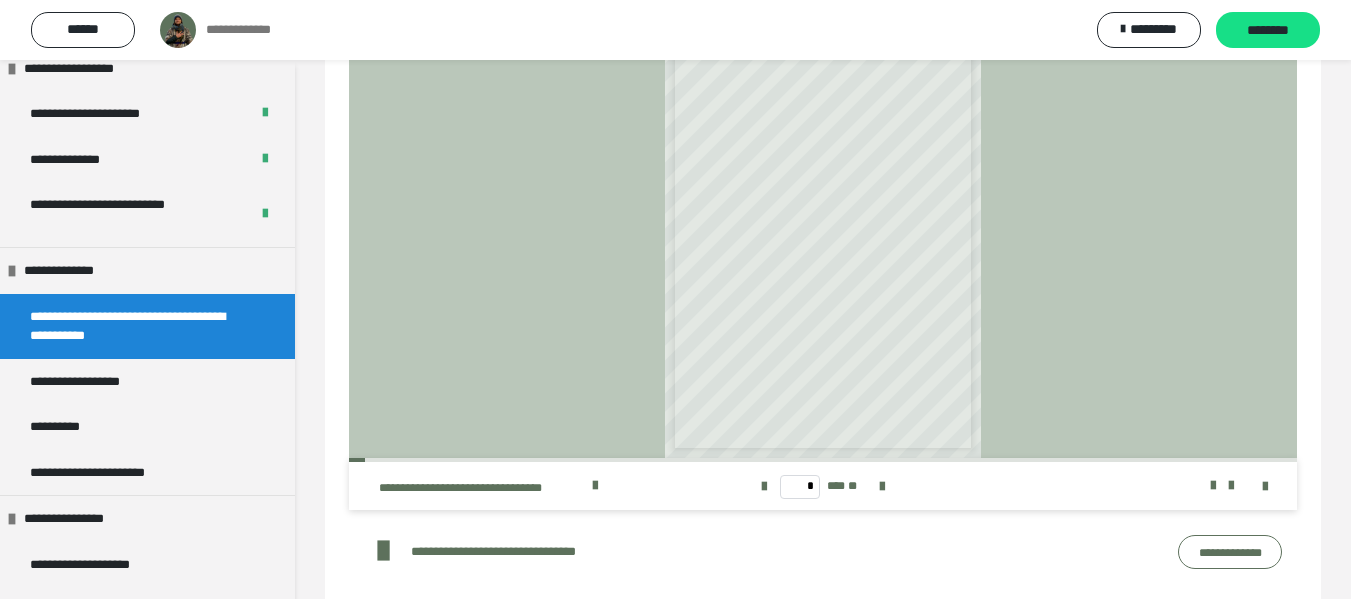 scroll, scrollTop: 631, scrollLeft: 0, axis: vertical 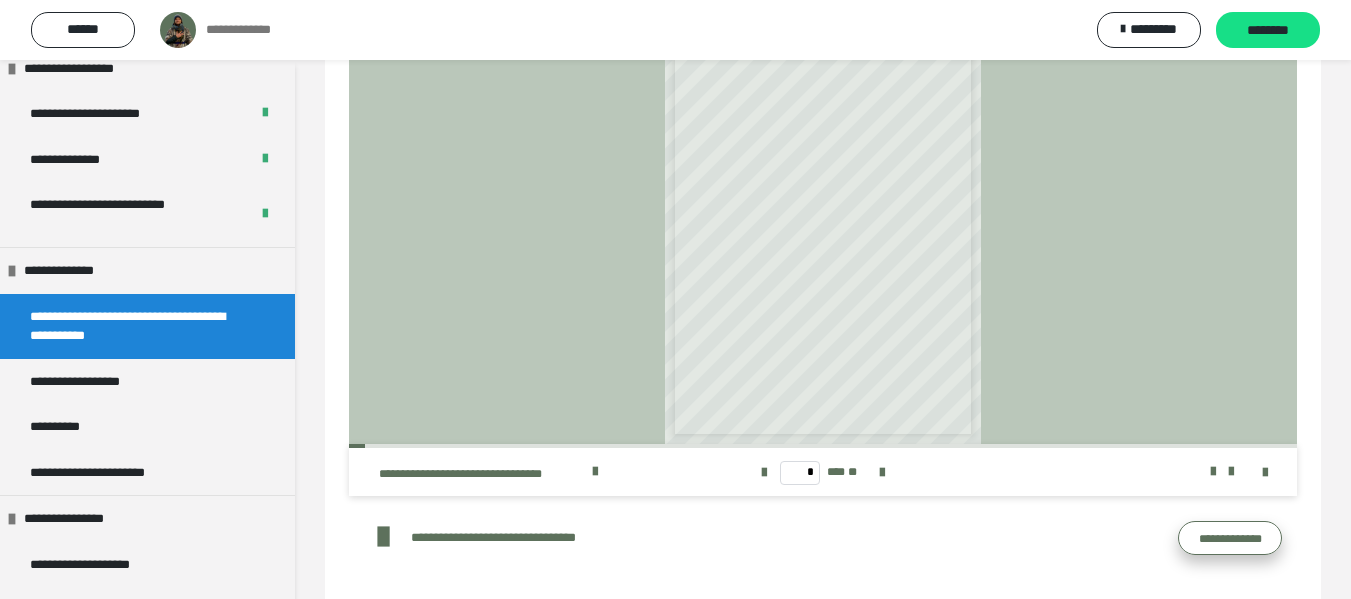 click on "**********" at bounding box center [1230, 538] 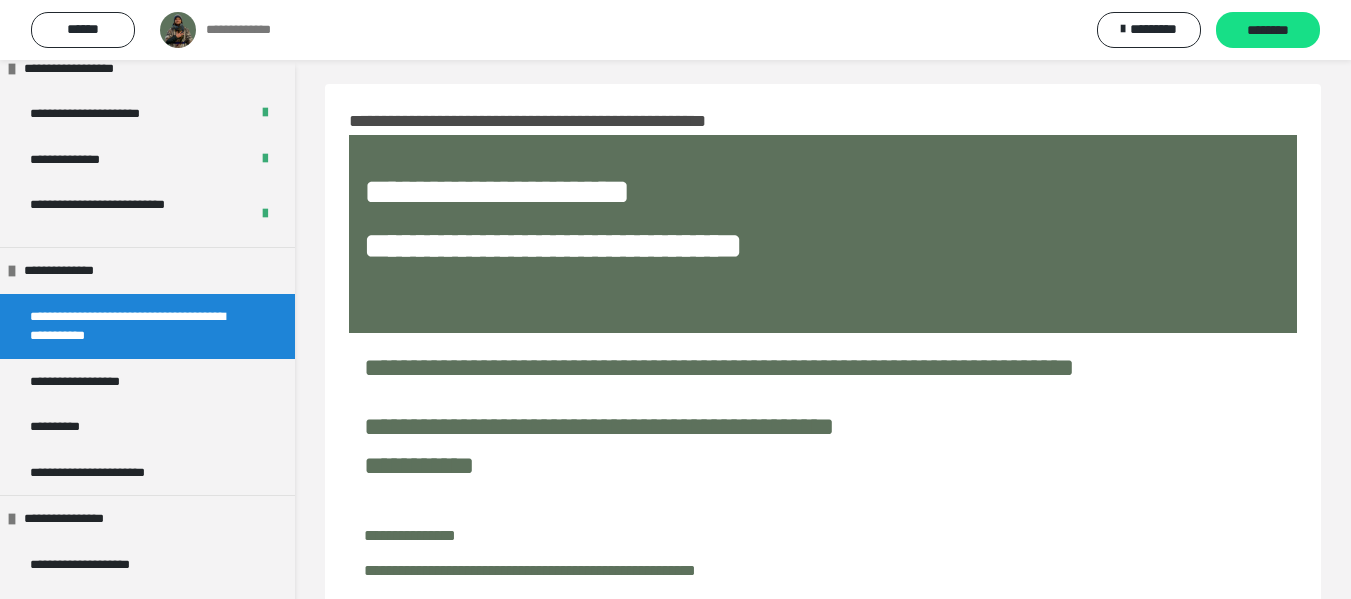 scroll, scrollTop: 0, scrollLeft: 0, axis: both 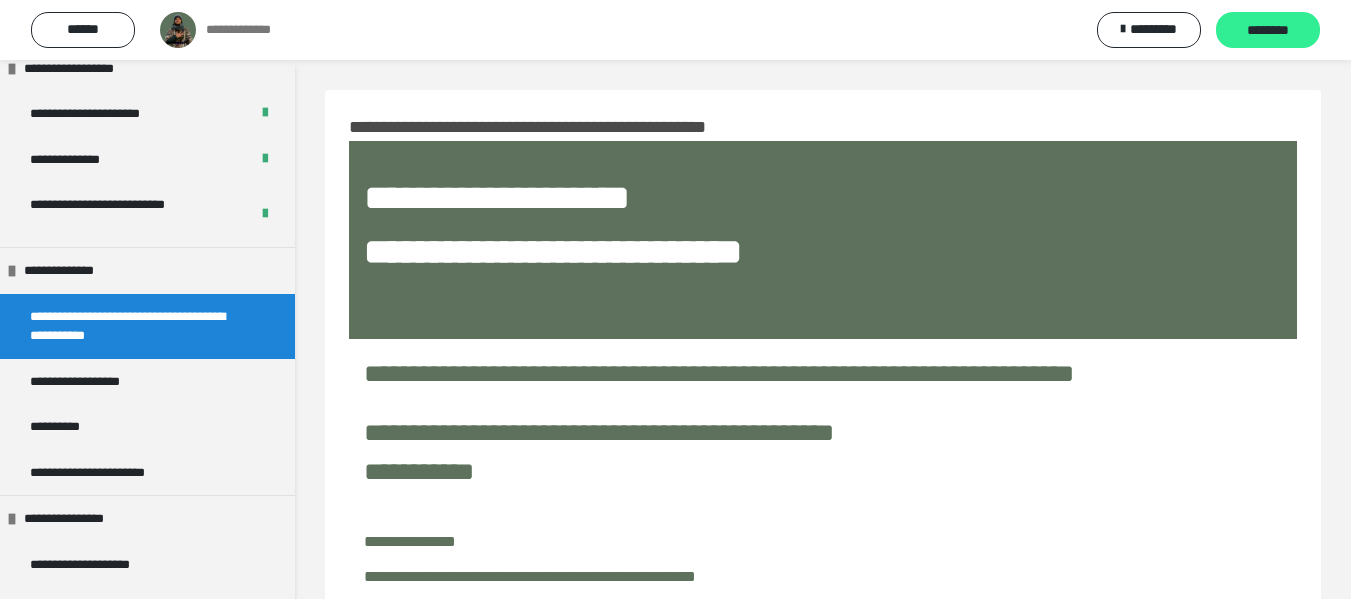 click on "********" at bounding box center [1268, 31] 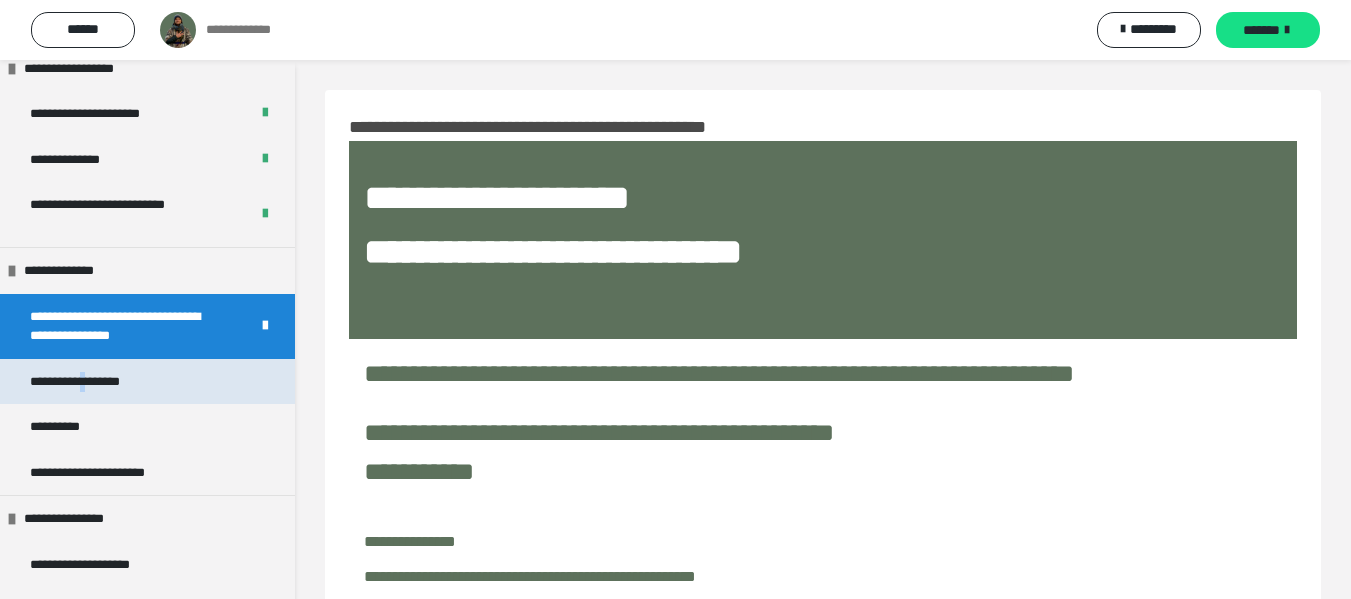 click on "**********" at bounding box center (95, 382) 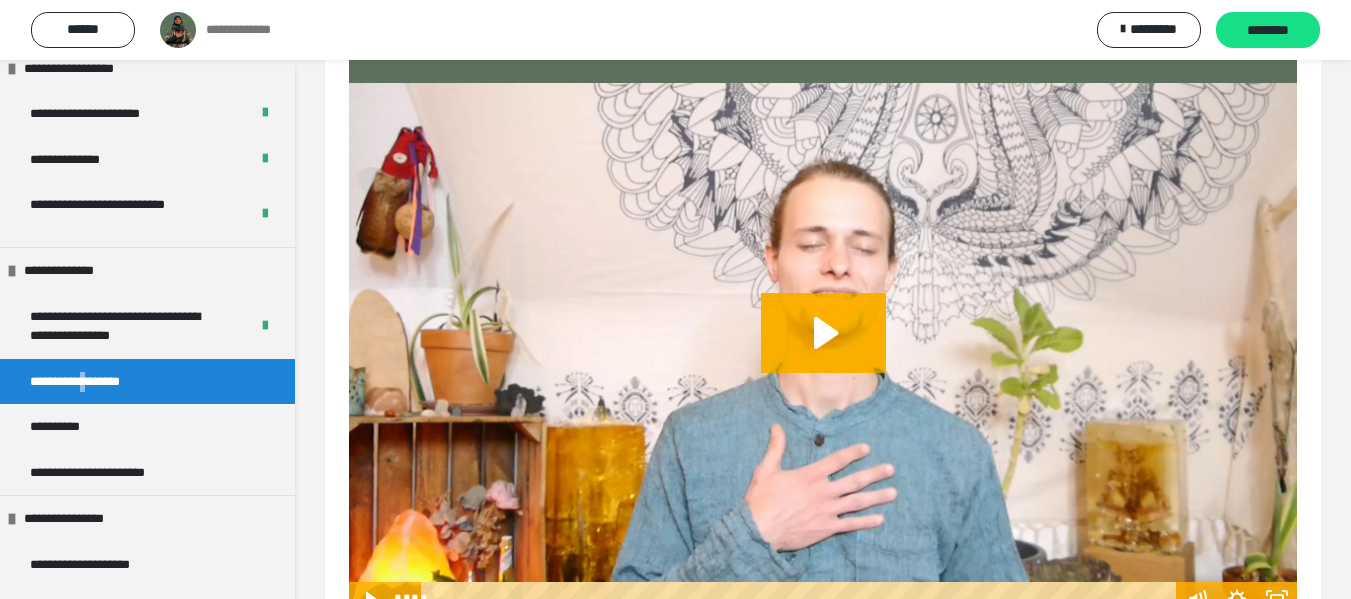 scroll, scrollTop: 253, scrollLeft: 0, axis: vertical 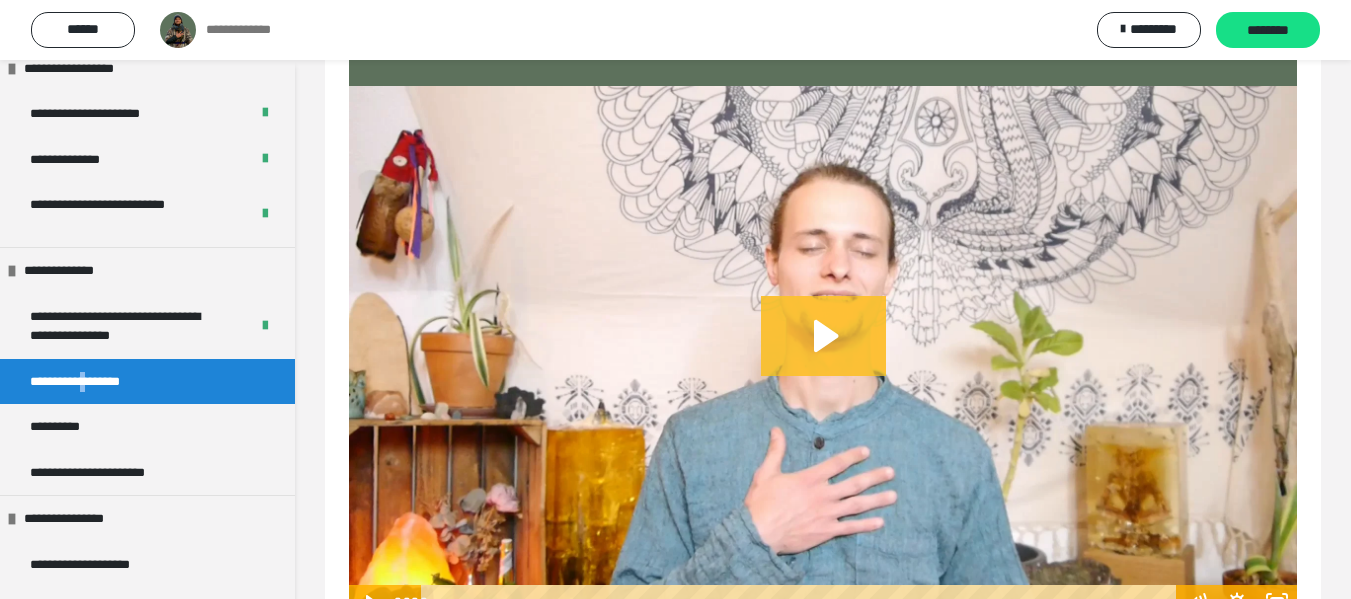 click 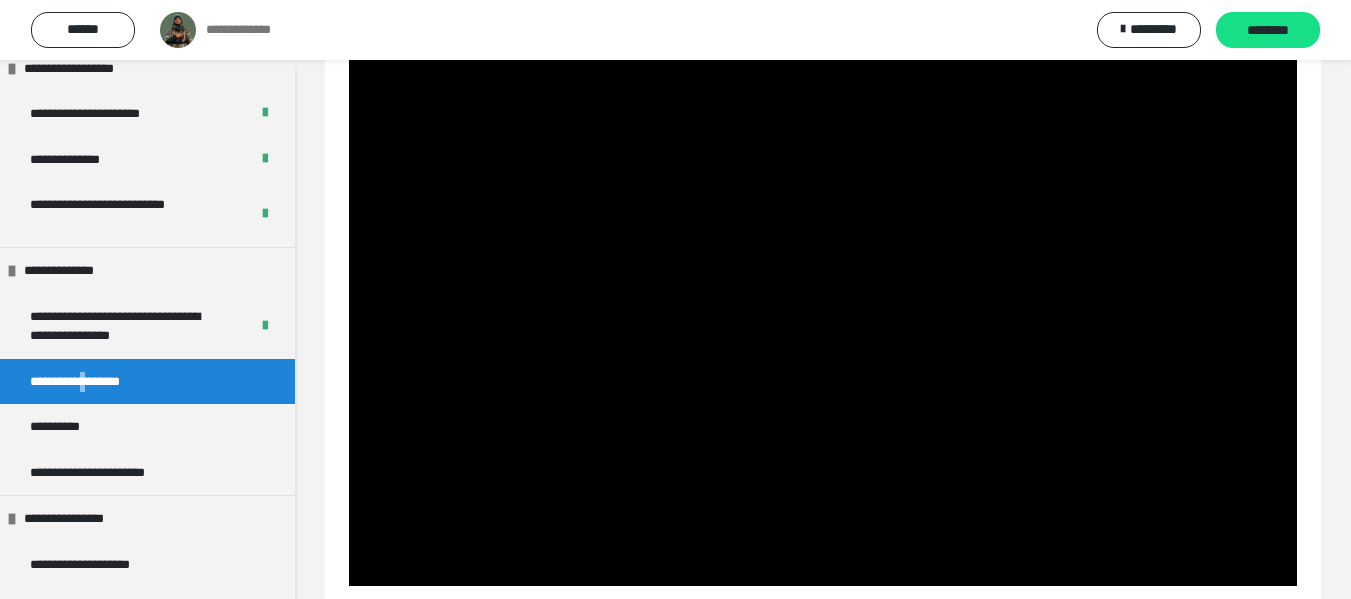 scroll, scrollTop: 327, scrollLeft: 0, axis: vertical 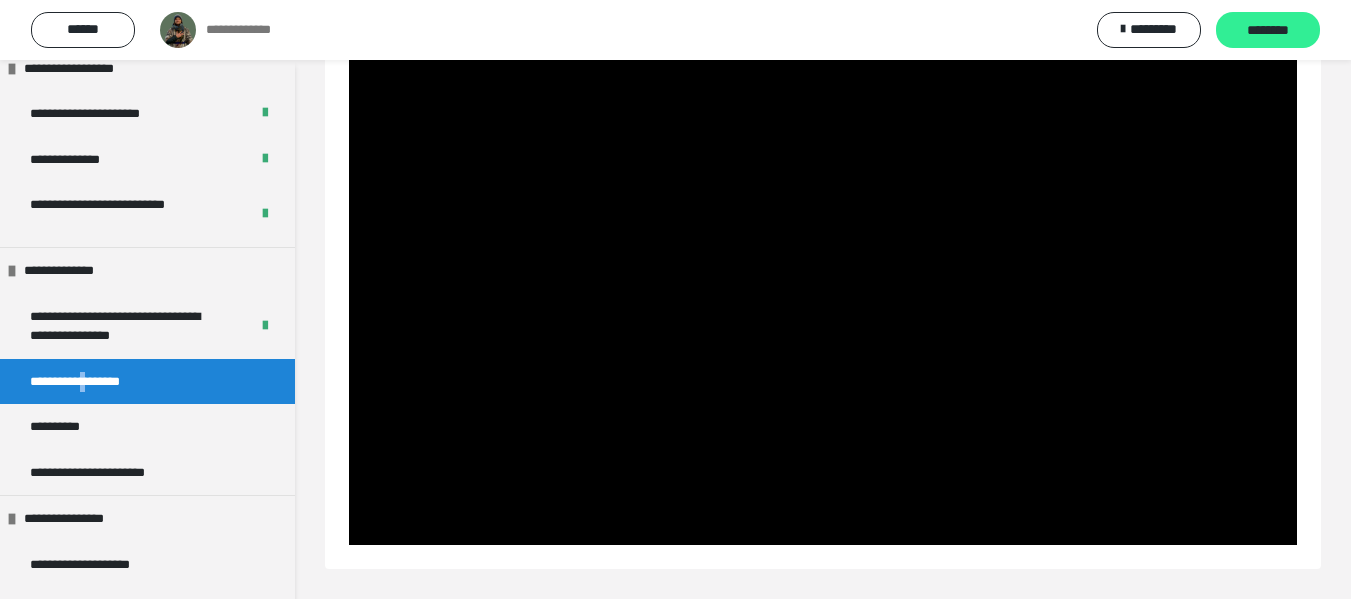 click on "********" at bounding box center [1268, 31] 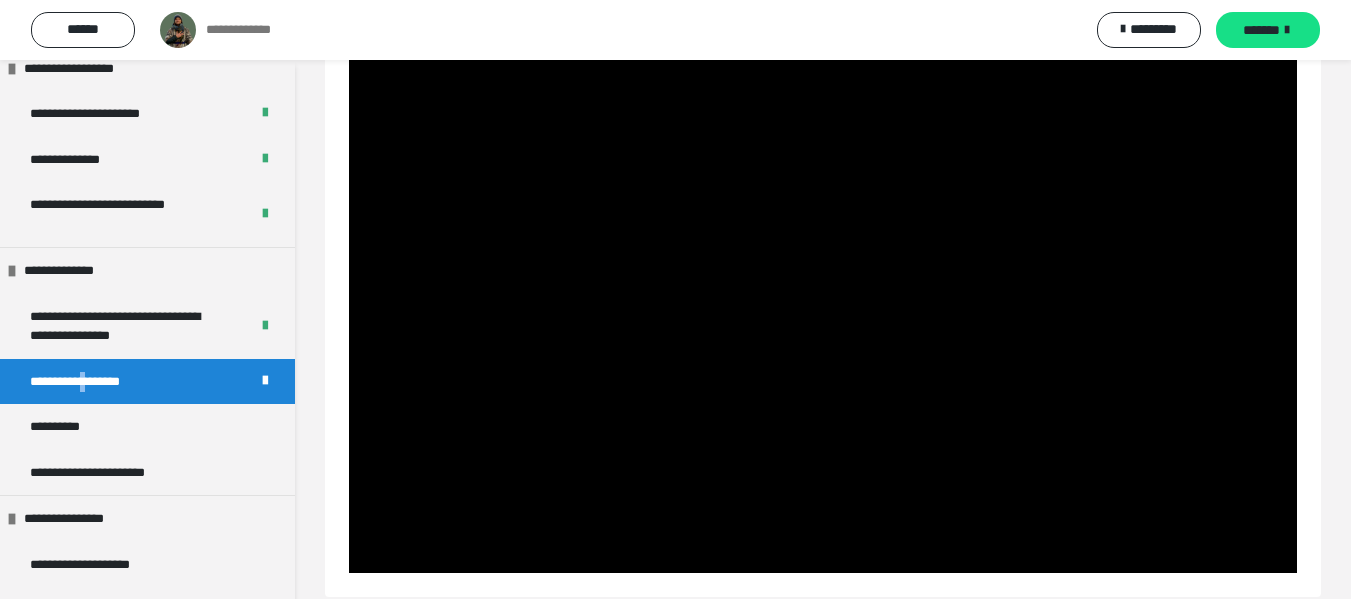 scroll, scrollTop: 314, scrollLeft: 0, axis: vertical 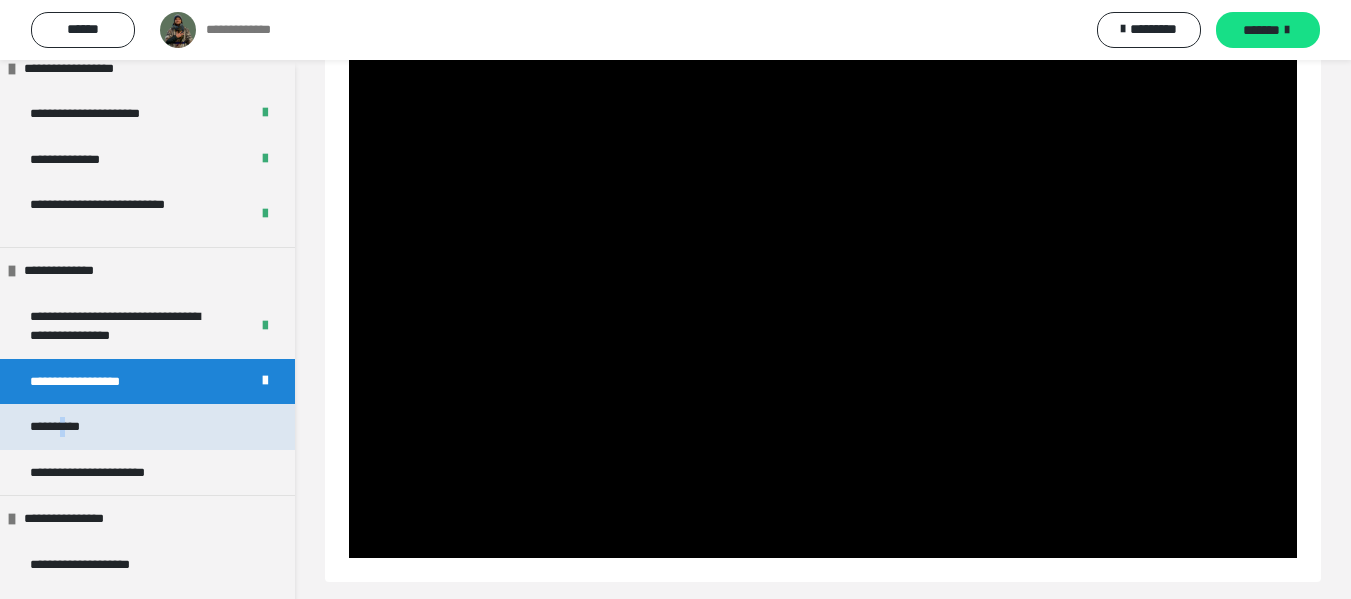 drag, startPoint x: 79, startPoint y: 414, endPoint x: 97, endPoint y: 427, distance: 22.203604 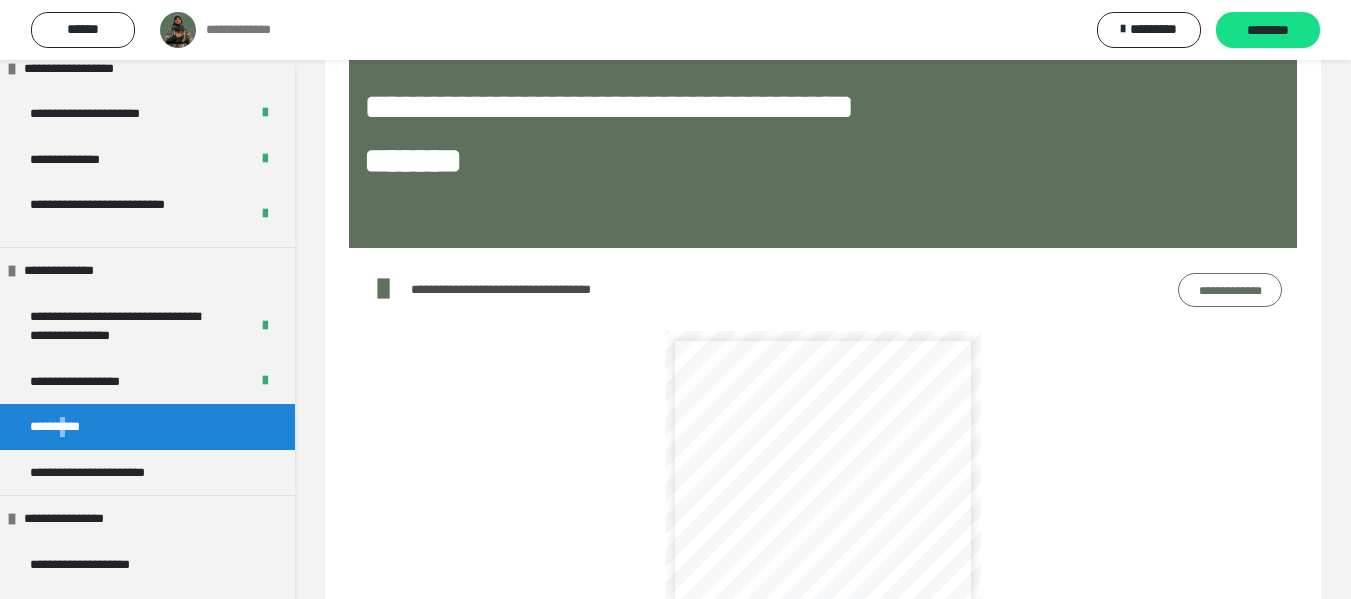 scroll, scrollTop: 161, scrollLeft: 0, axis: vertical 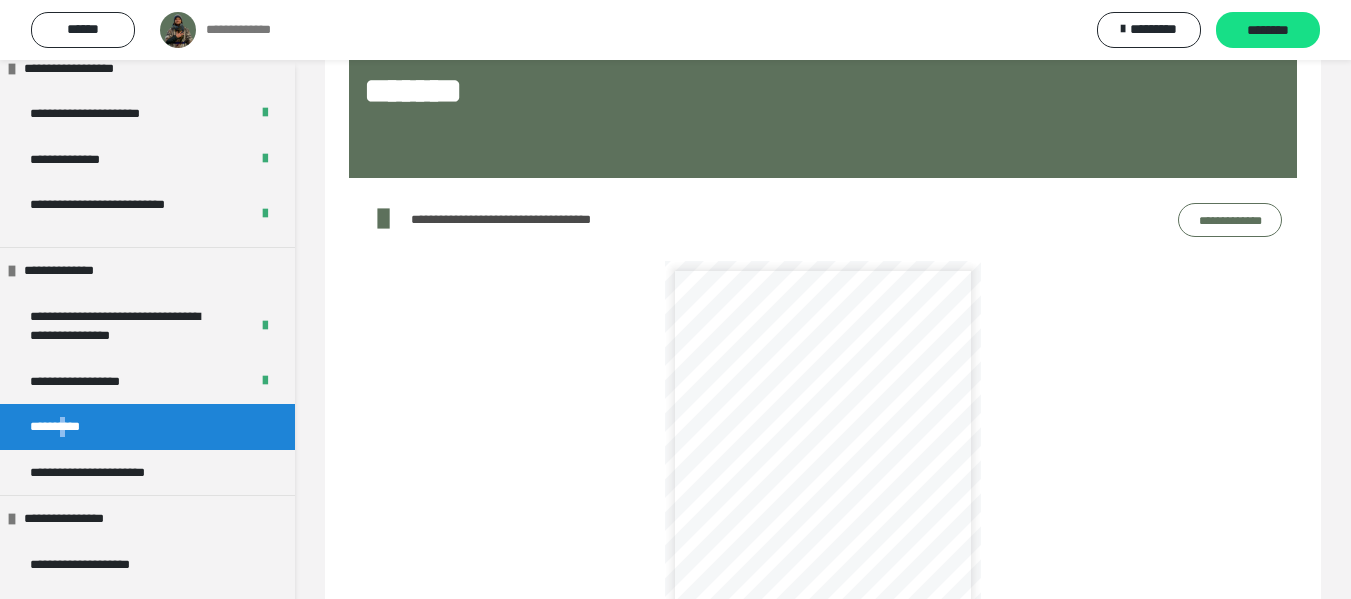 click on "**********" at bounding box center [1230, 220] 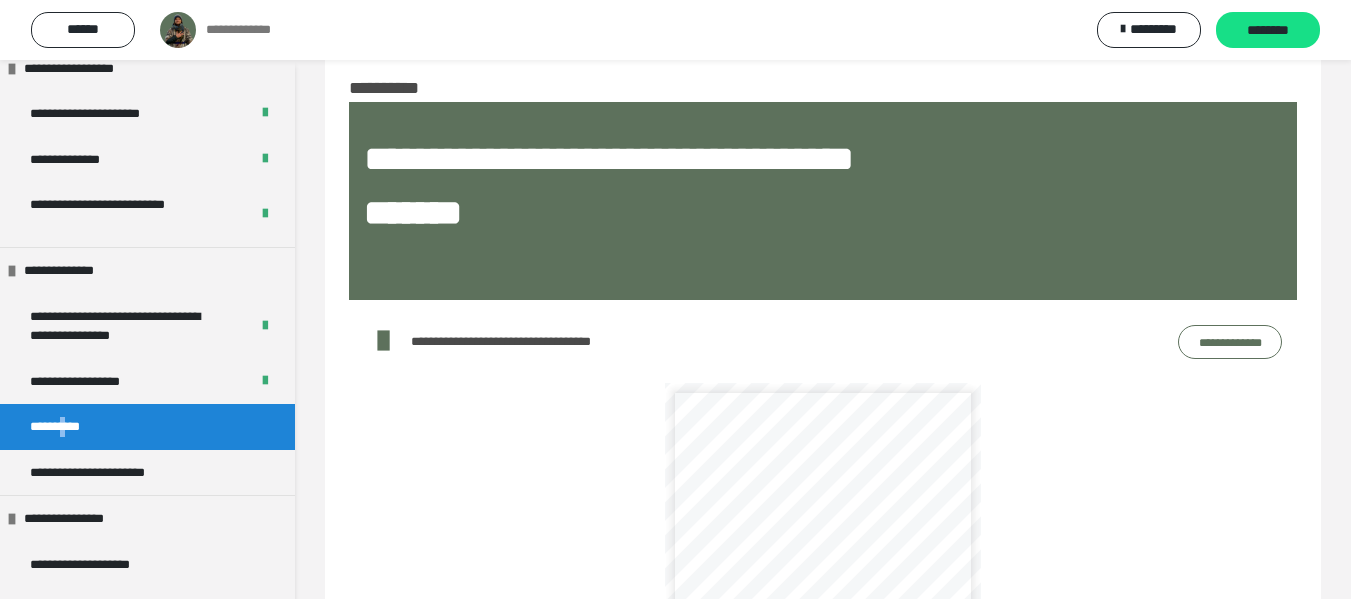 scroll, scrollTop: 0, scrollLeft: 0, axis: both 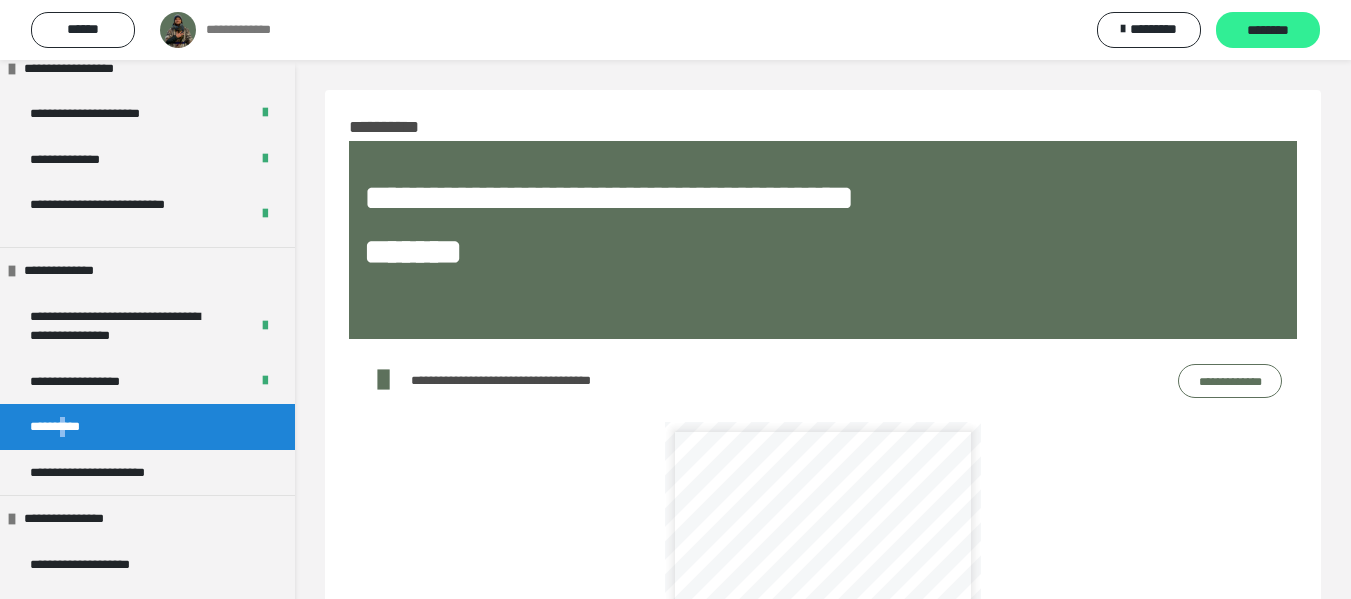 click on "********" at bounding box center (1268, 31) 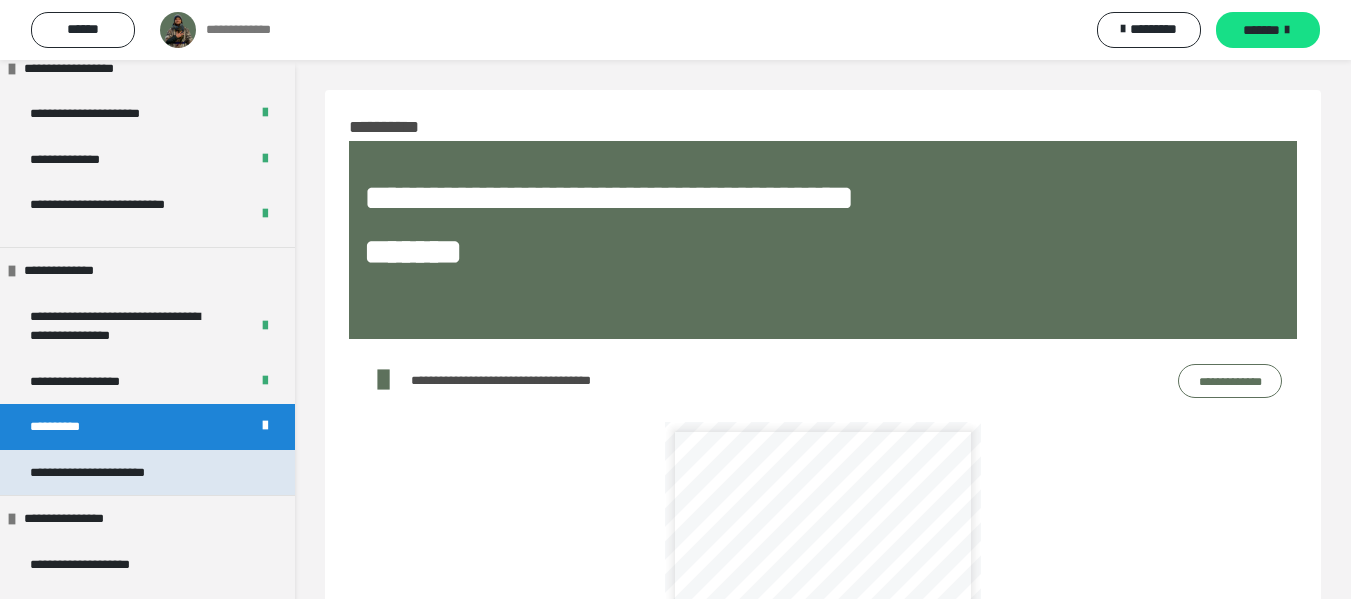 click on "**********" at bounding box center (113, 473) 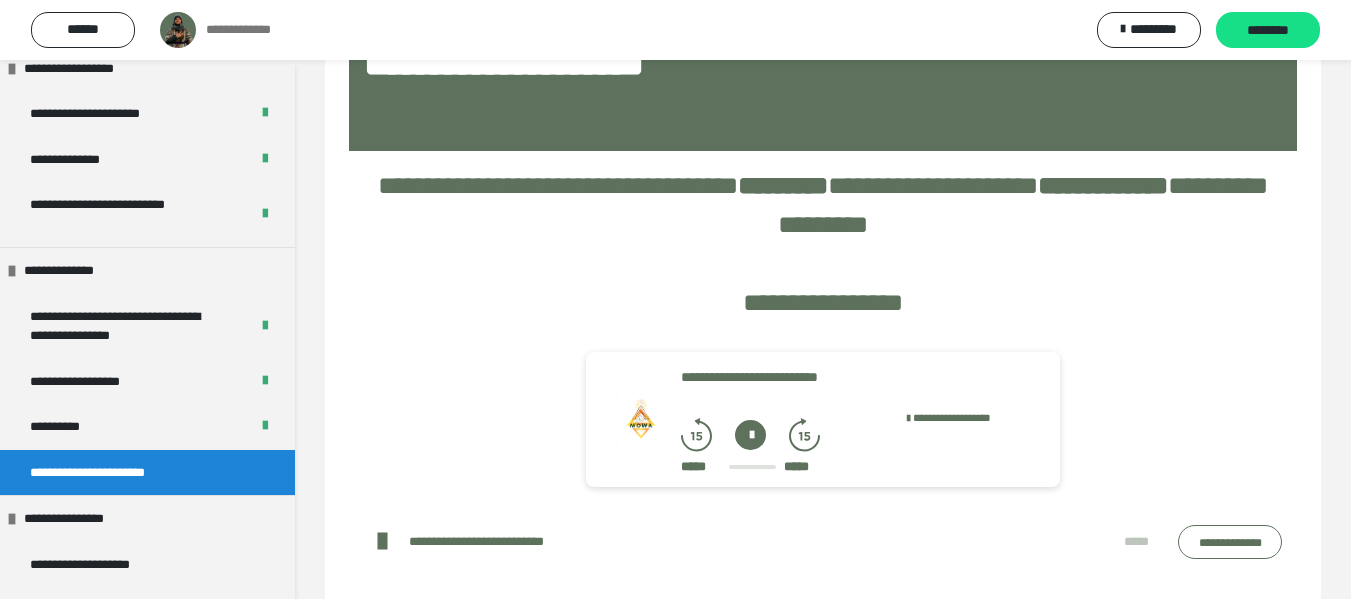 scroll, scrollTop: 194, scrollLeft: 0, axis: vertical 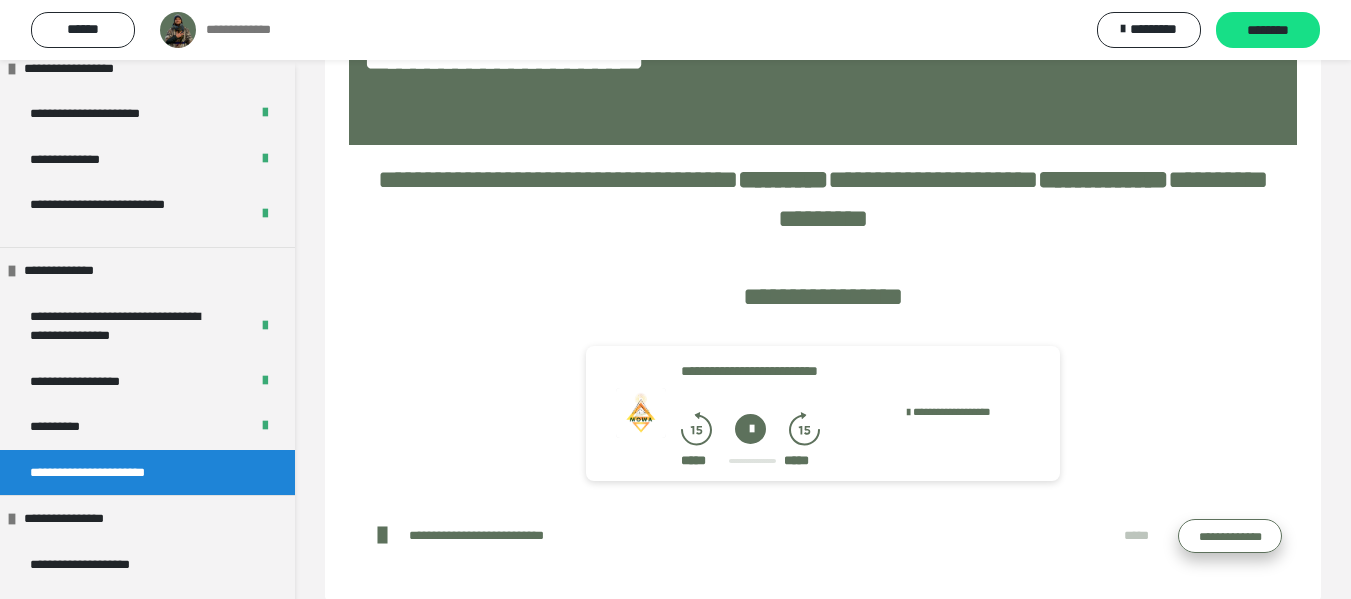 click on "**********" at bounding box center [1230, 536] 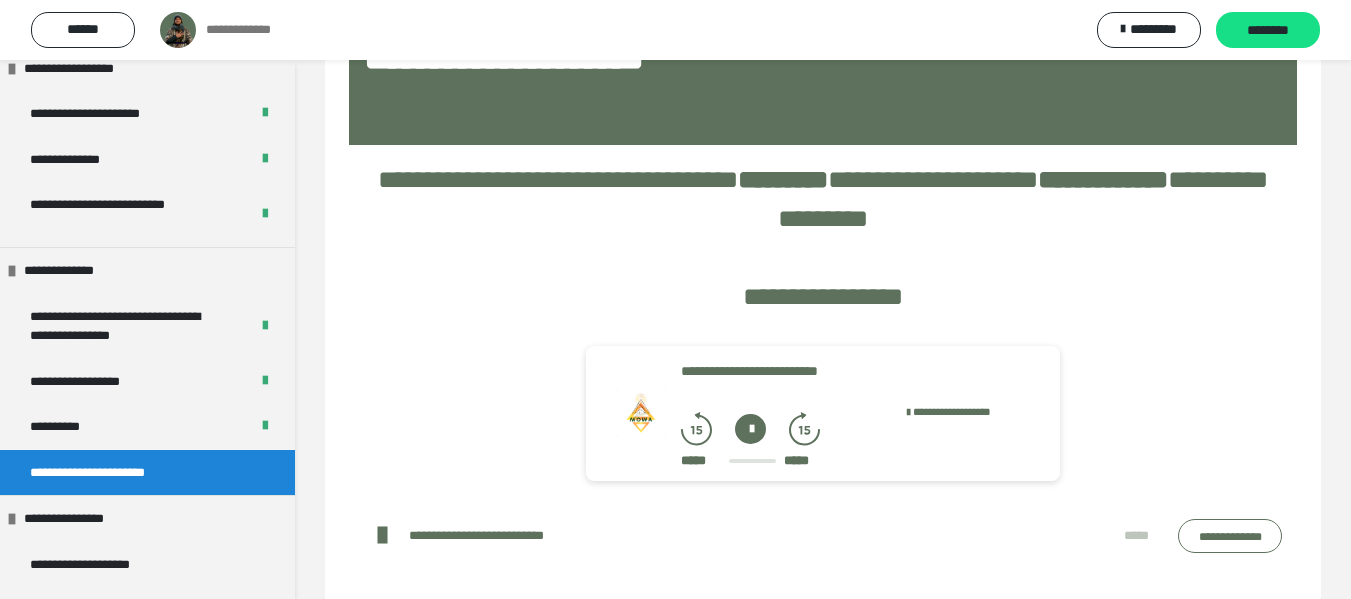 click at bounding box center [750, 429] 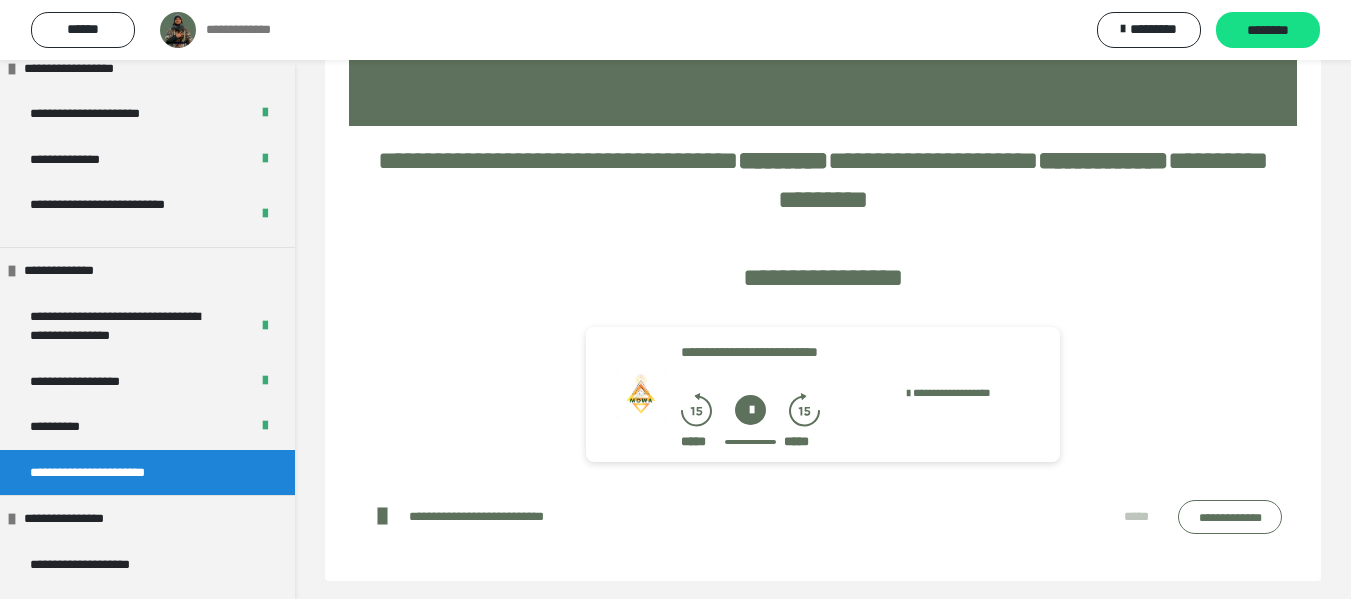 scroll, scrollTop: 225, scrollLeft: 0, axis: vertical 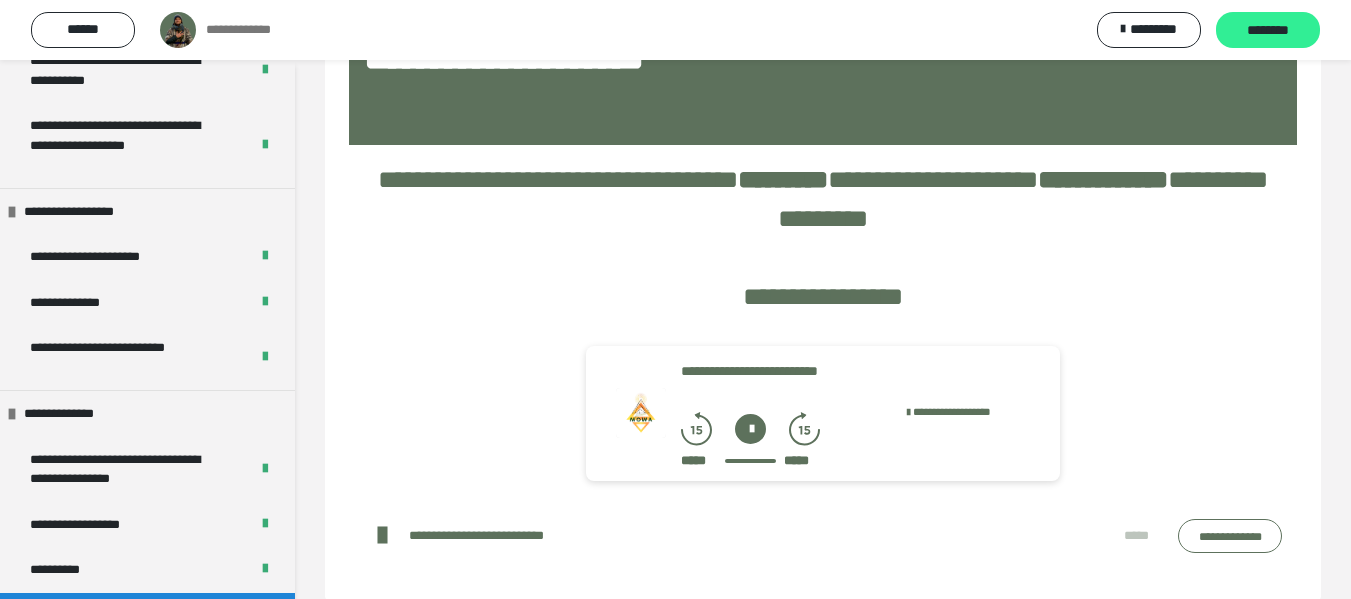 click on "********" at bounding box center (1268, 31) 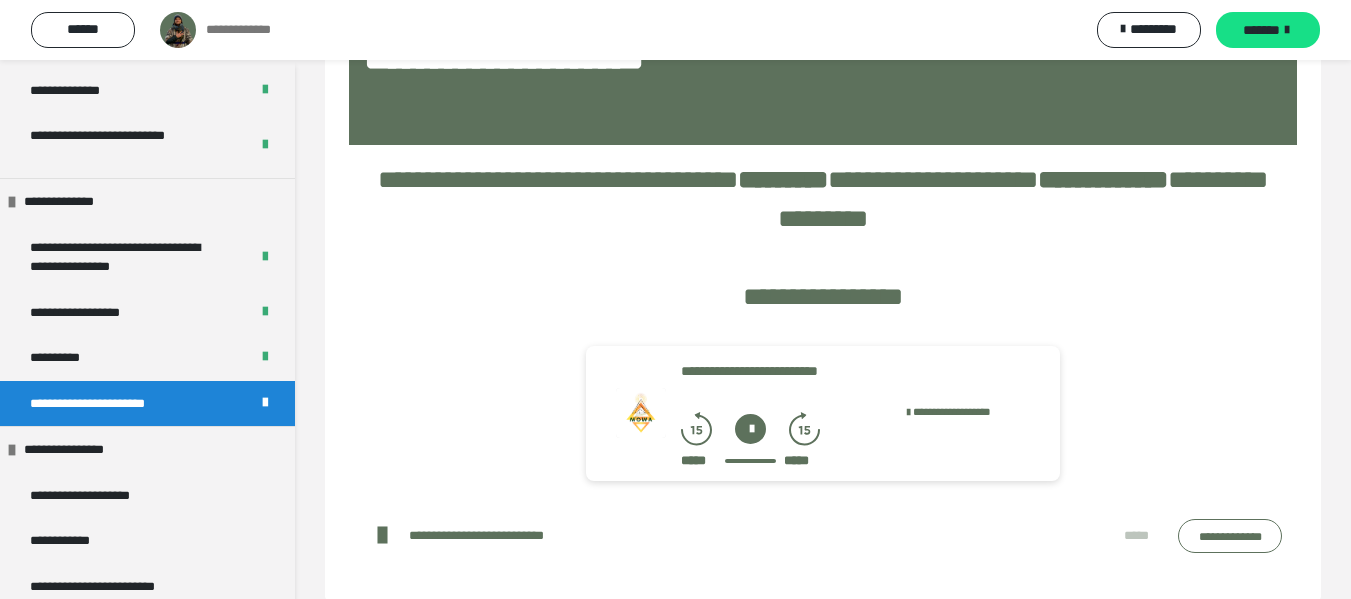scroll, scrollTop: 927, scrollLeft: 0, axis: vertical 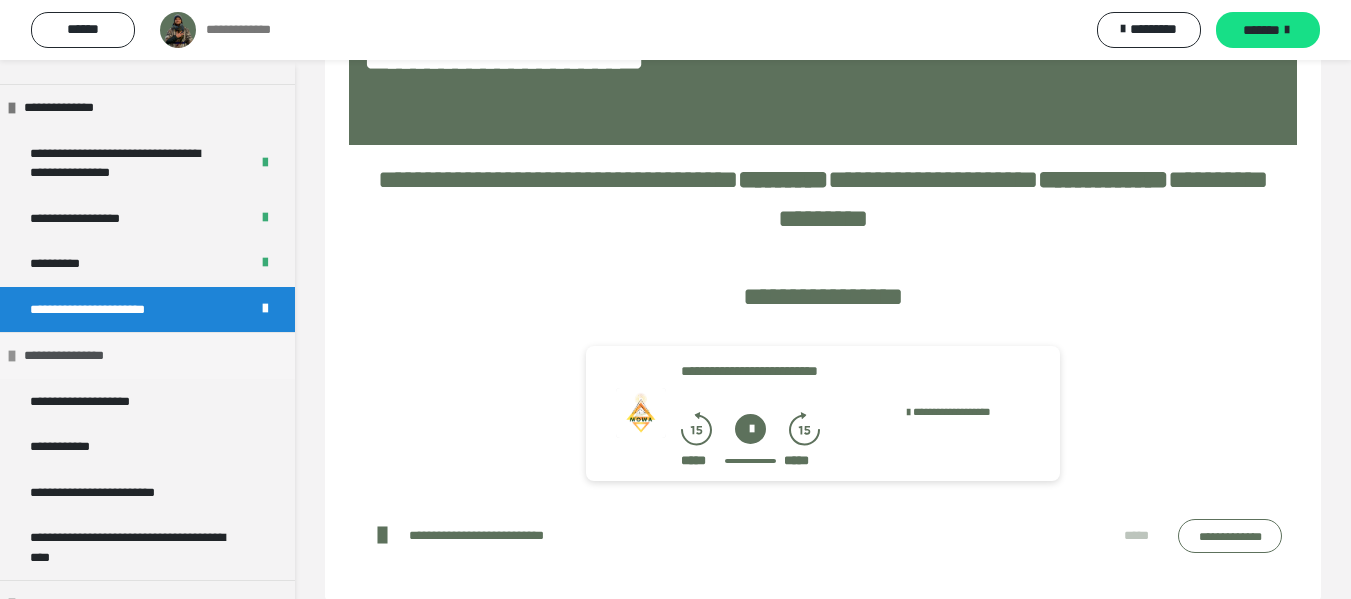 click on "**********" at bounding box center (82, 356) 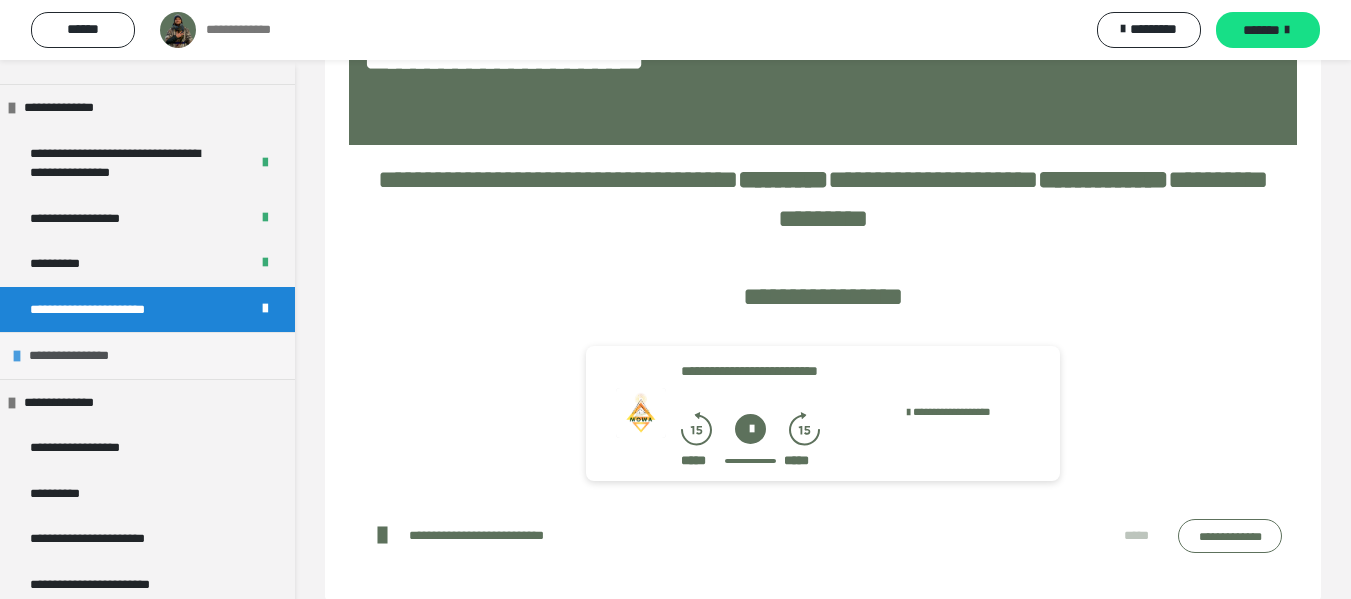 click on "**********" at bounding box center (87, 356) 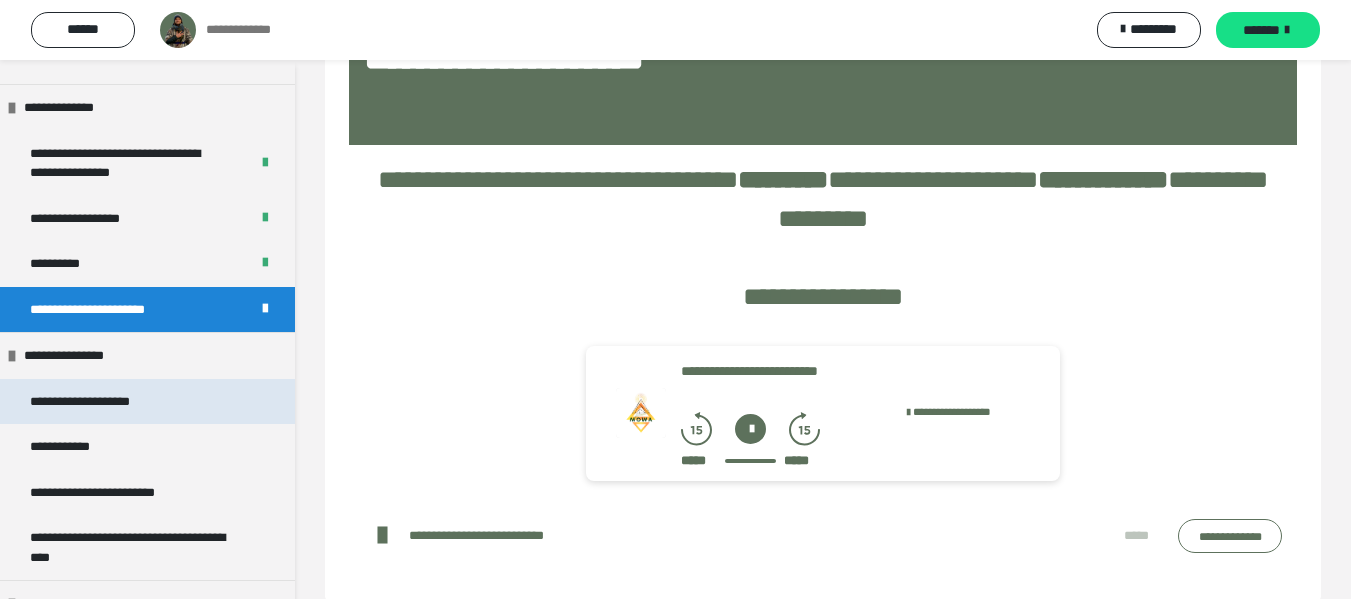 click on "**********" at bounding box center (105, 402) 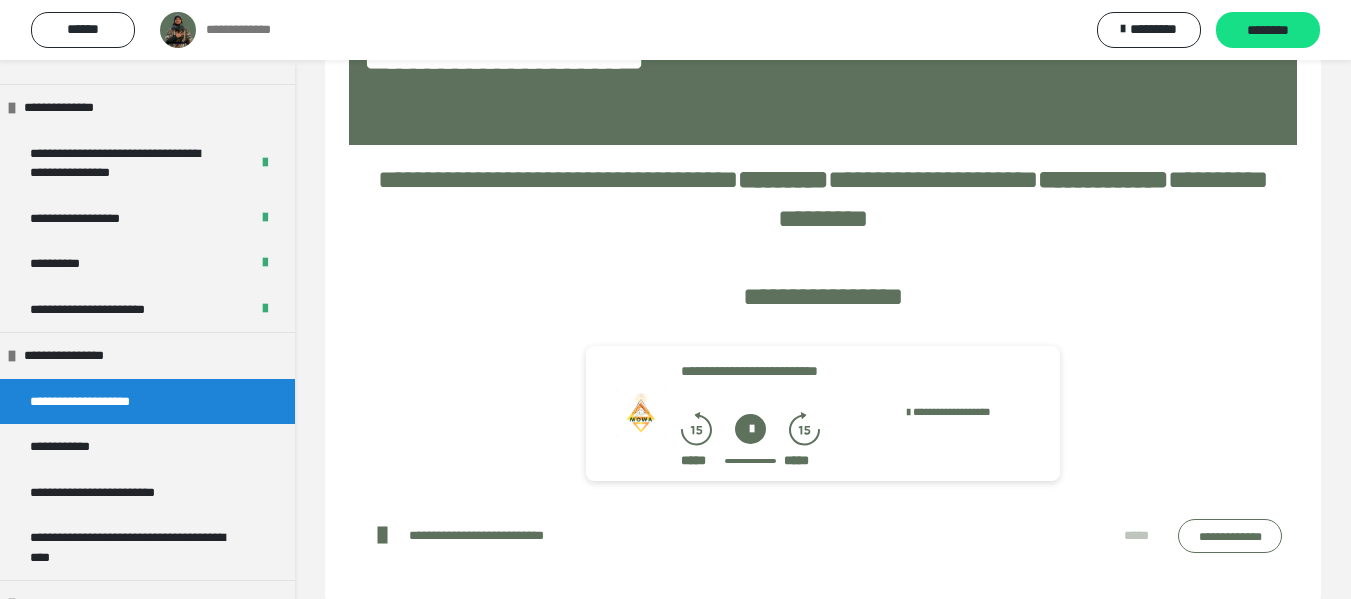 scroll, scrollTop: 60, scrollLeft: 0, axis: vertical 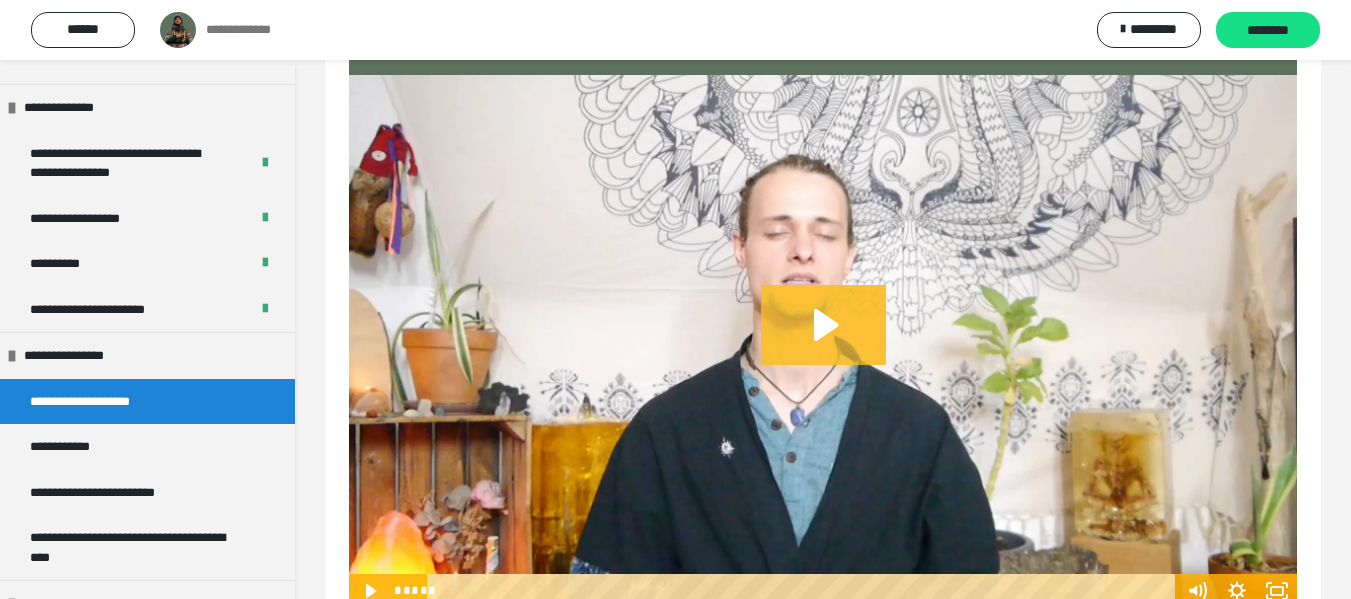 click 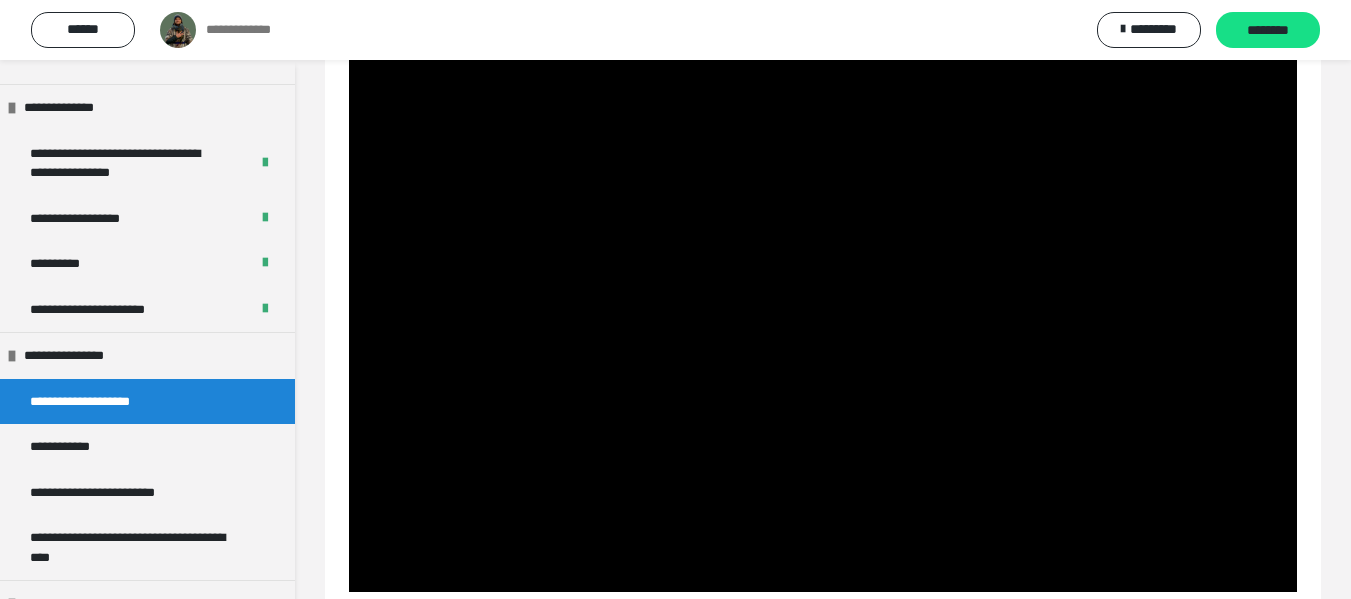 scroll, scrollTop: 327, scrollLeft: 0, axis: vertical 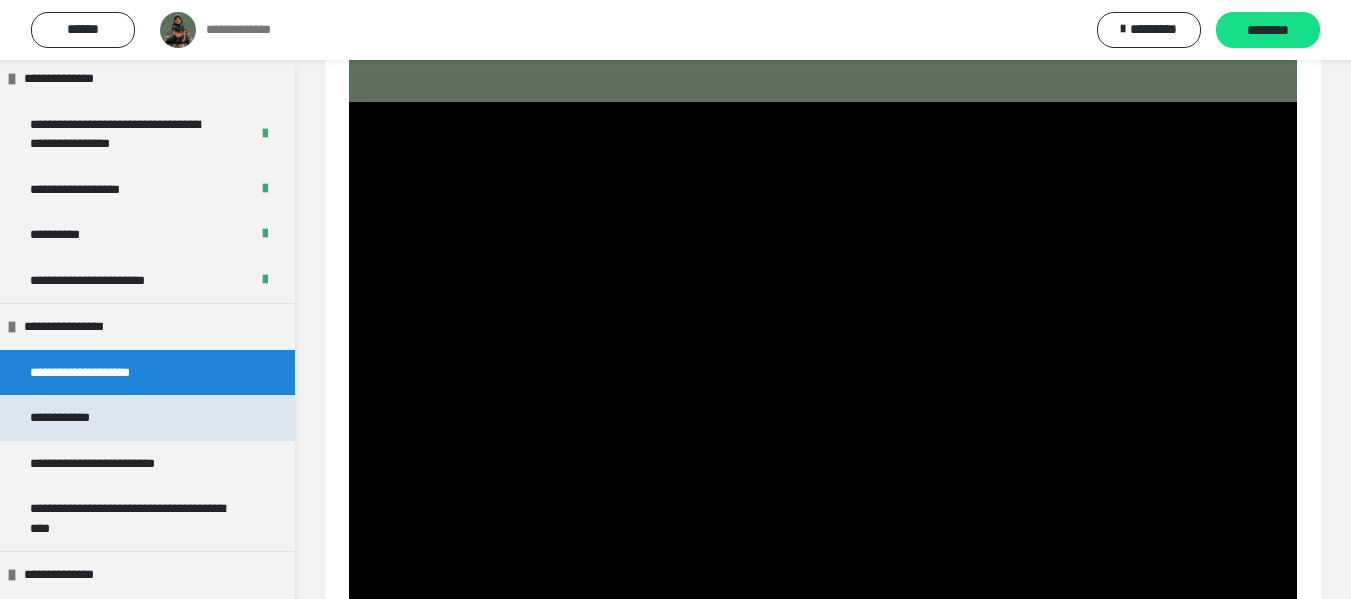 click on "**********" at bounding box center (81, 418) 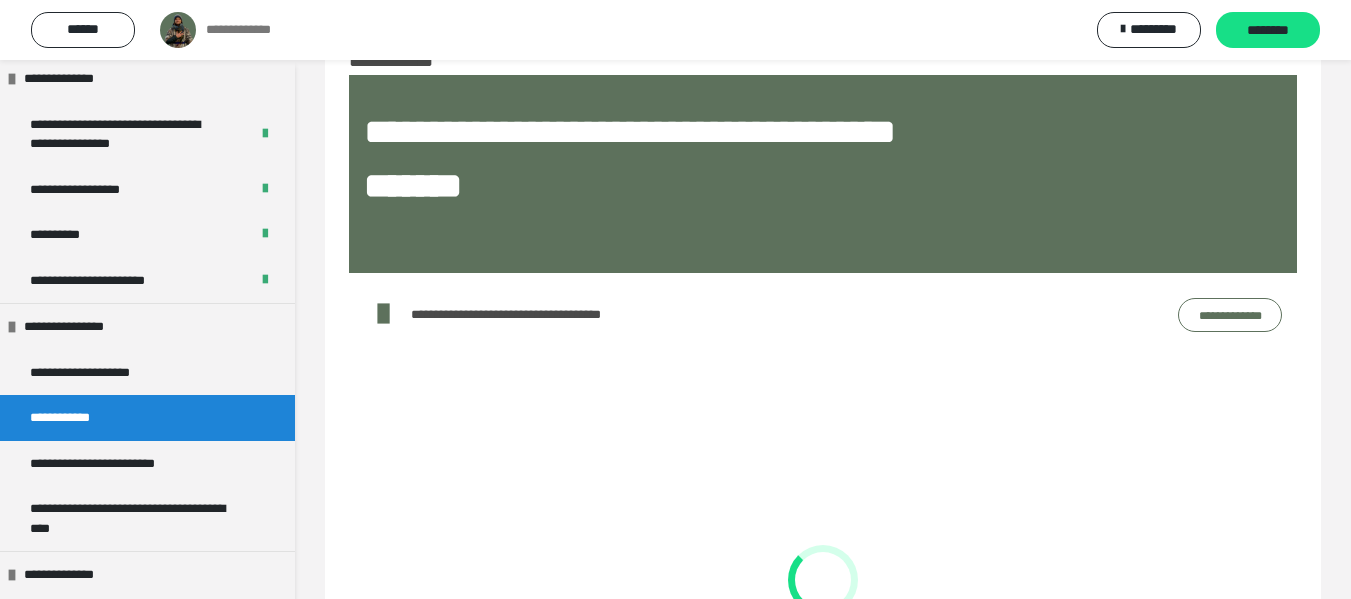 scroll, scrollTop: 0, scrollLeft: 0, axis: both 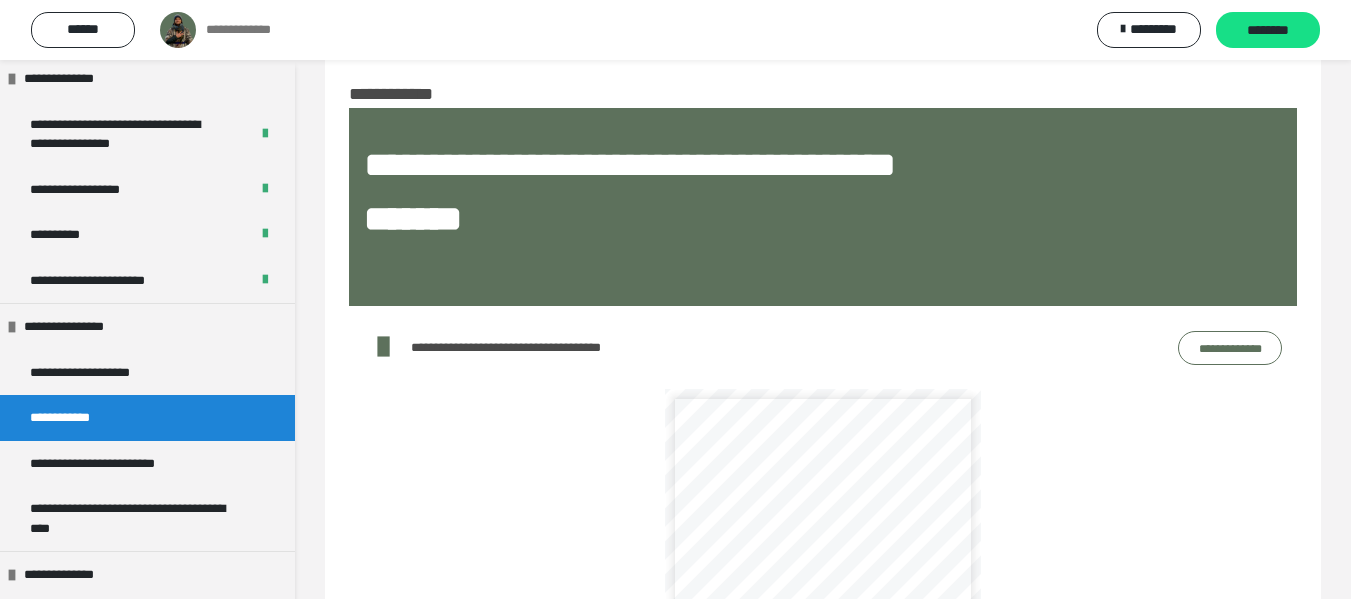 click on "**********" at bounding box center [1230, 348] 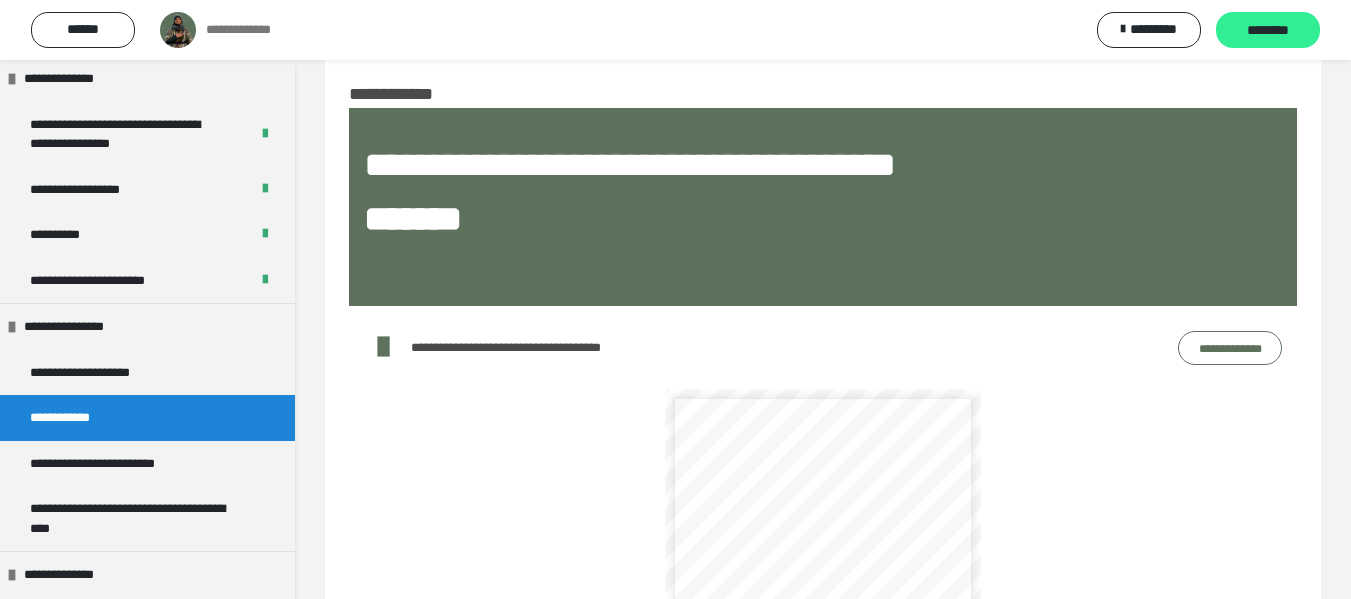 click on "********" at bounding box center [1268, 31] 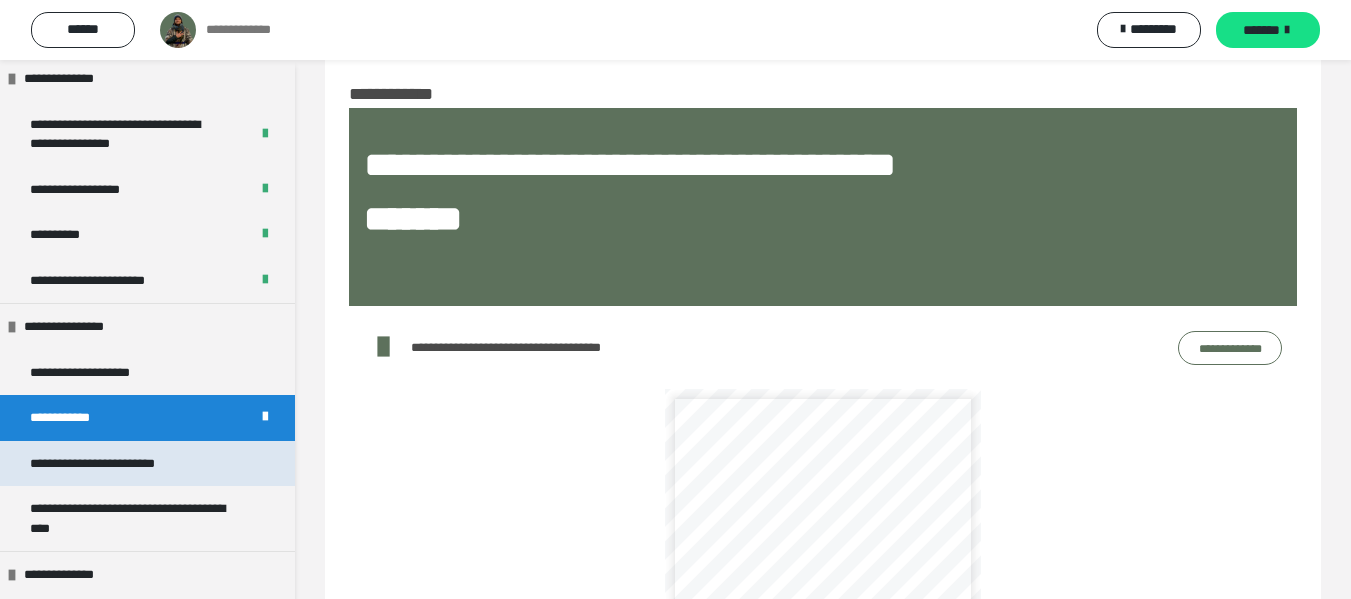 click on "**********" at bounding box center (122, 464) 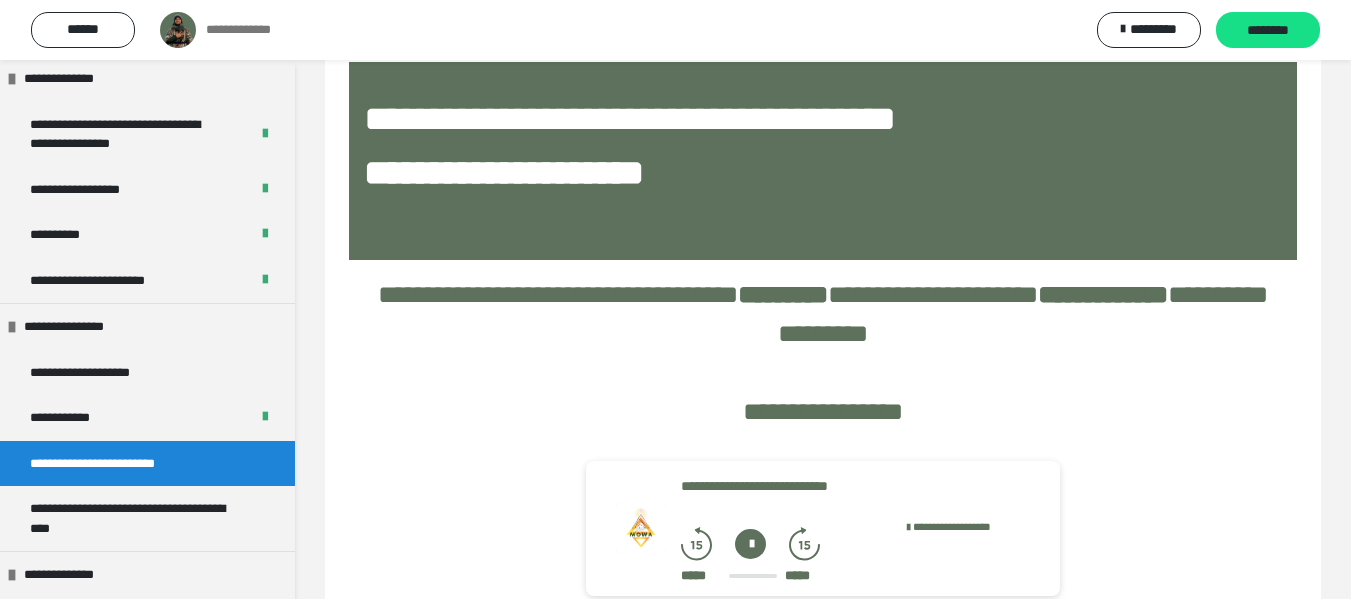 scroll, scrollTop: 117, scrollLeft: 0, axis: vertical 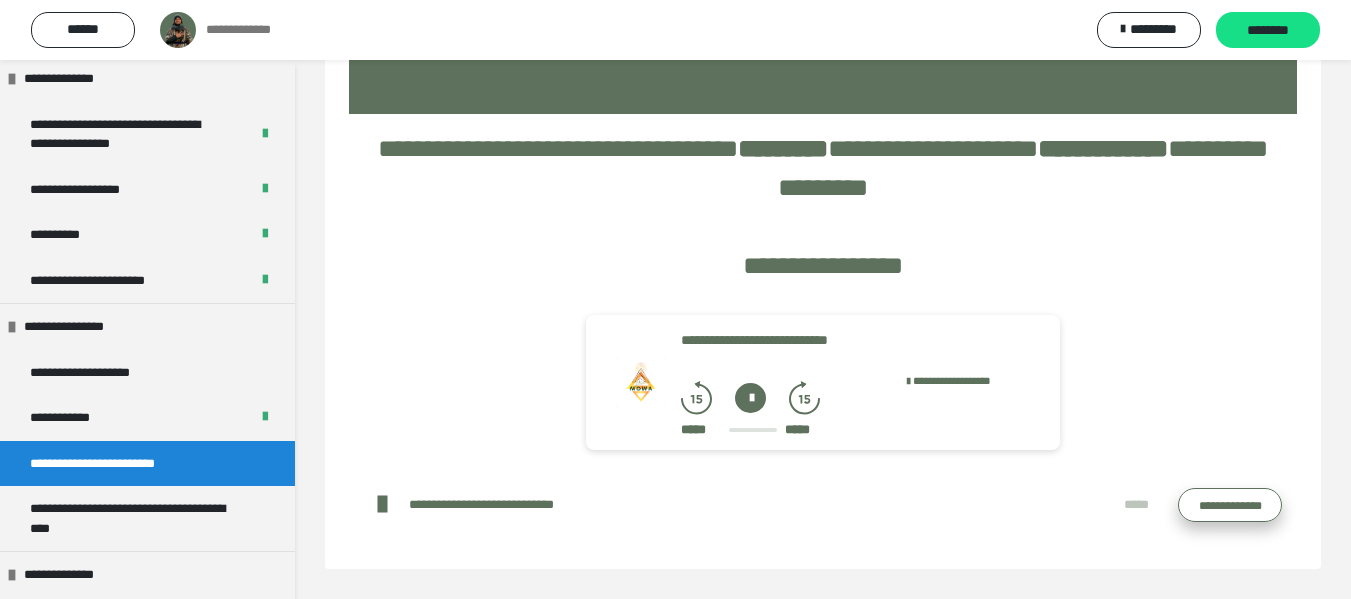 click on "**********" at bounding box center (1230, 505) 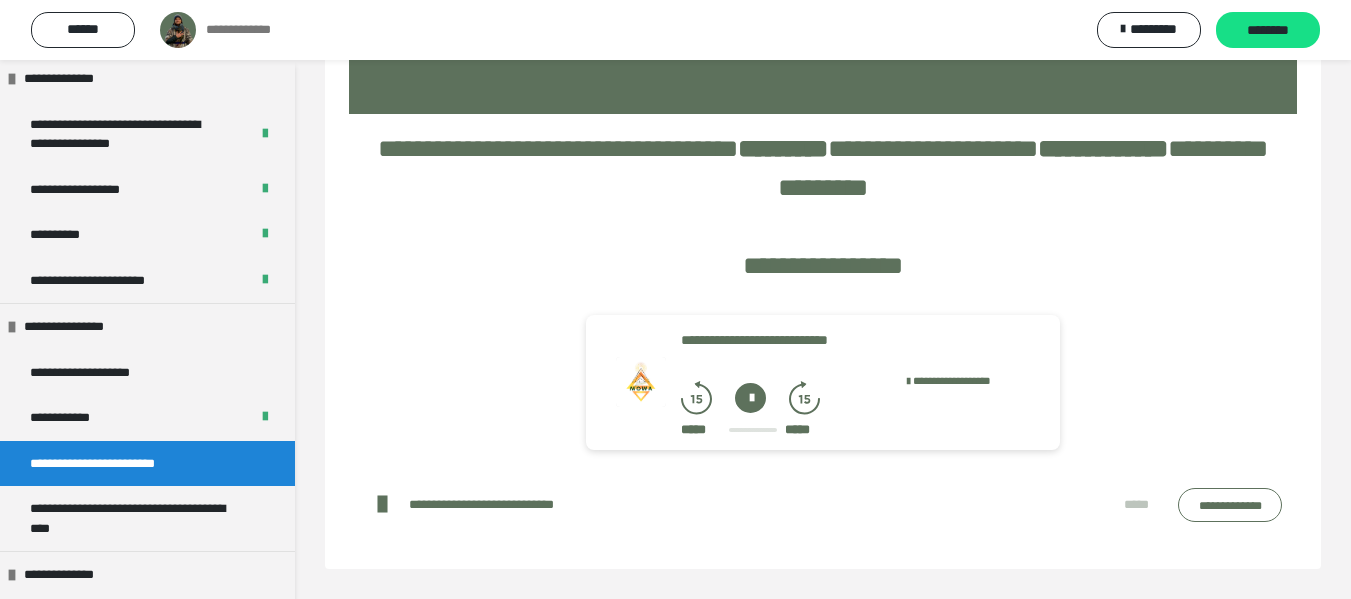 drag, startPoint x: 748, startPoint y: 396, endPoint x: 879, endPoint y: 459, distance: 145.36162 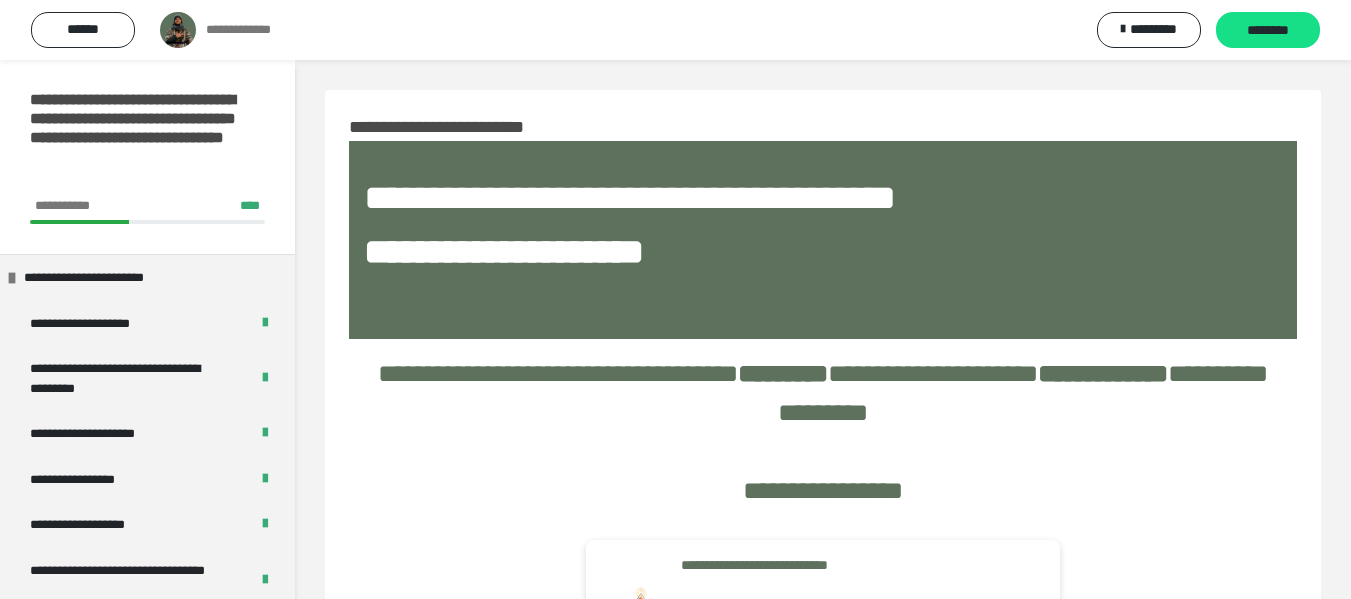 scroll, scrollTop: 225, scrollLeft: 0, axis: vertical 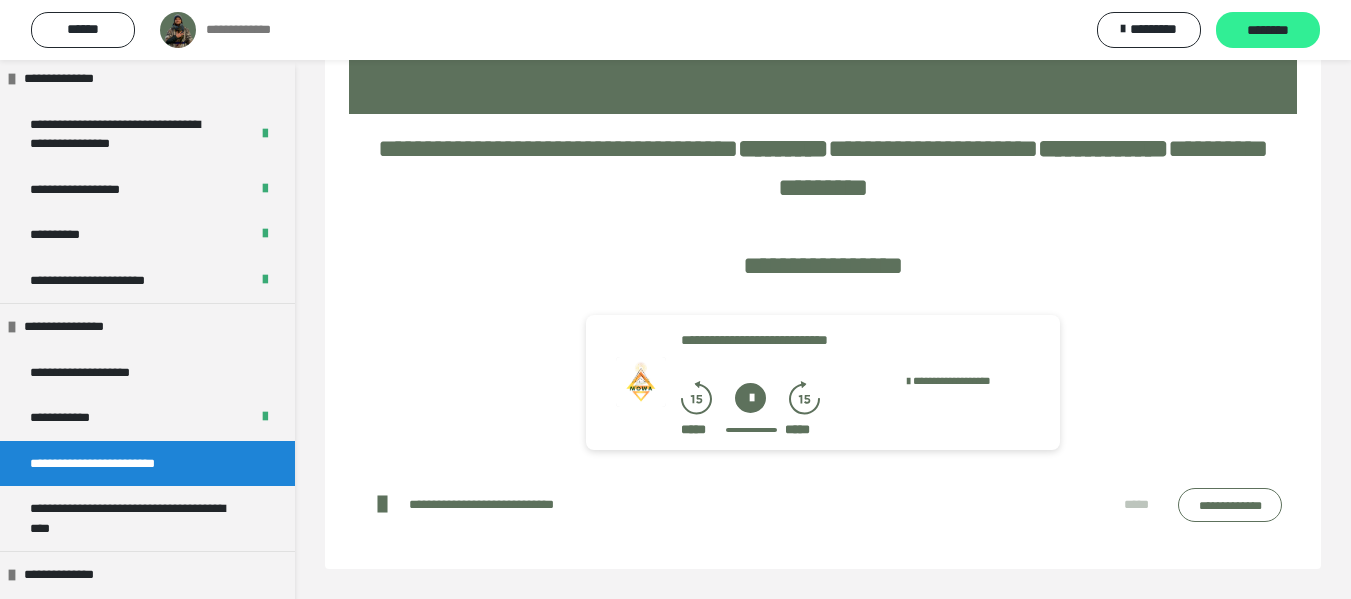 click on "********" at bounding box center (1268, 31) 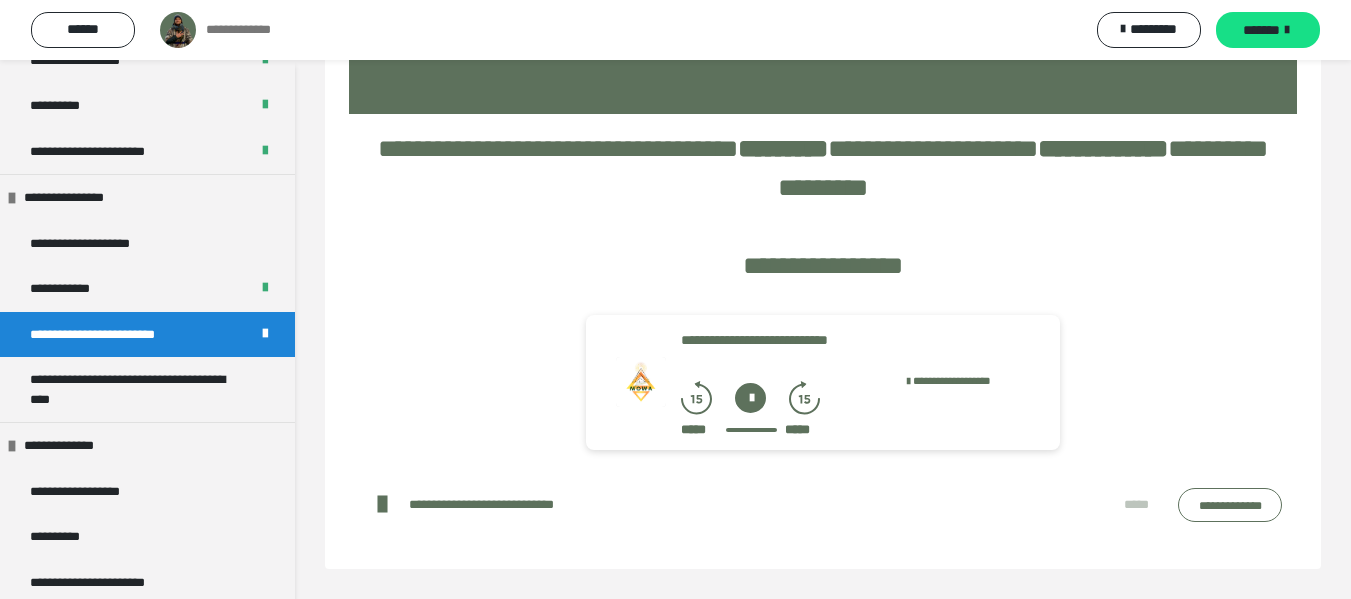 scroll, scrollTop: 1149, scrollLeft: 0, axis: vertical 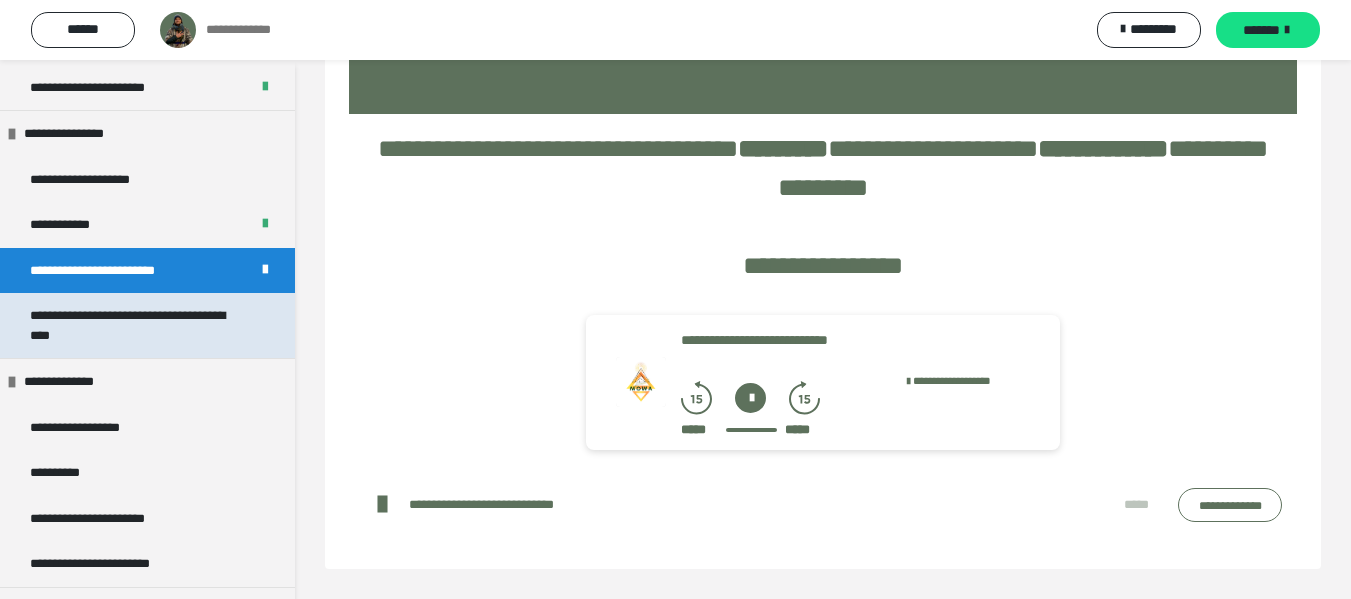 click on "**********" at bounding box center [132, 325] 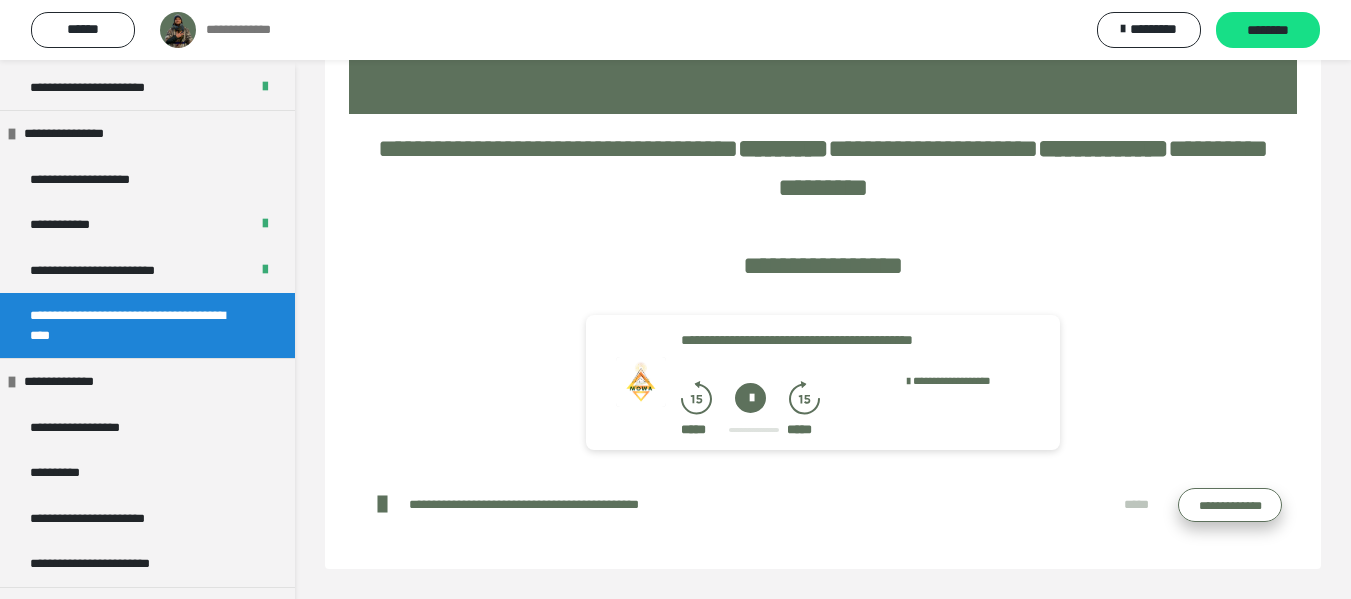 click on "**********" at bounding box center [1230, 505] 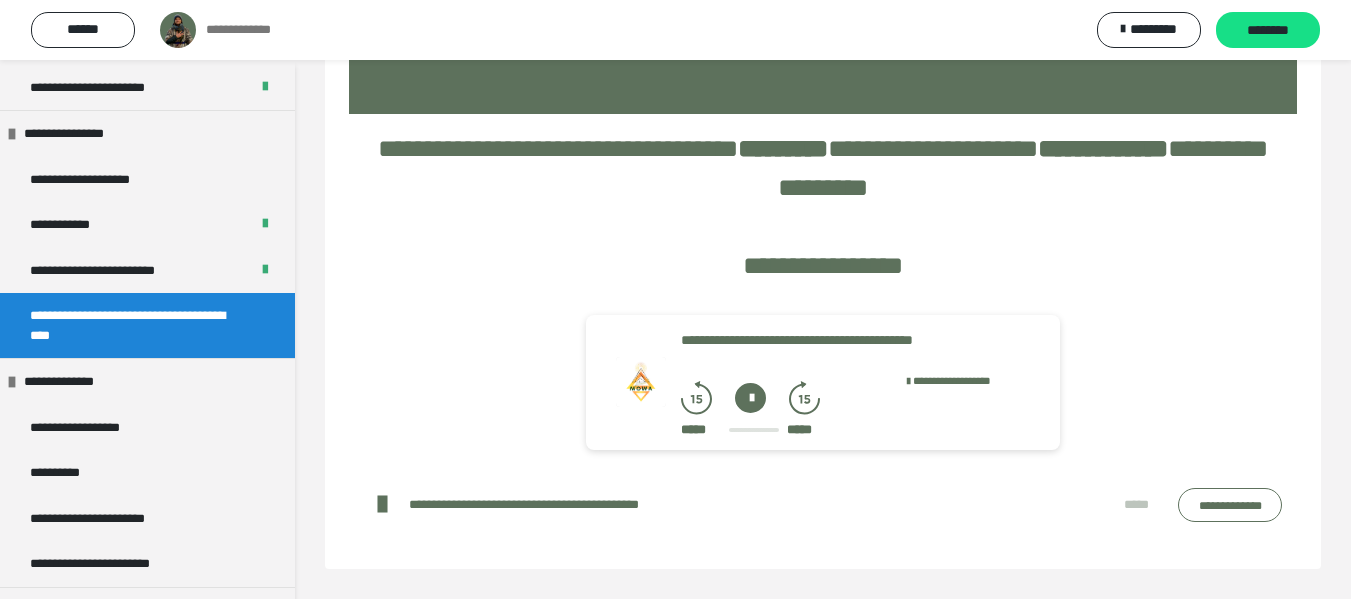 click at bounding box center (750, 398) 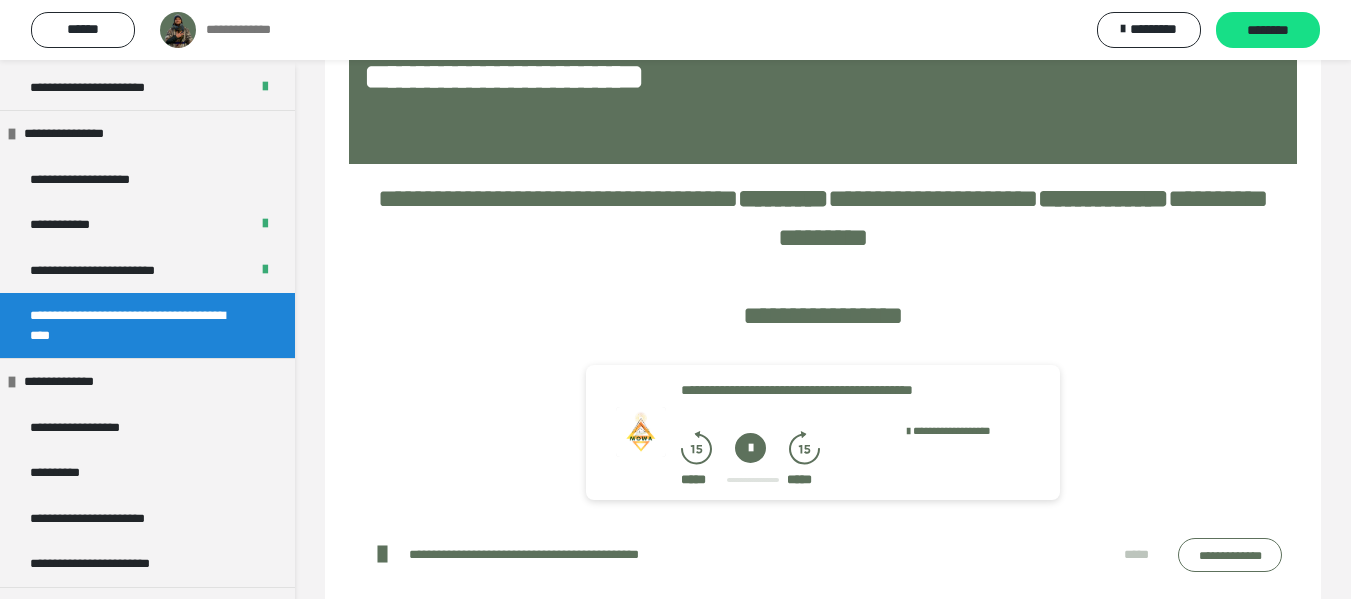 scroll, scrollTop: 194, scrollLeft: 0, axis: vertical 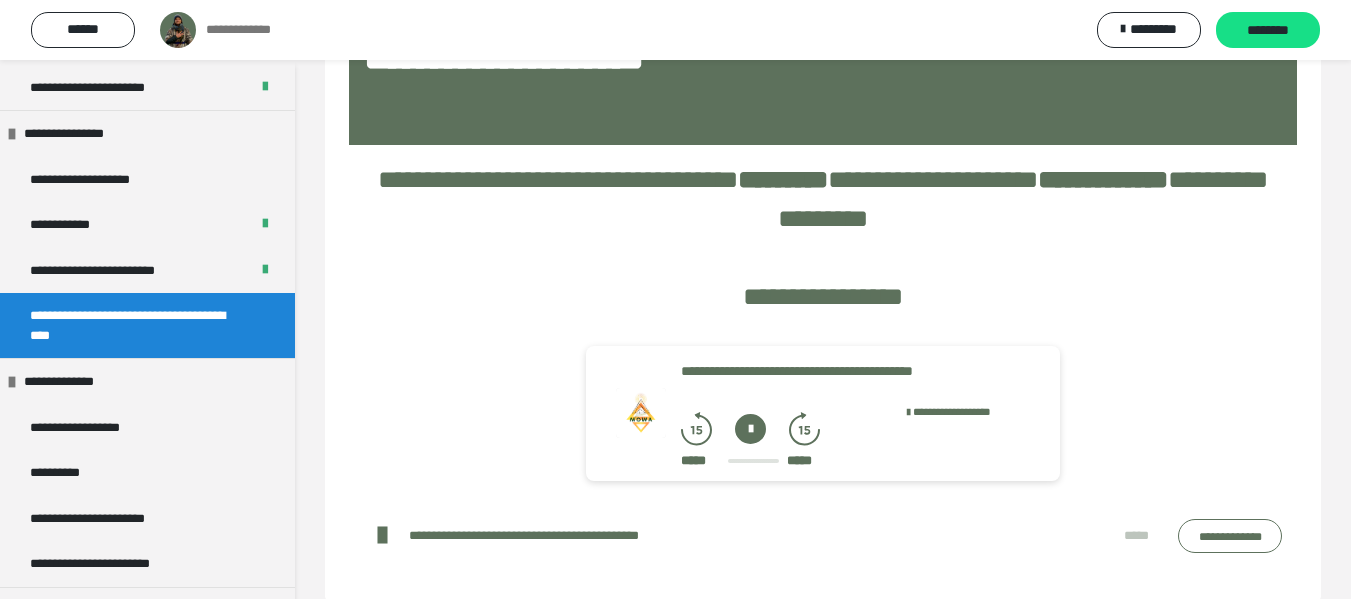 click on "**********" at bounding box center (823, 248) 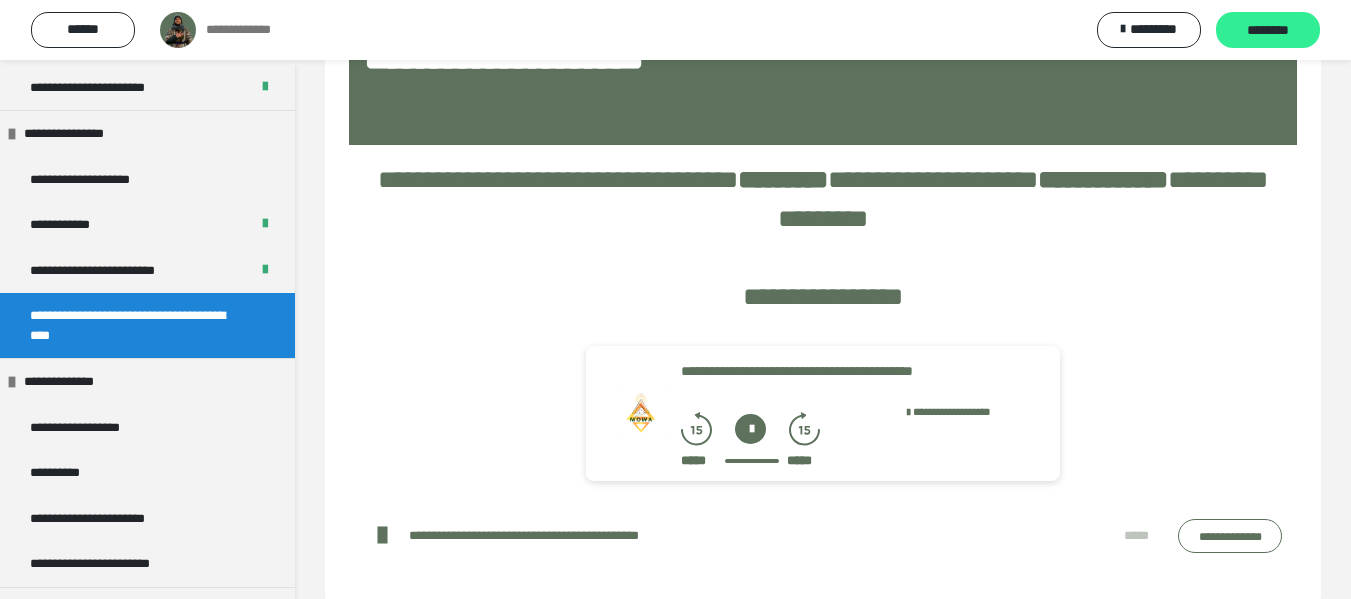 click on "********" at bounding box center (1268, 31) 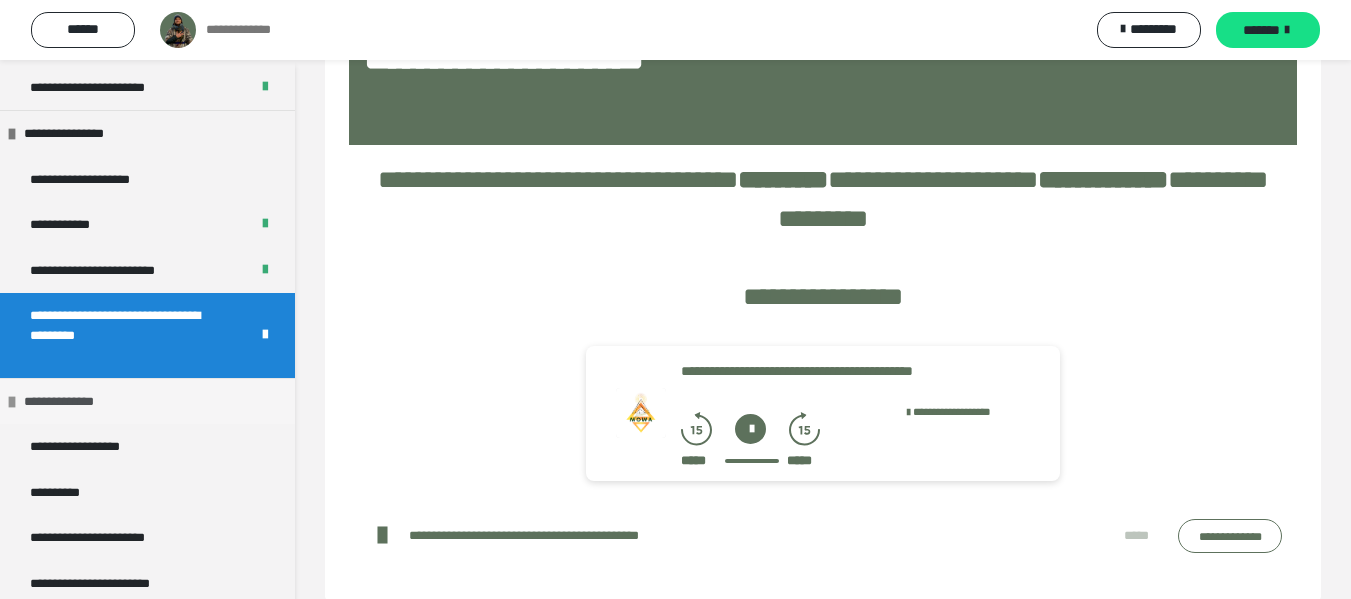 click on "**********" at bounding box center (72, 402) 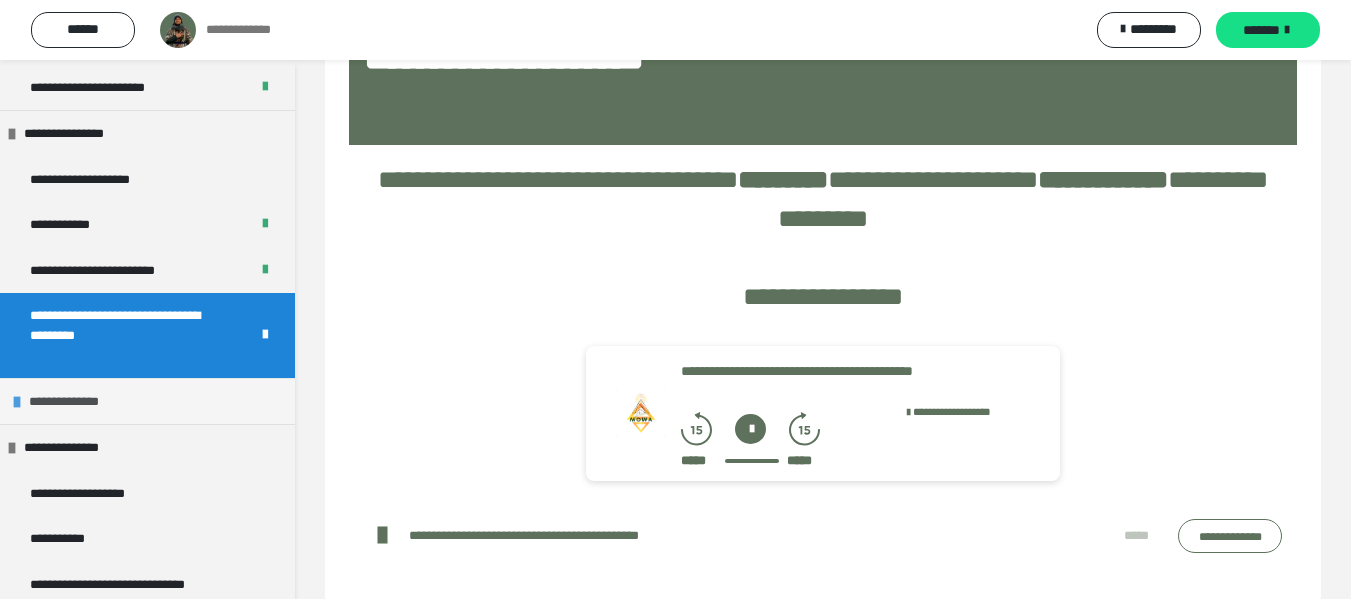 click on "**********" at bounding box center [77, 402] 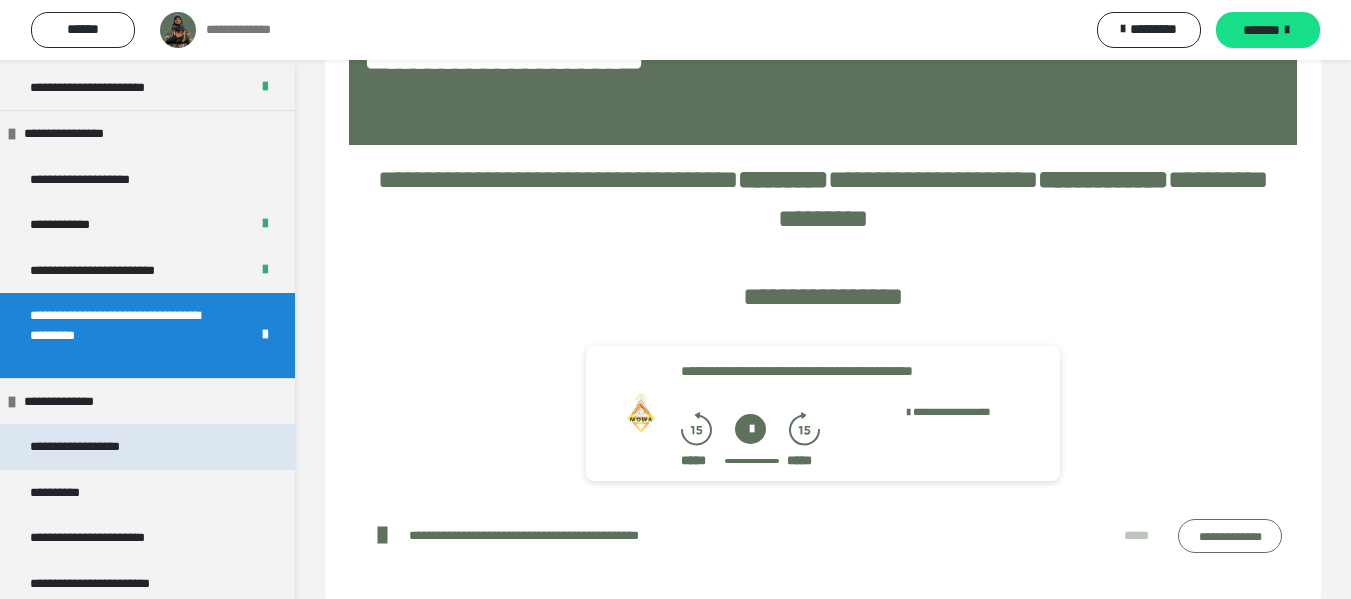 click on "**********" at bounding box center (94, 447) 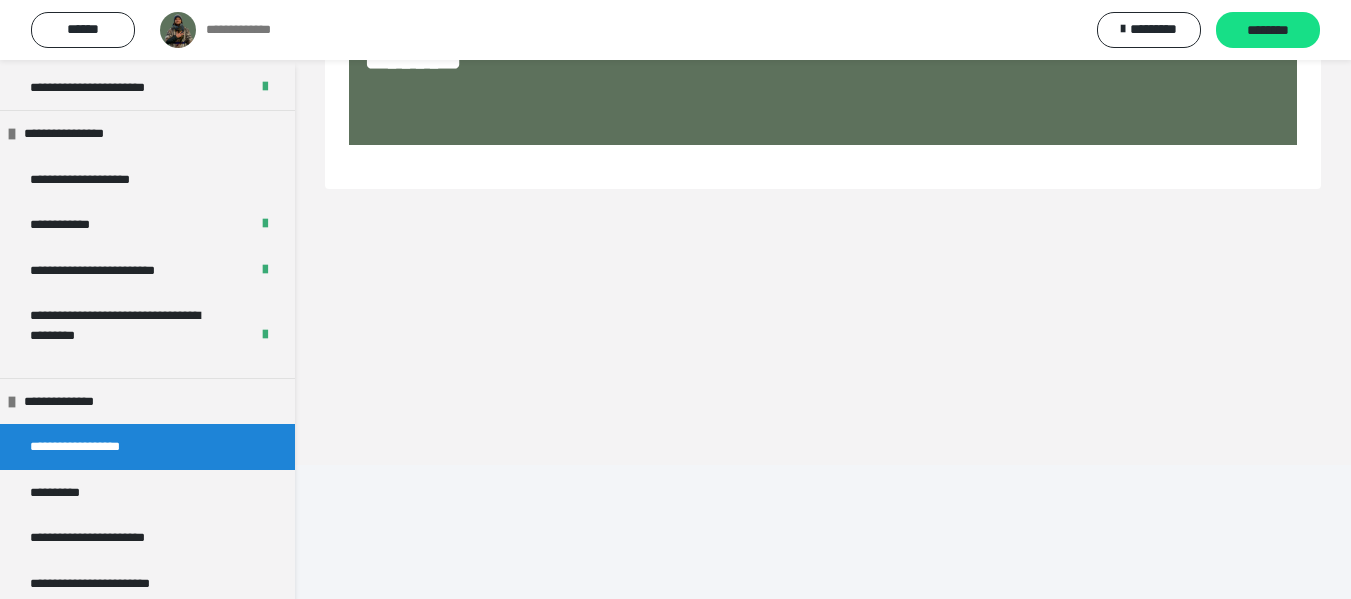 scroll, scrollTop: 60, scrollLeft: 0, axis: vertical 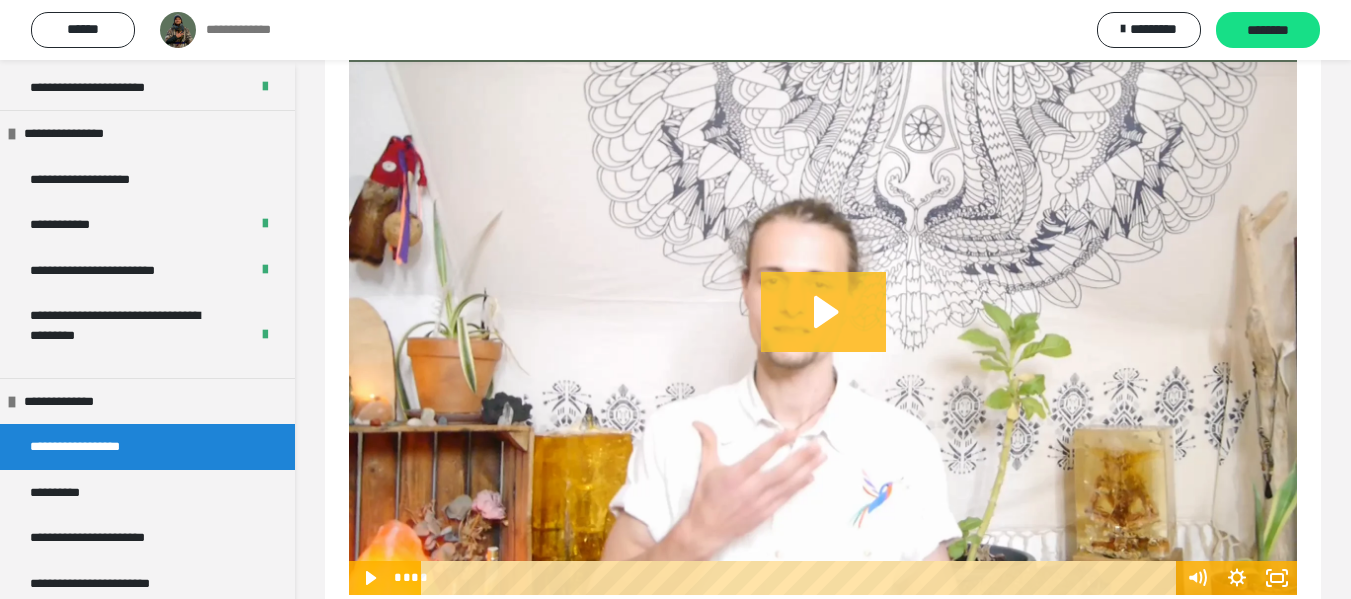 click 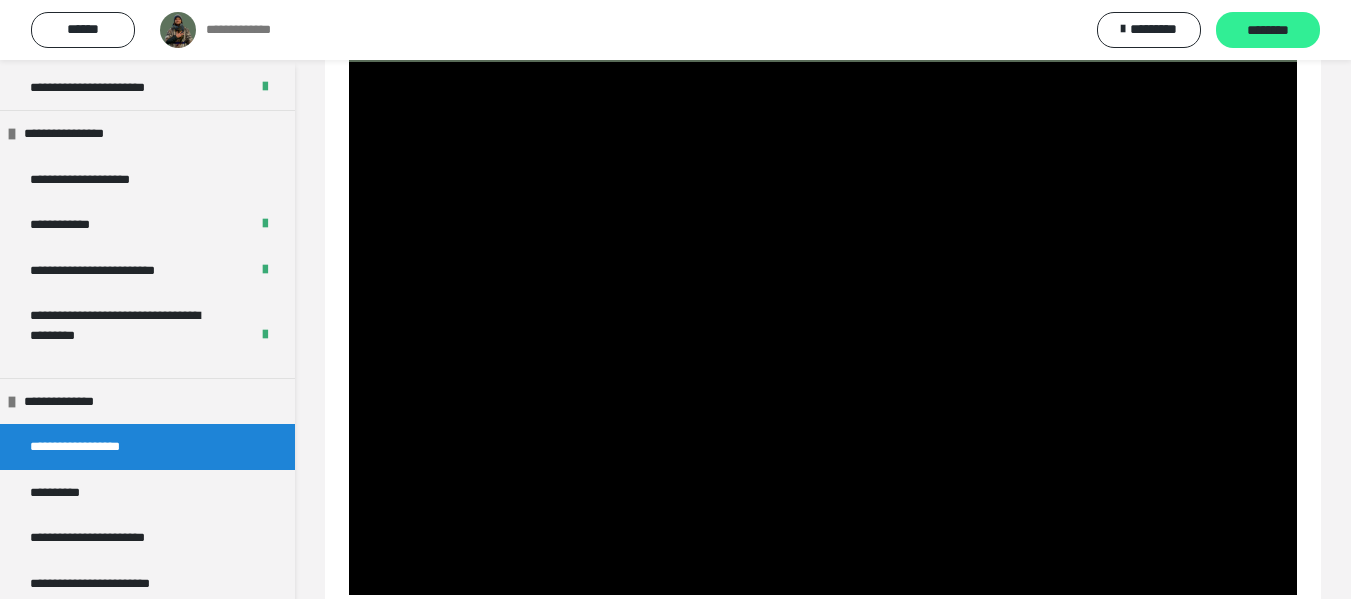drag, startPoint x: 1280, startPoint y: 30, endPoint x: 1088, endPoint y: 182, distance: 244.88365 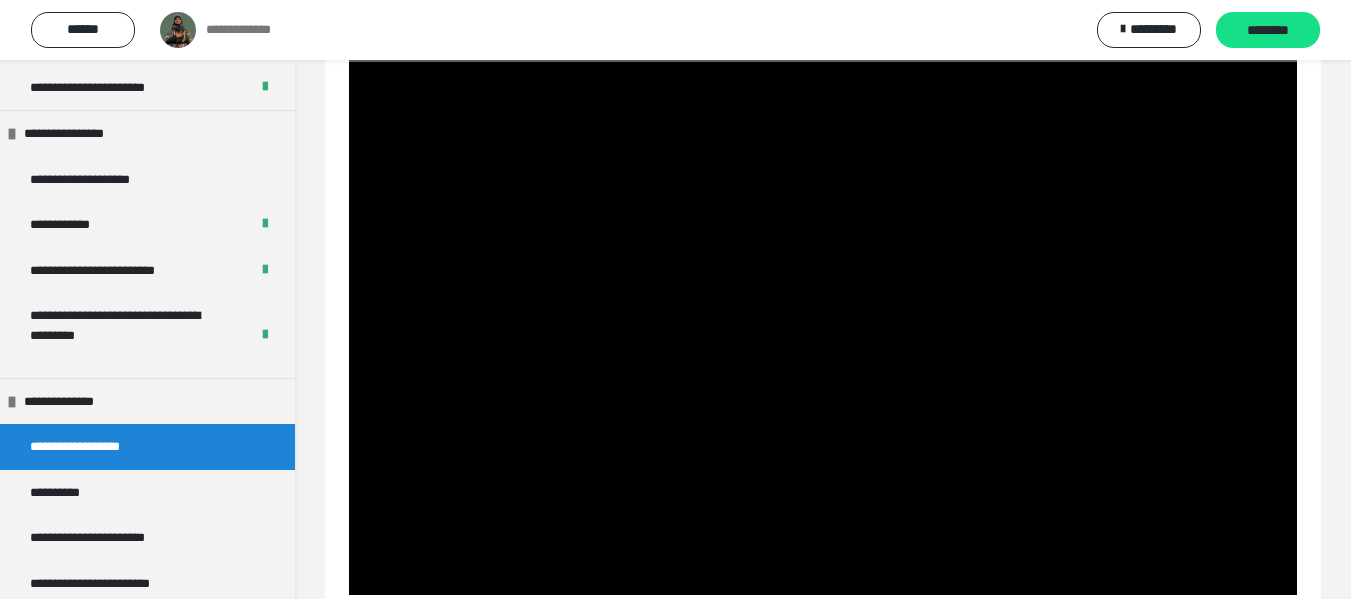 click on "********" at bounding box center (1268, 31) 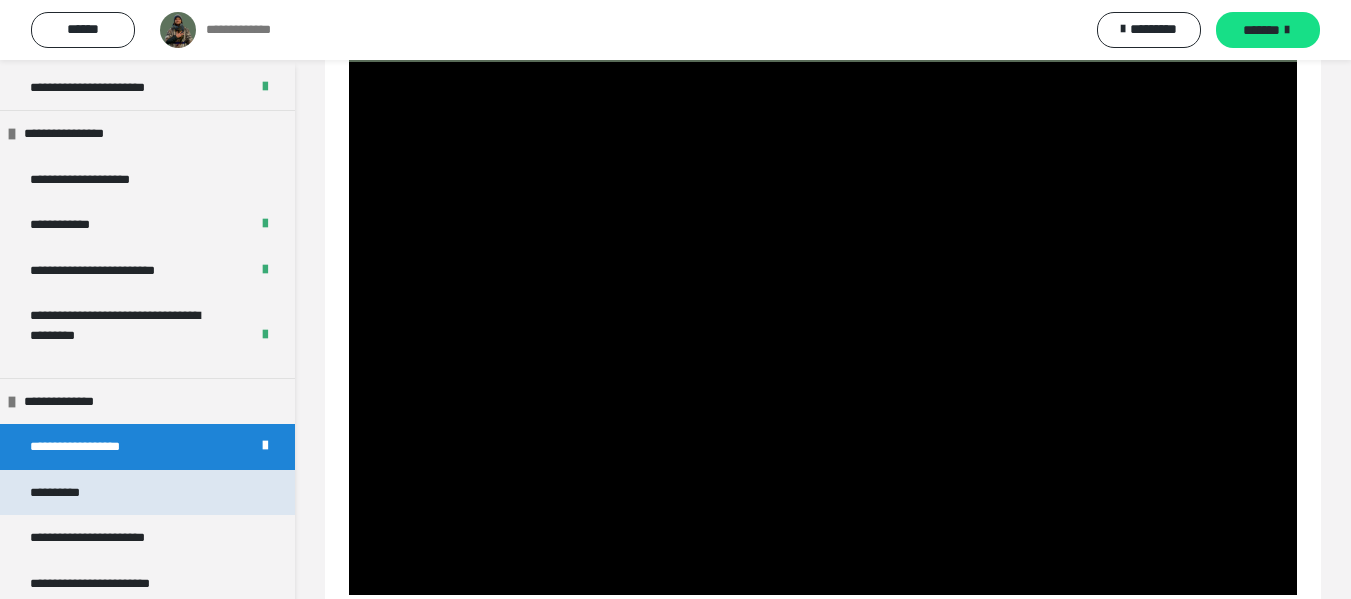 click on "**********" at bounding box center [69, 493] 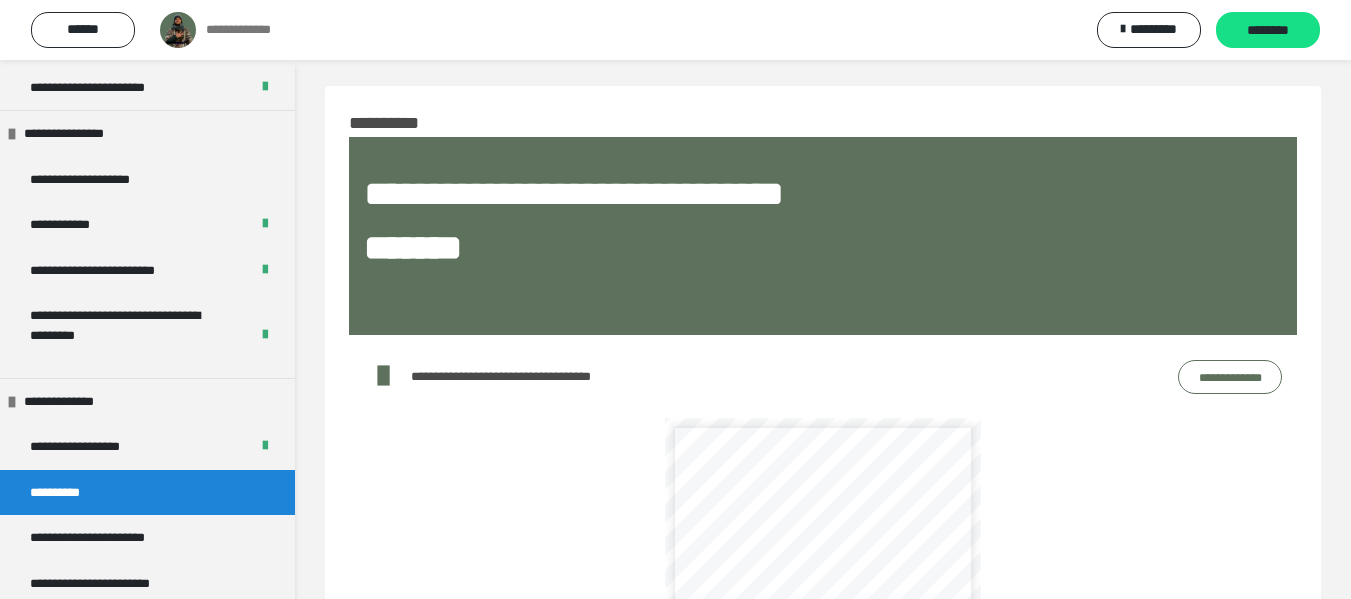 scroll, scrollTop: 32, scrollLeft: 0, axis: vertical 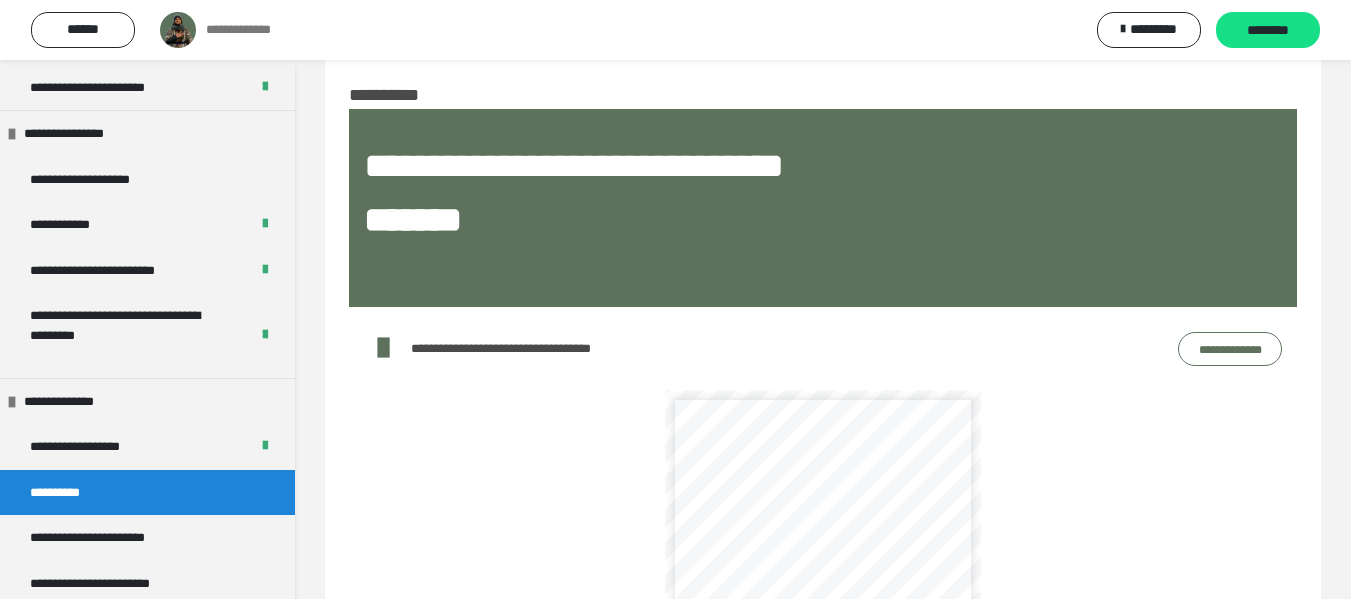 click on "**********" at bounding box center [1230, 349] 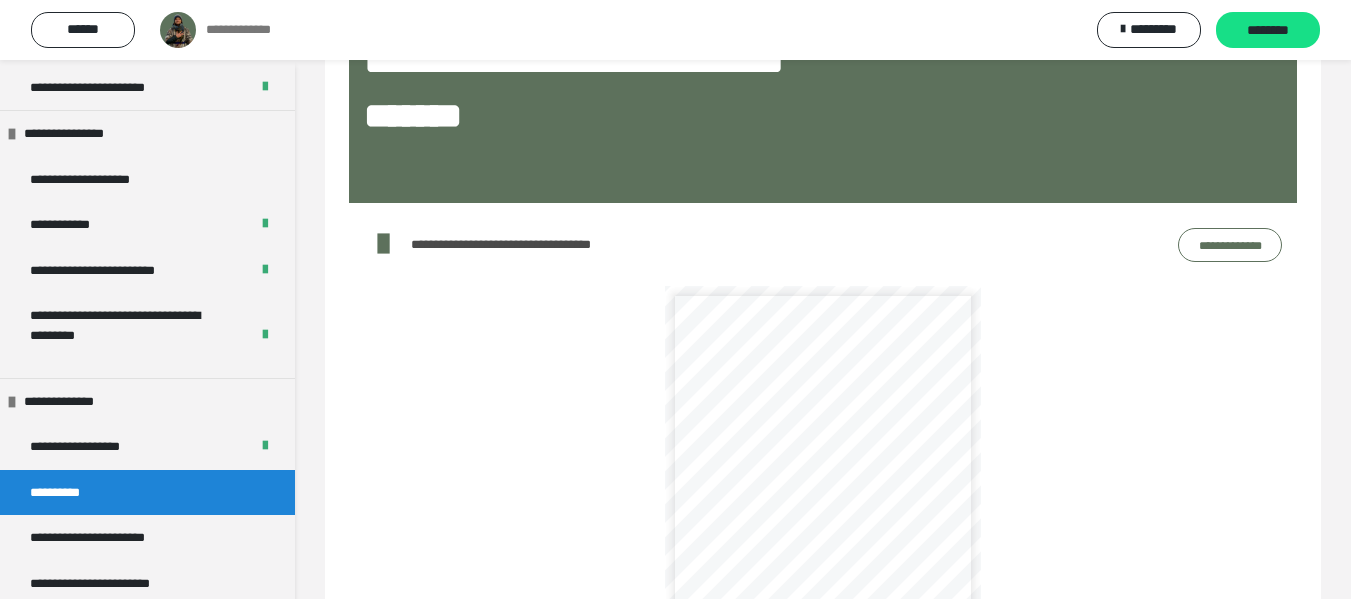 scroll, scrollTop: 138, scrollLeft: 0, axis: vertical 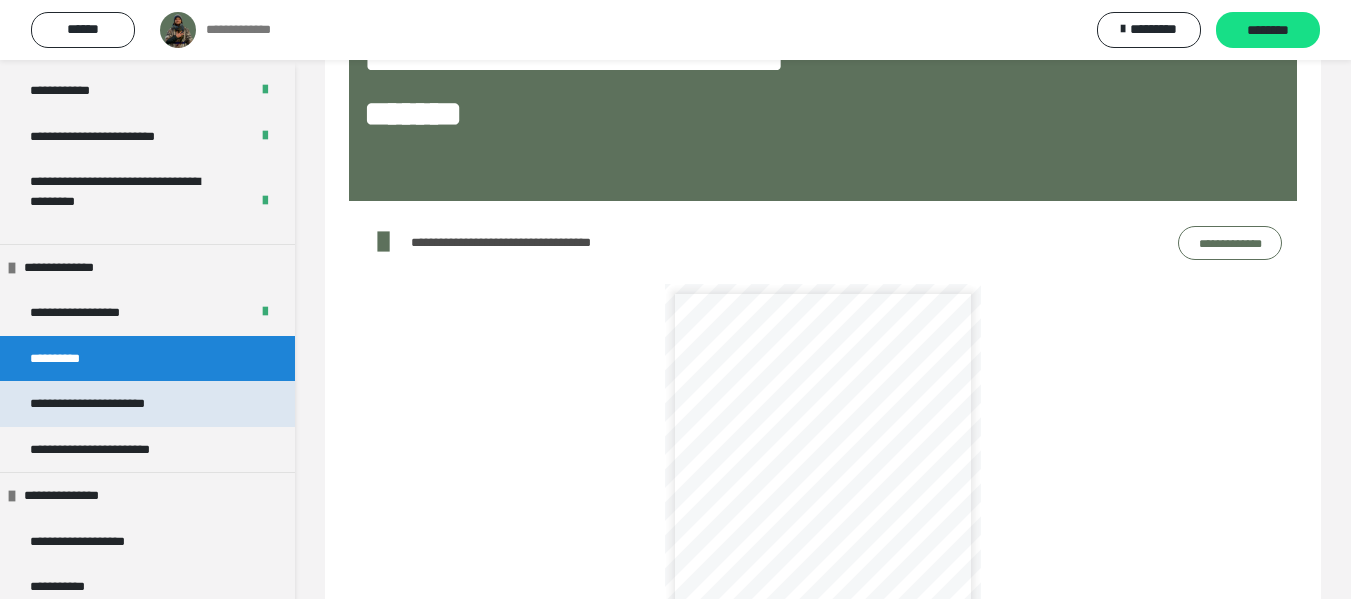 click on "**********" at bounding box center [111, 404] 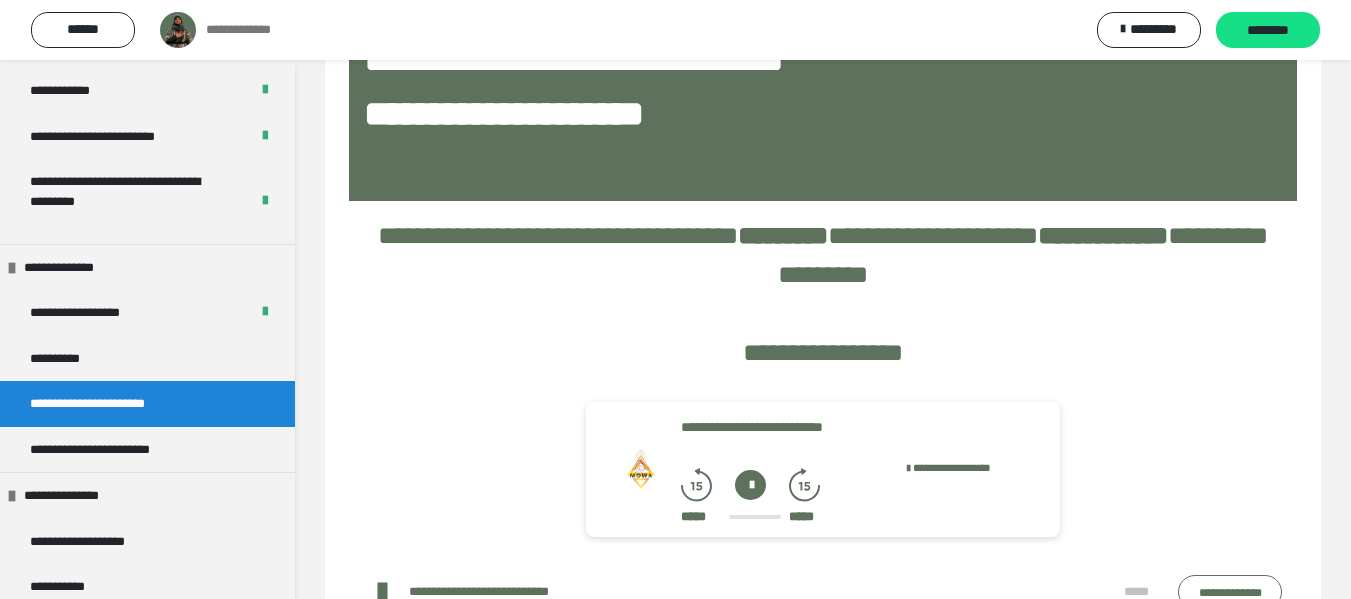 scroll, scrollTop: 225, scrollLeft: 0, axis: vertical 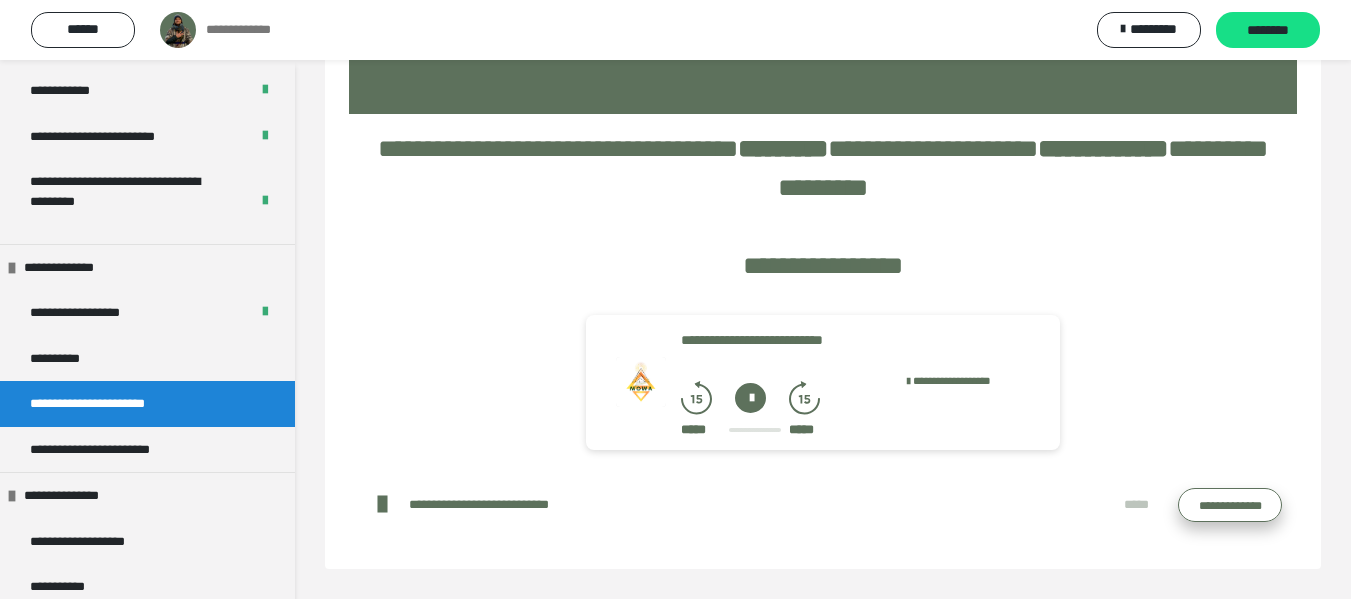 click on "**********" at bounding box center (1230, 505) 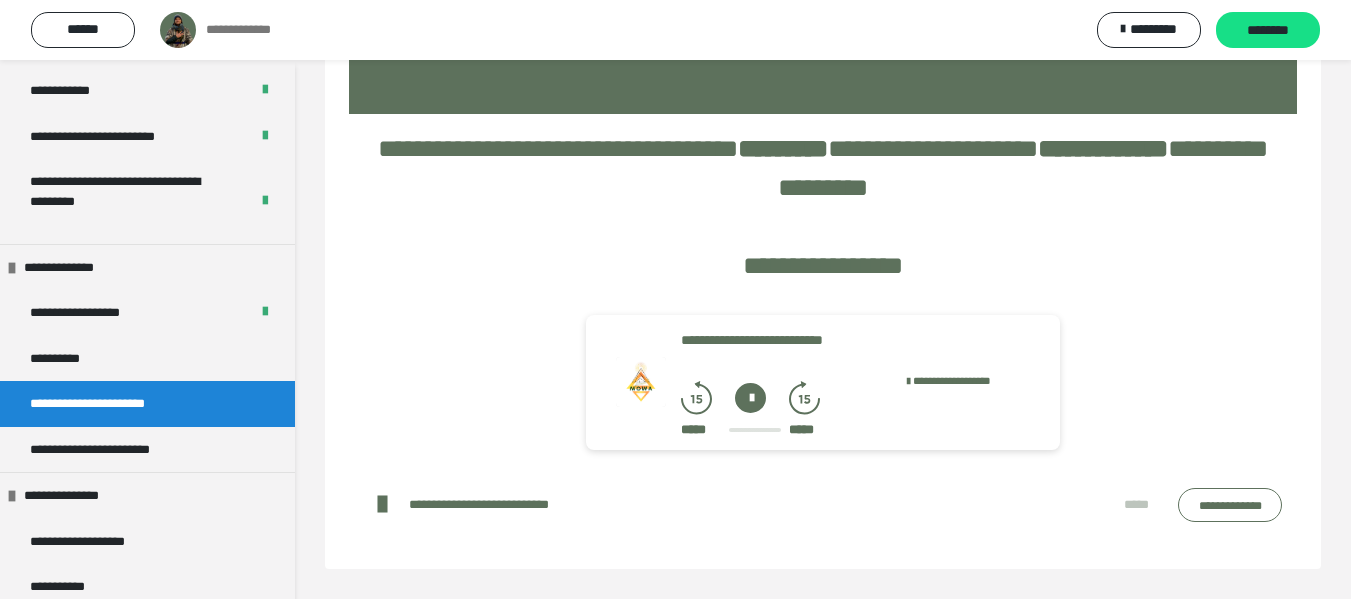 click at bounding box center [750, 398] 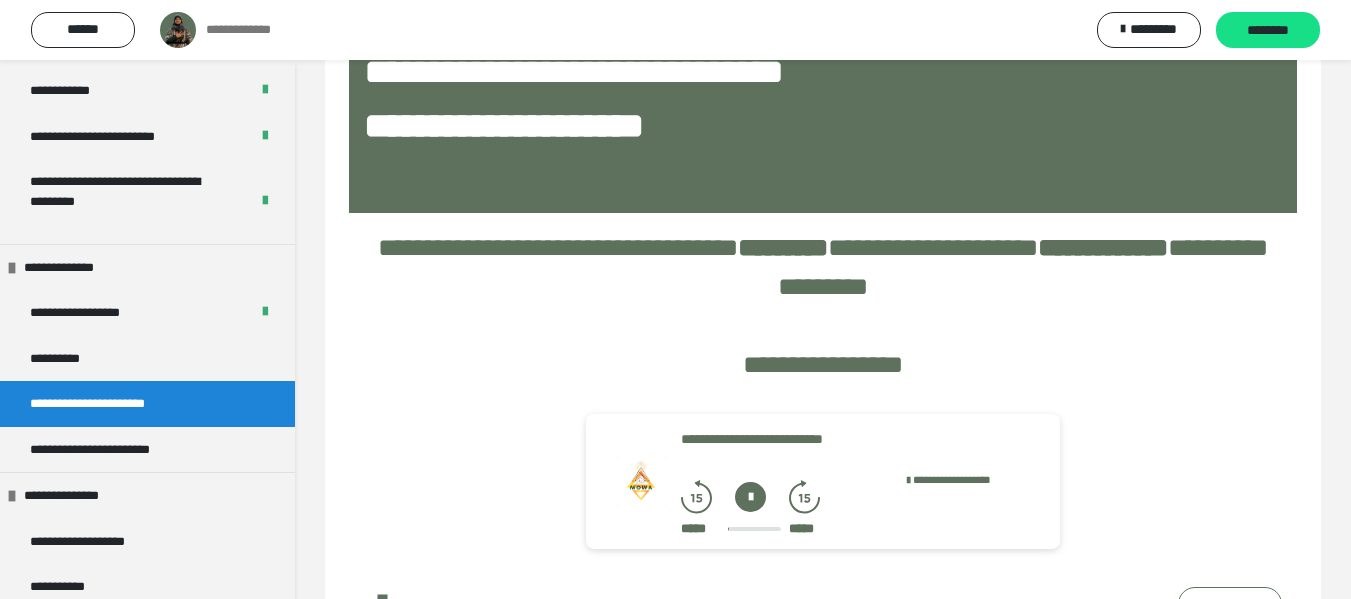 scroll, scrollTop: 225, scrollLeft: 0, axis: vertical 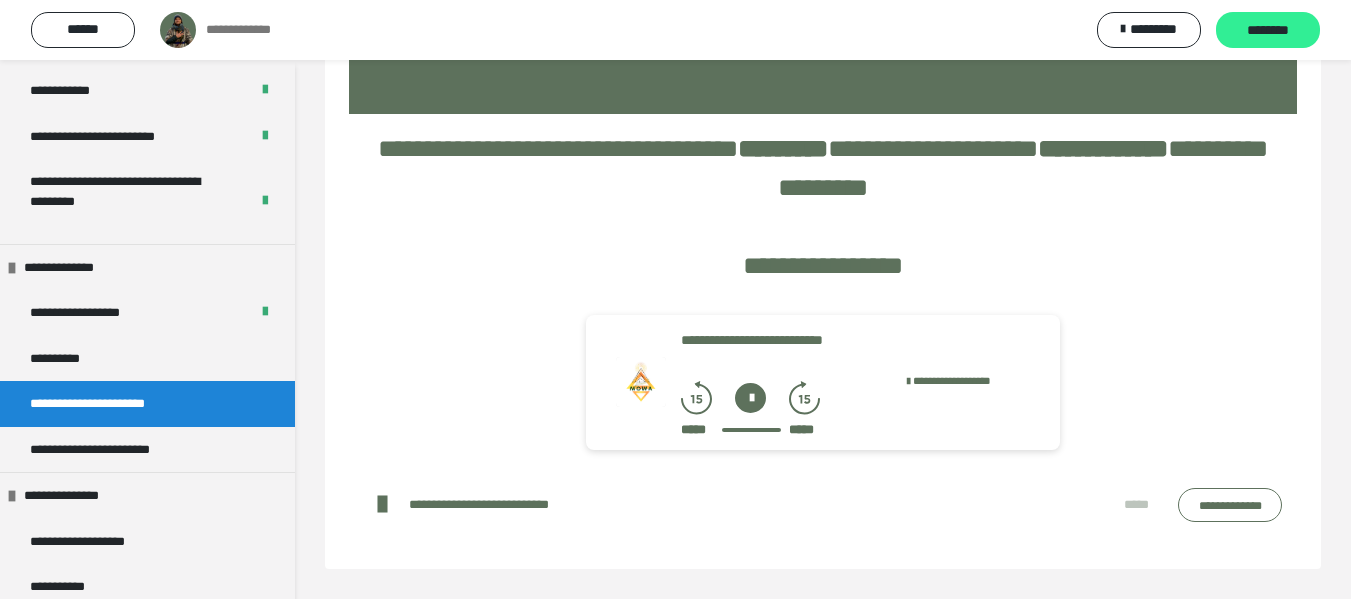 click on "********" at bounding box center [1268, 31] 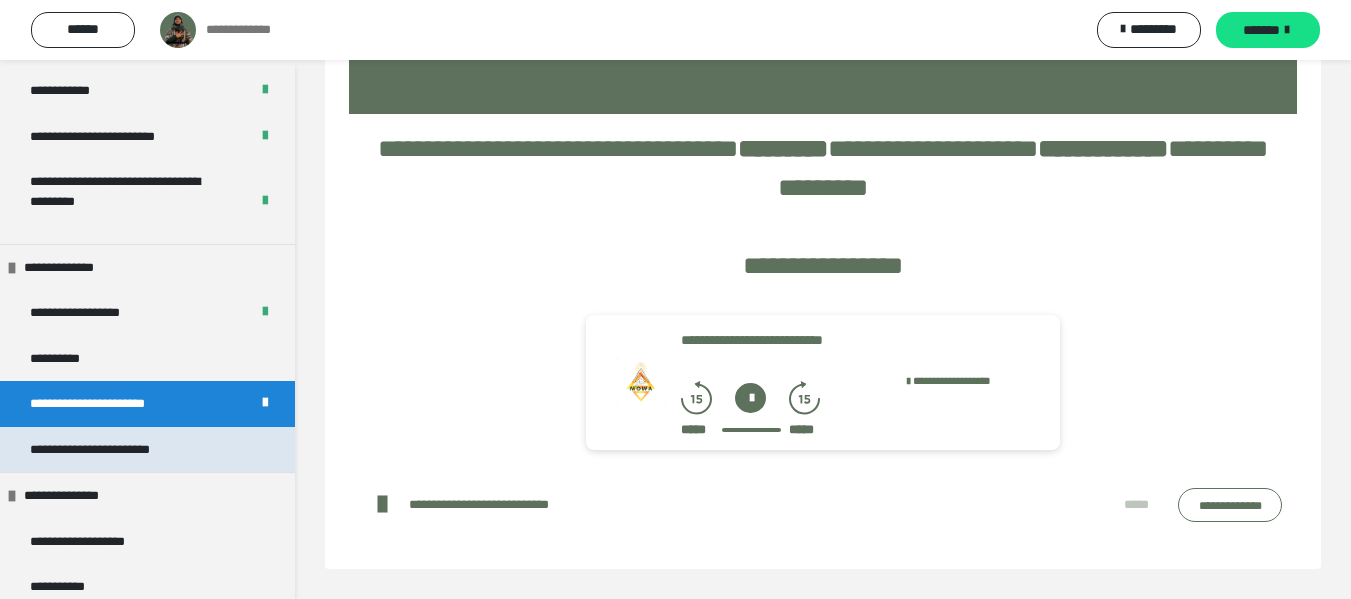 click on "**********" at bounding box center (117, 450) 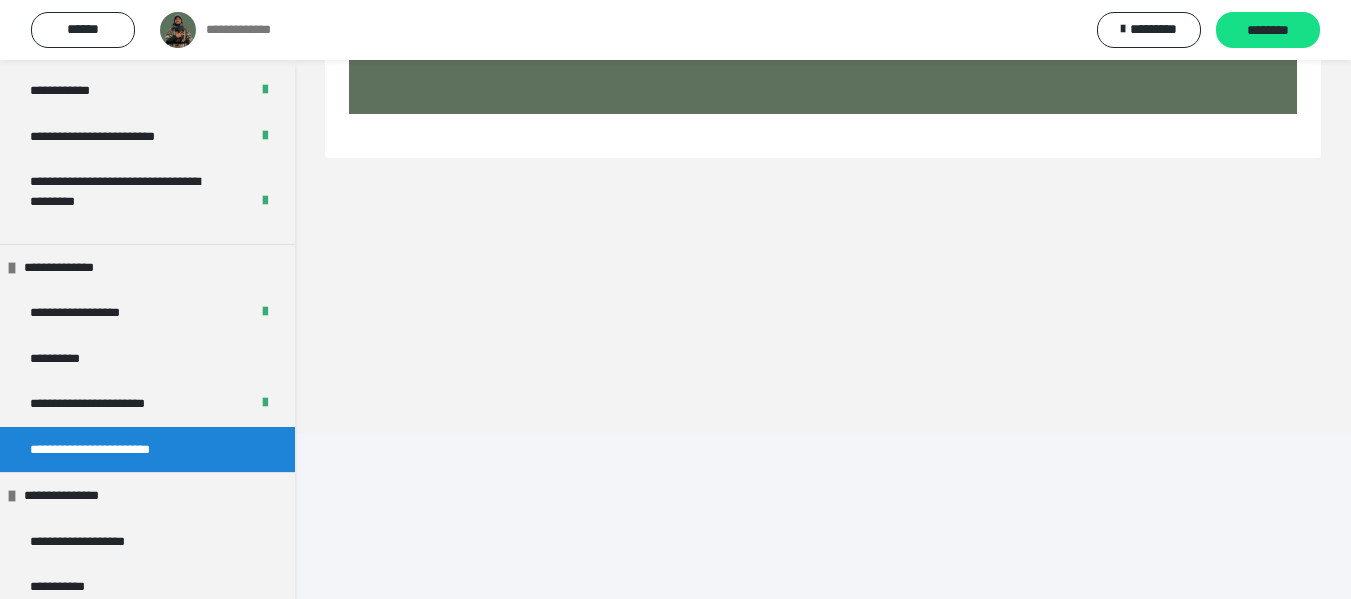 scroll, scrollTop: 60, scrollLeft: 0, axis: vertical 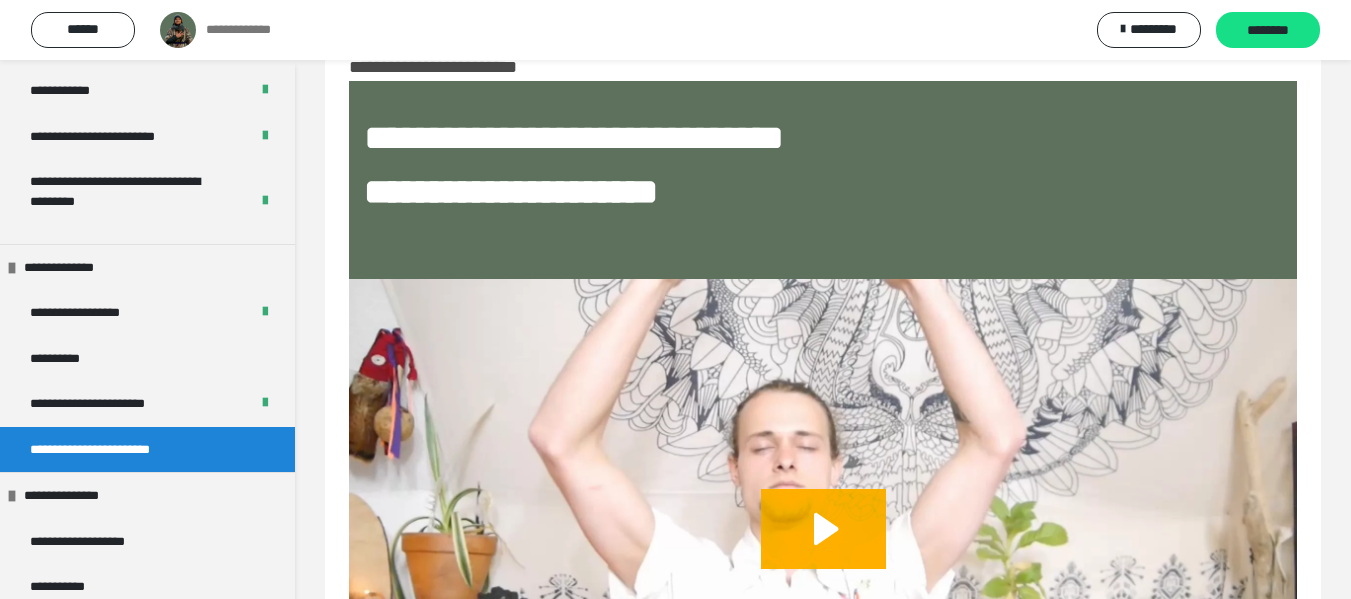 click on "**********" at bounding box center (117, 450) 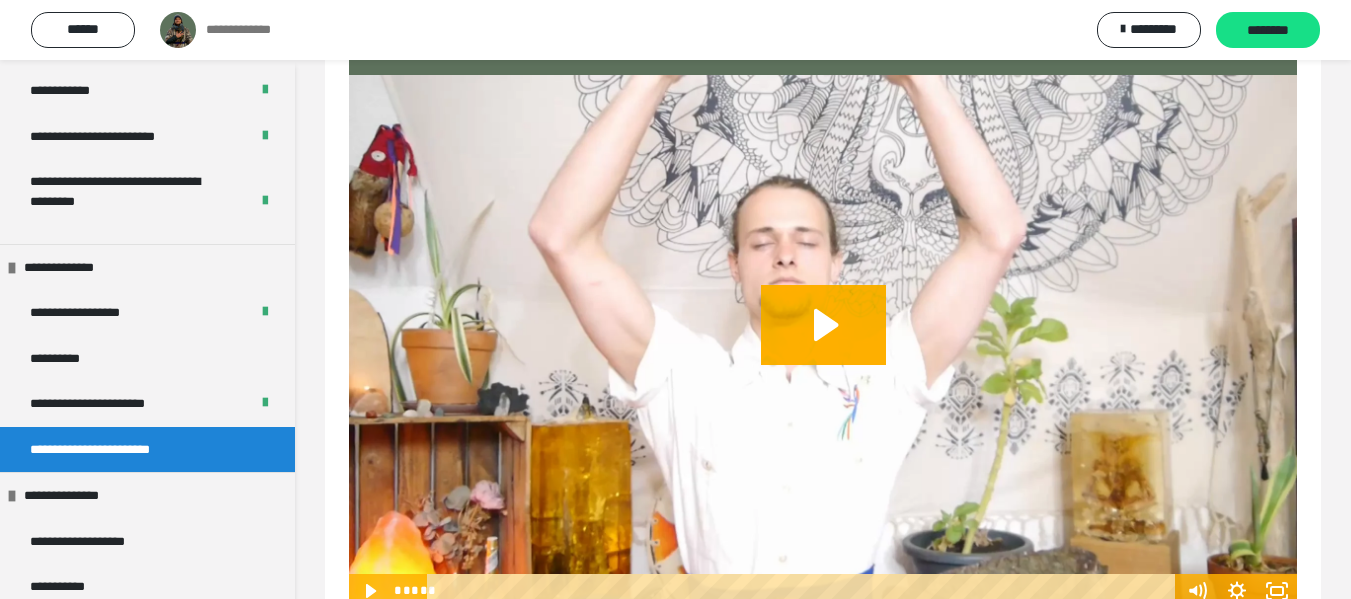 scroll, scrollTop: 280, scrollLeft: 0, axis: vertical 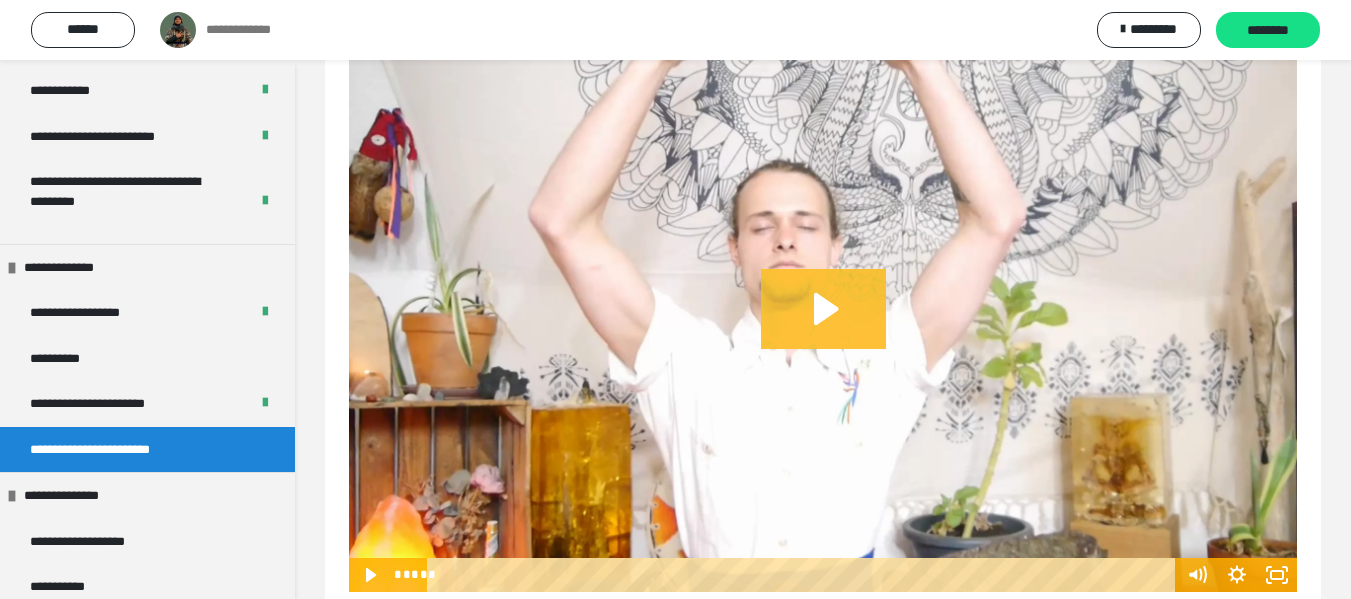 click 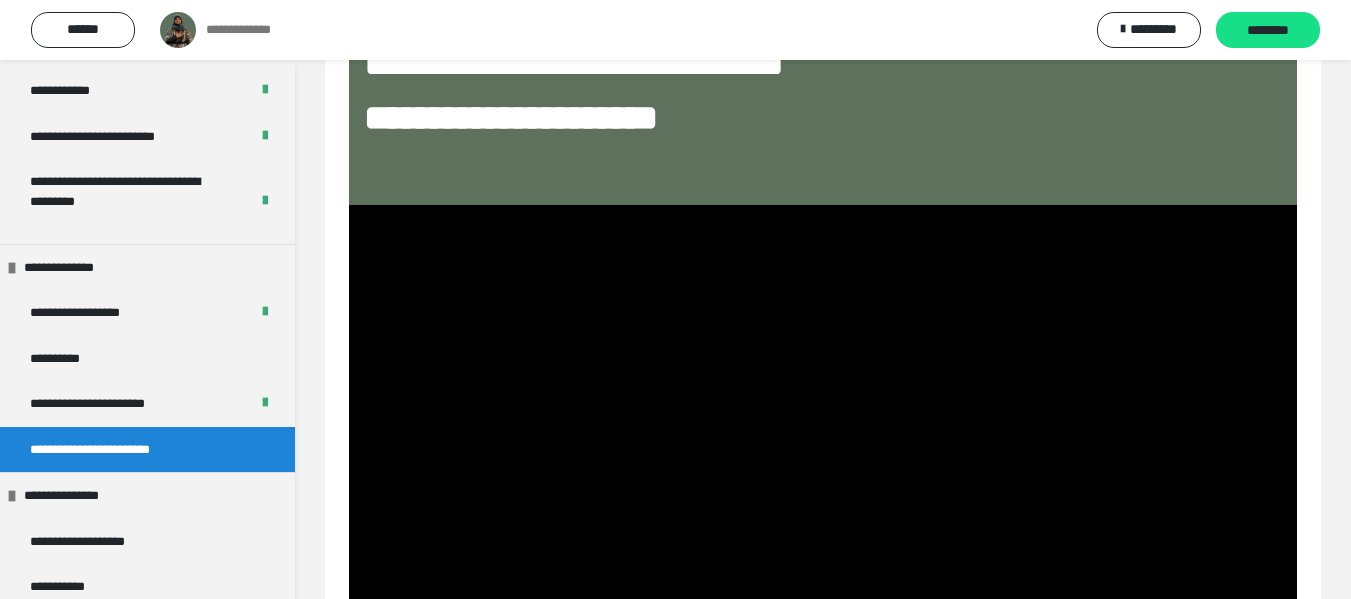 scroll, scrollTop: 327, scrollLeft: 0, axis: vertical 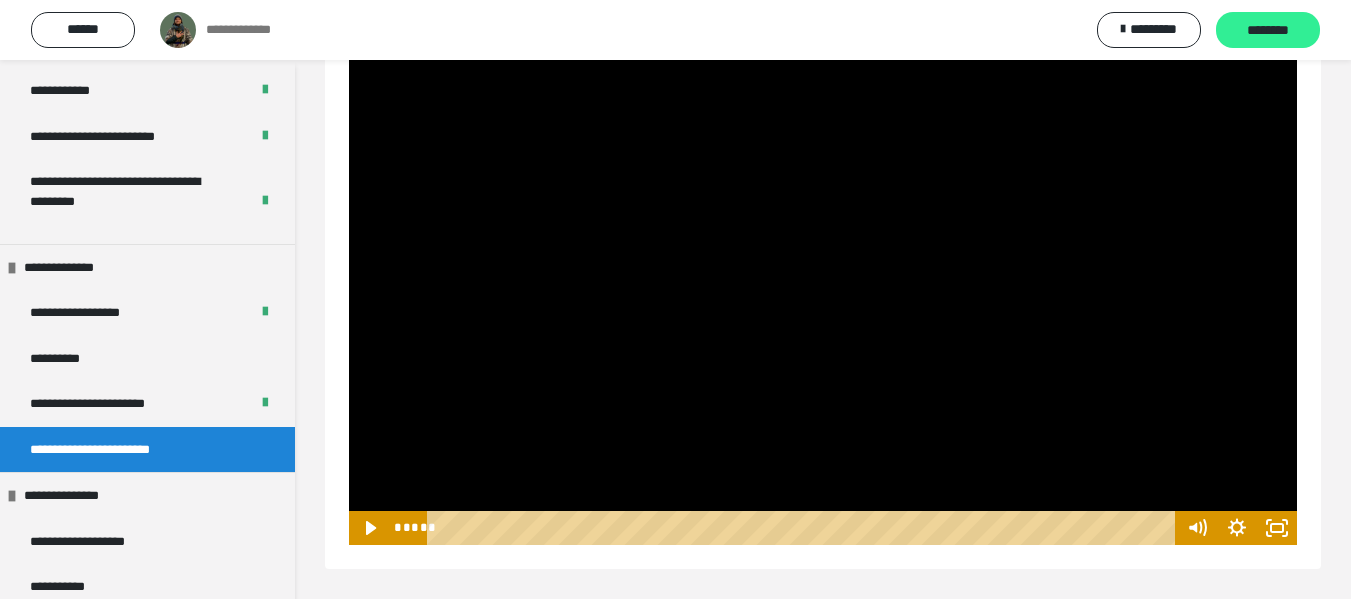 click on "********" at bounding box center [1268, 30] 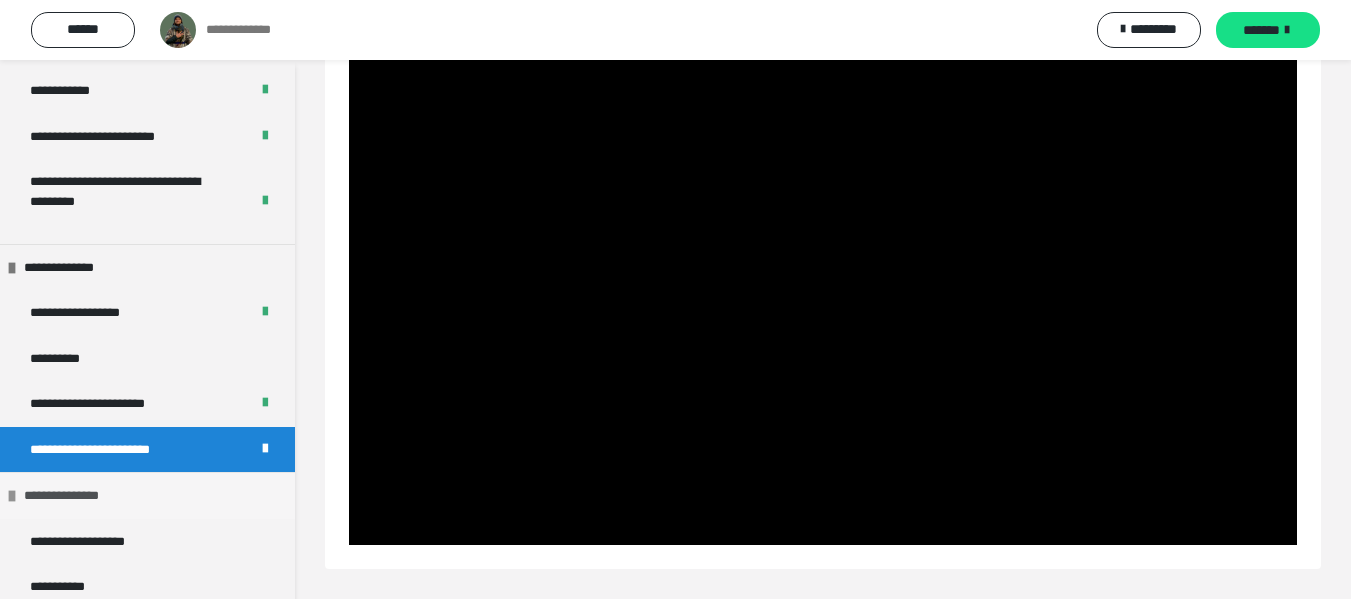 click on "**********" at bounding box center [76, 496] 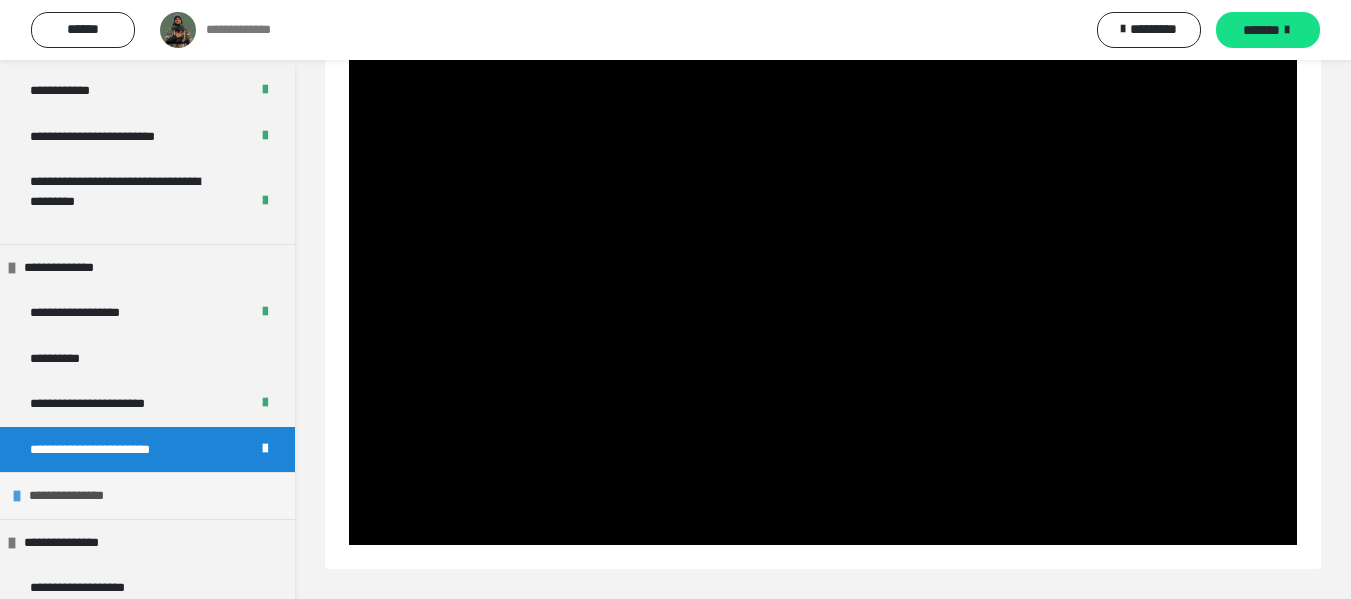 click on "**********" at bounding box center (81, 496) 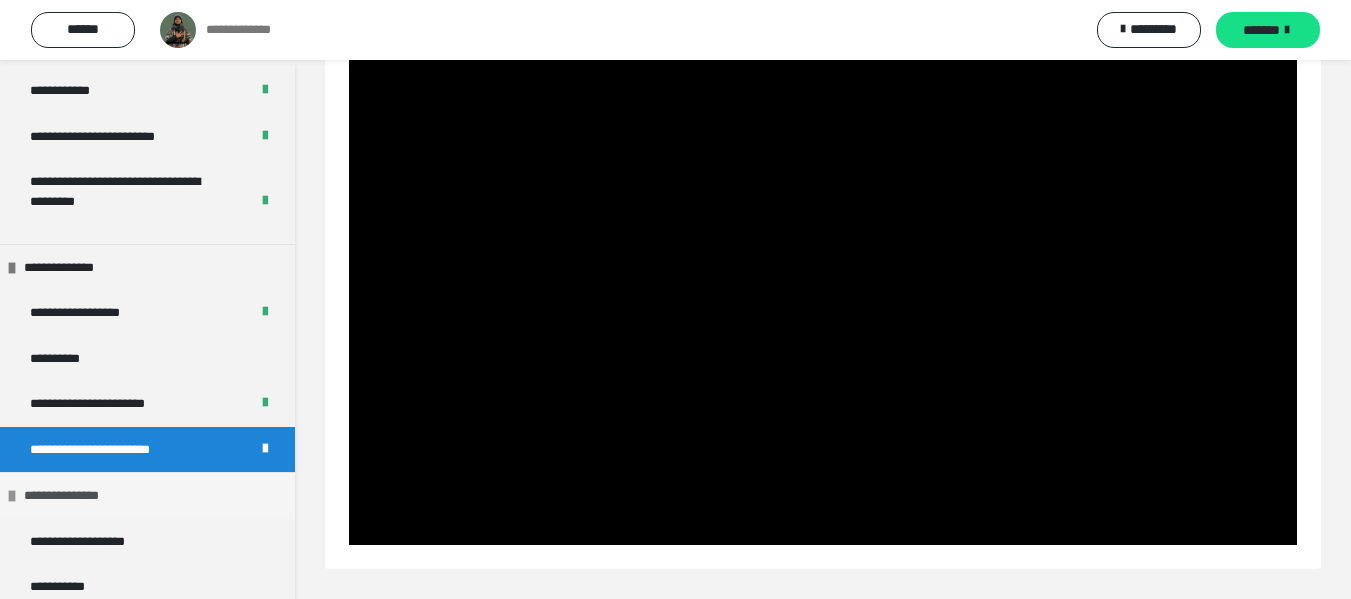 click on "**********" at bounding box center [76, 496] 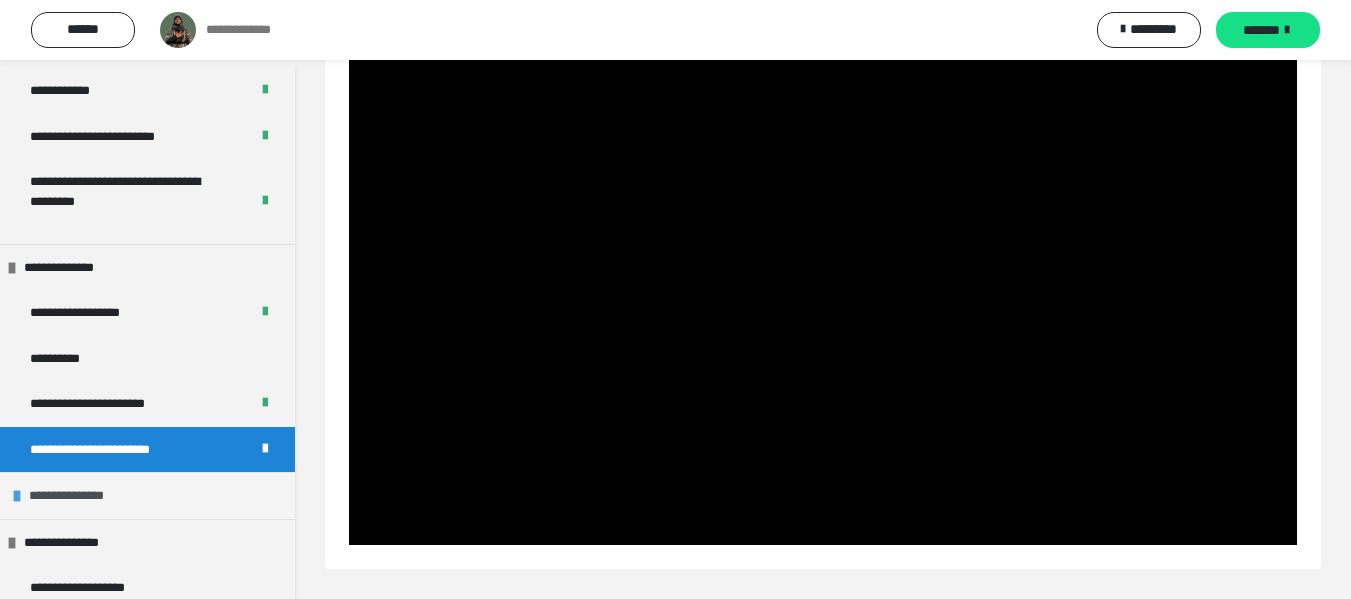click on "**********" at bounding box center (81, 496) 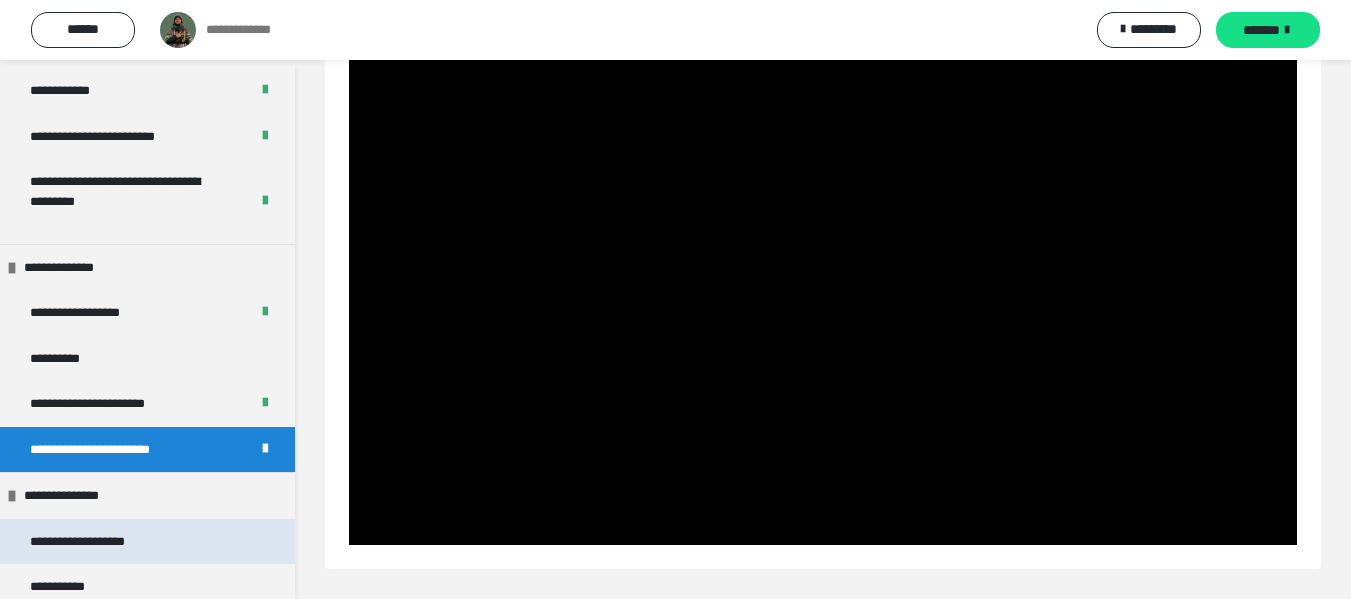 click on "**********" at bounding box center [99, 542] 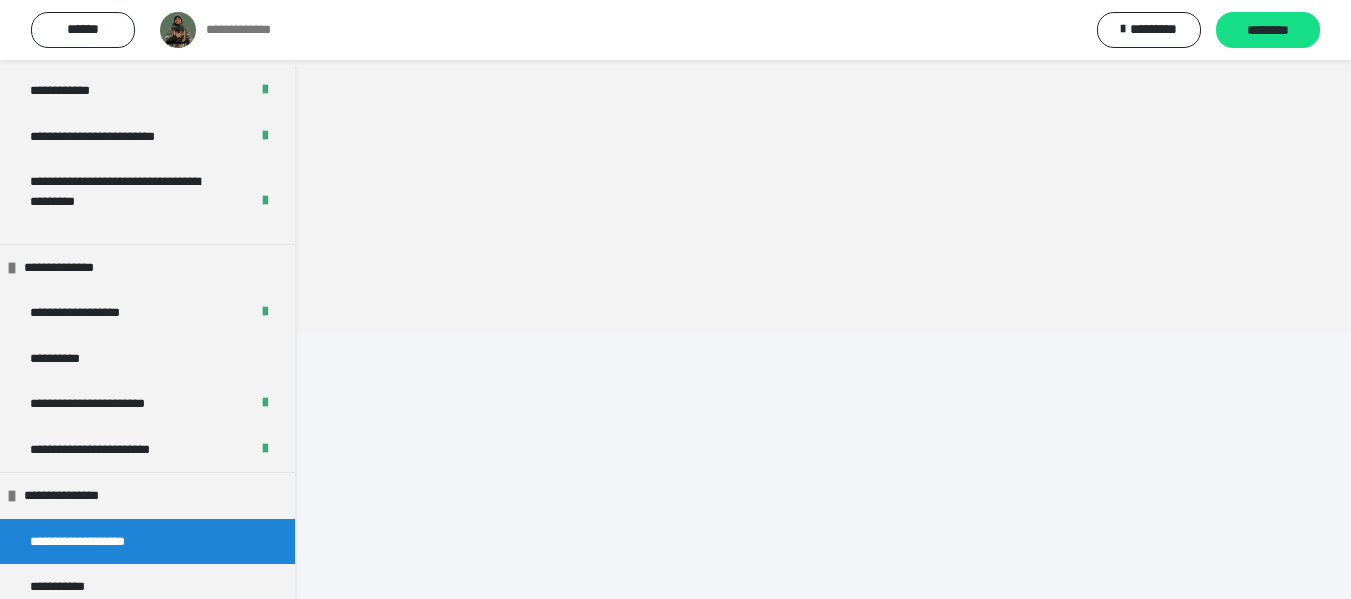 scroll, scrollTop: 60, scrollLeft: 0, axis: vertical 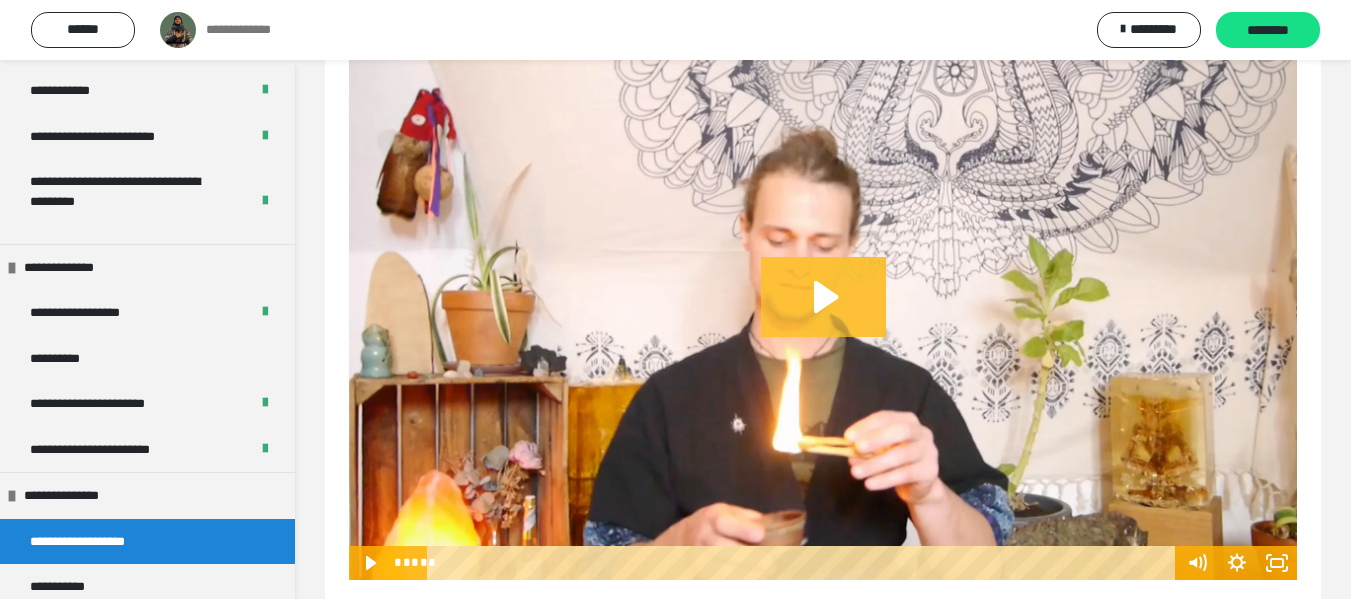 drag, startPoint x: 816, startPoint y: 296, endPoint x: 1365, endPoint y: 281, distance: 549.2049 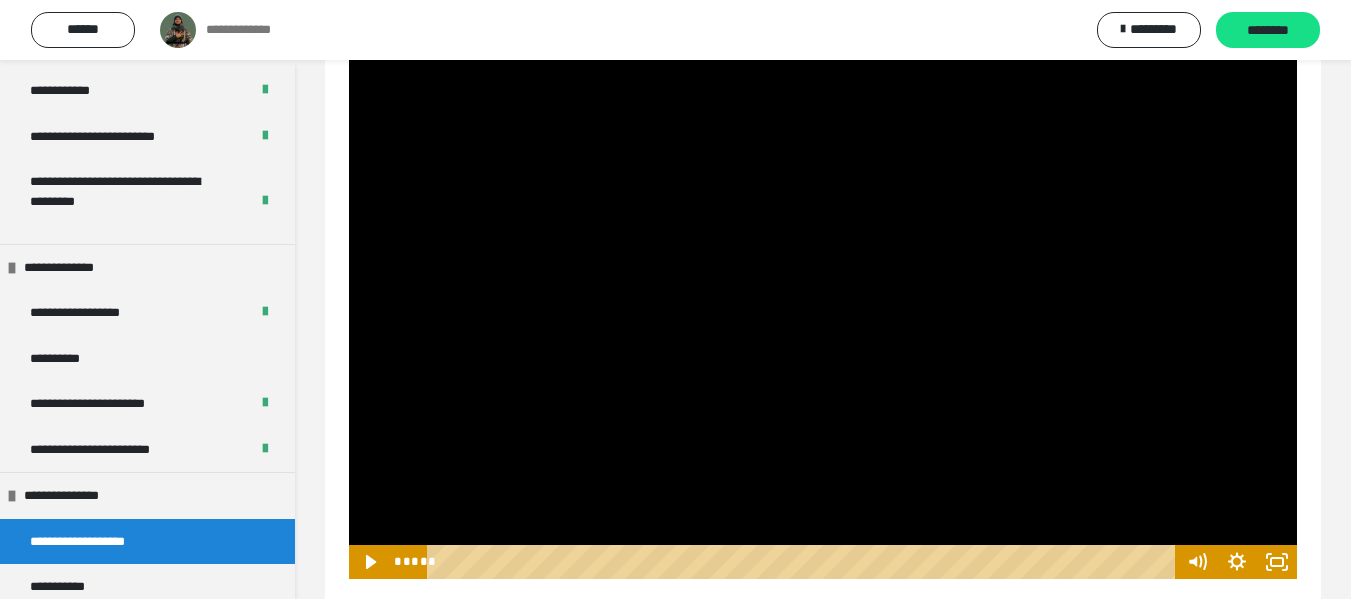 scroll, scrollTop: 327, scrollLeft: 0, axis: vertical 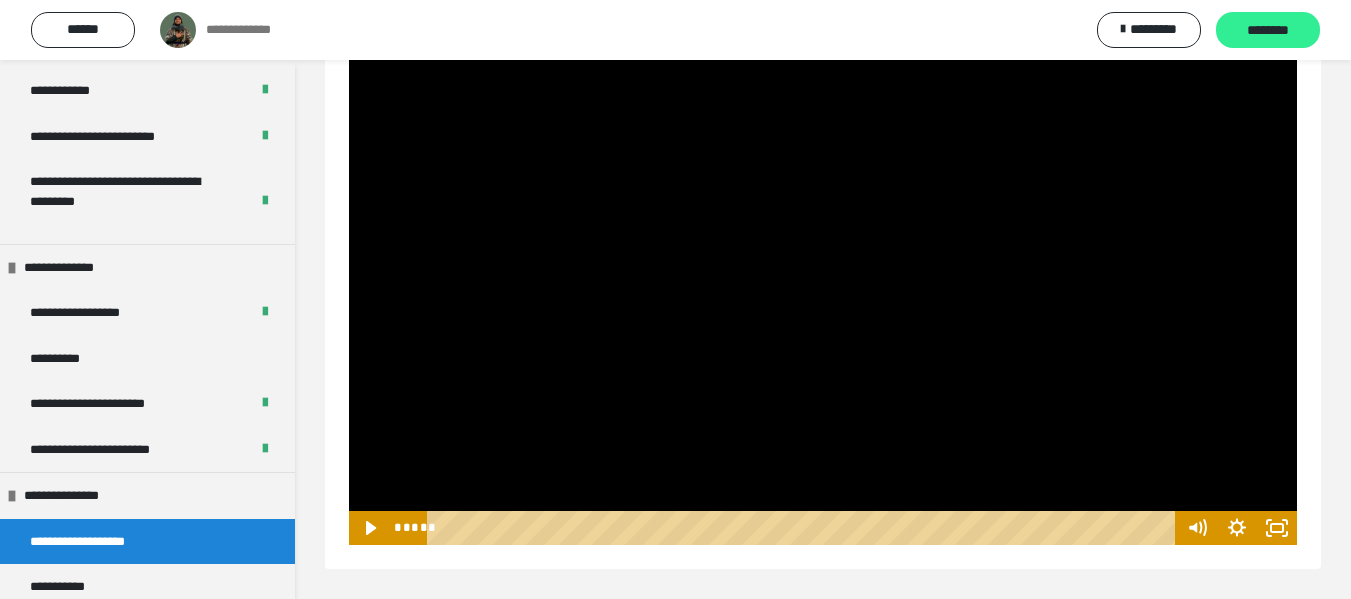 click on "********" at bounding box center [1268, 31] 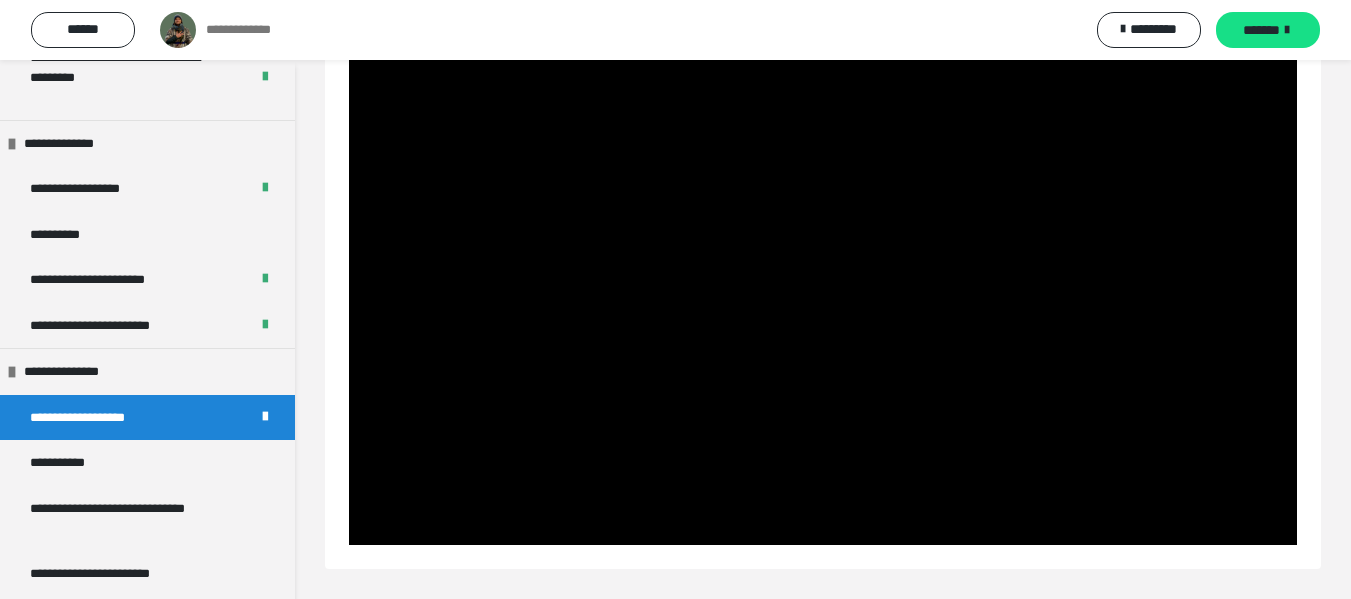 scroll, scrollTop: 1412, scrollLeft: 0, axis: vertical 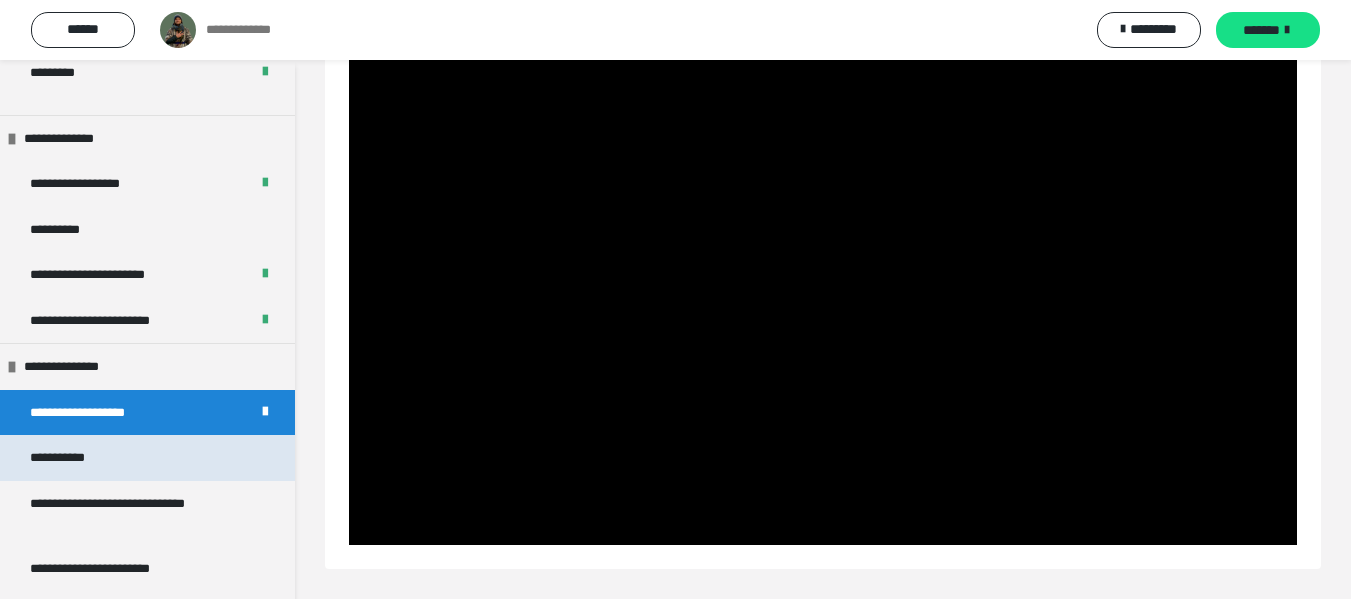 click on "**********" at bounding box center [75, 458] 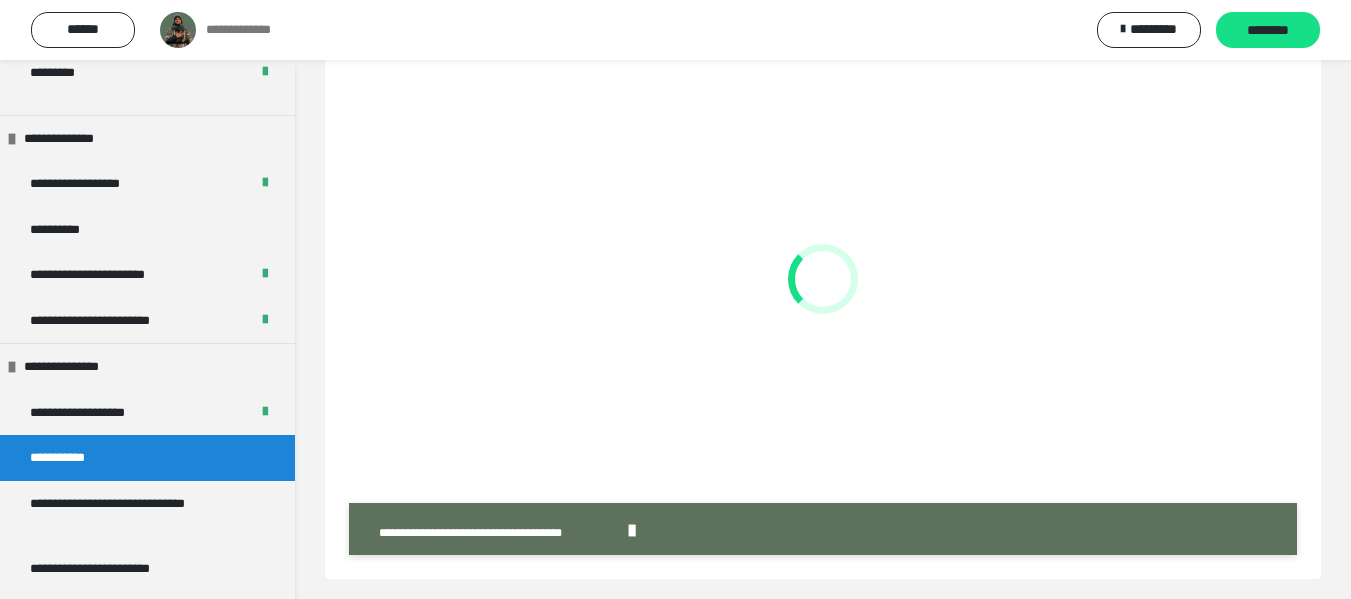 scroll, scrollTop: 377, scrollLeft: 0, axis: vertical 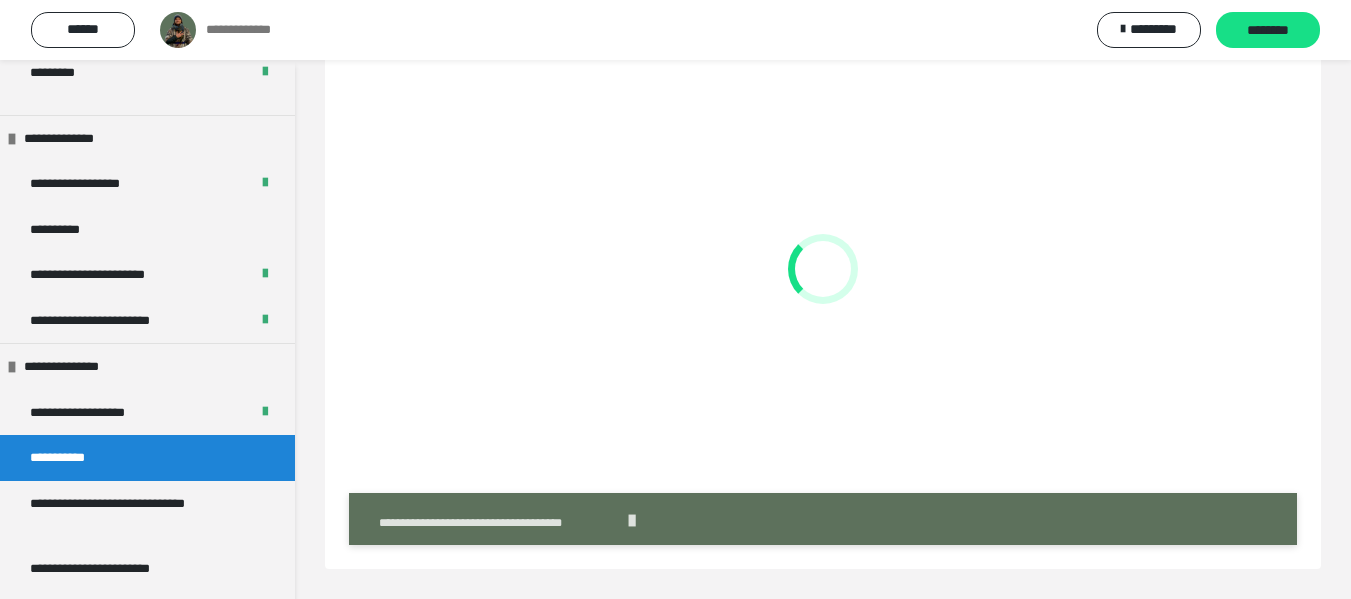 click on "**********" at bounding box center (500, 523) 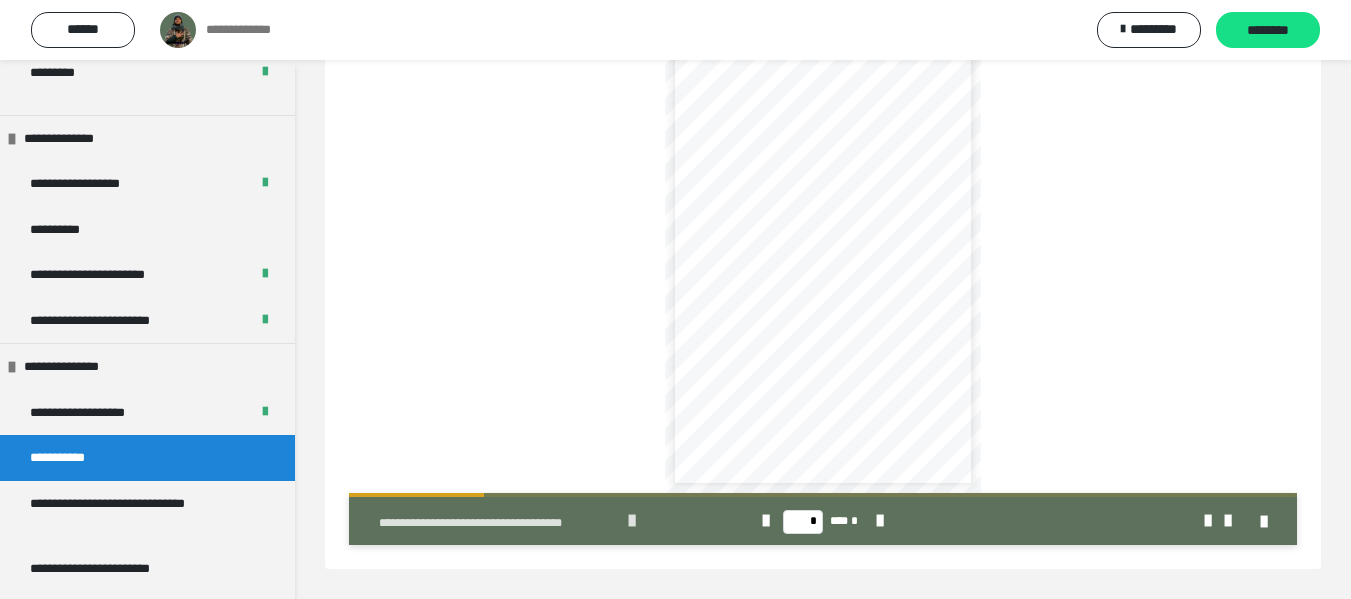 click at bounding box center [632, 521] 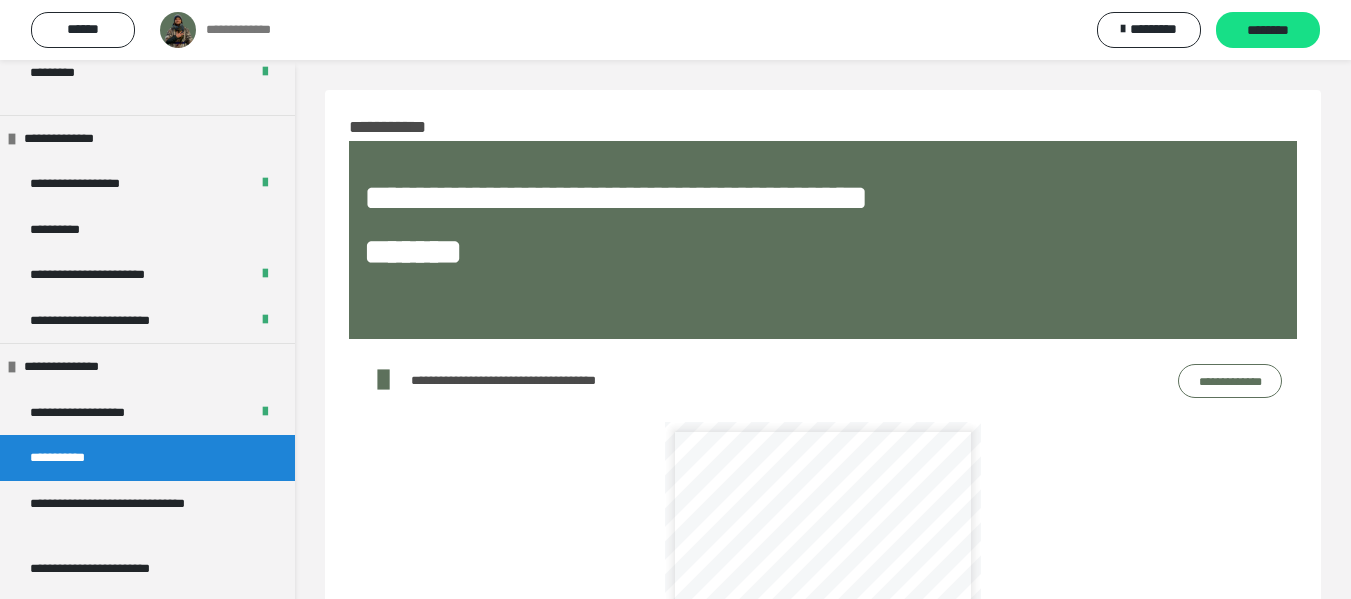 scroll, scrollTop: 257, scrollLeft: 0, axis: vertical 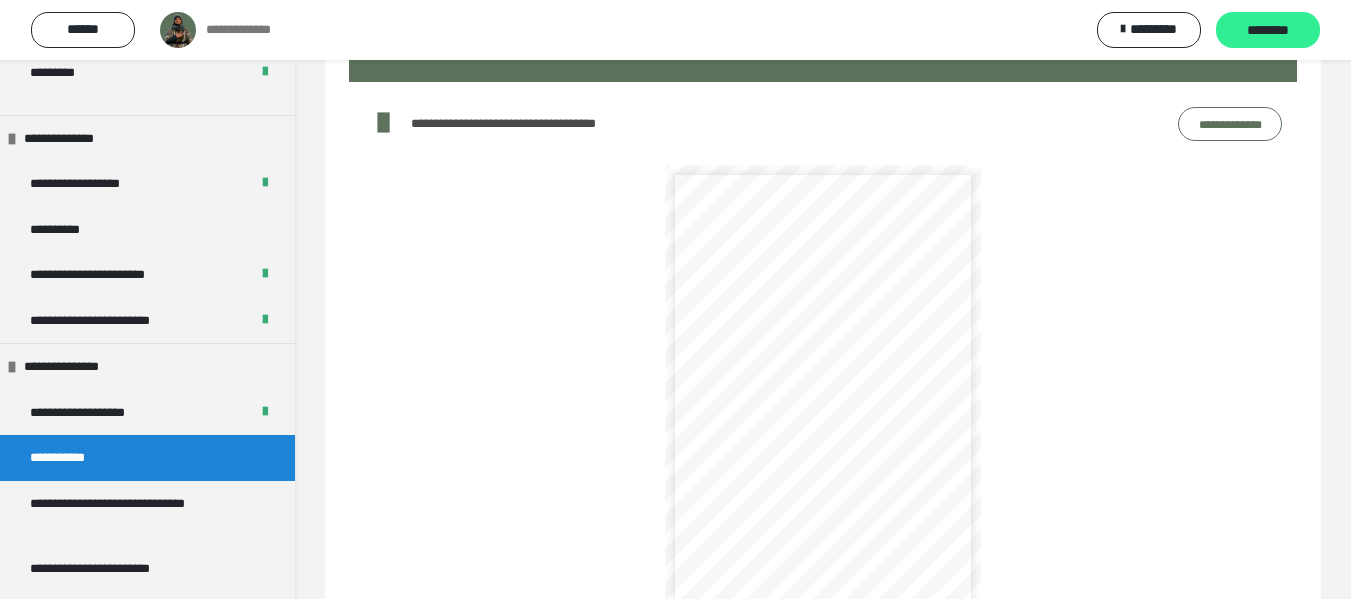 click on "********" at bounding box center [1268, 31] 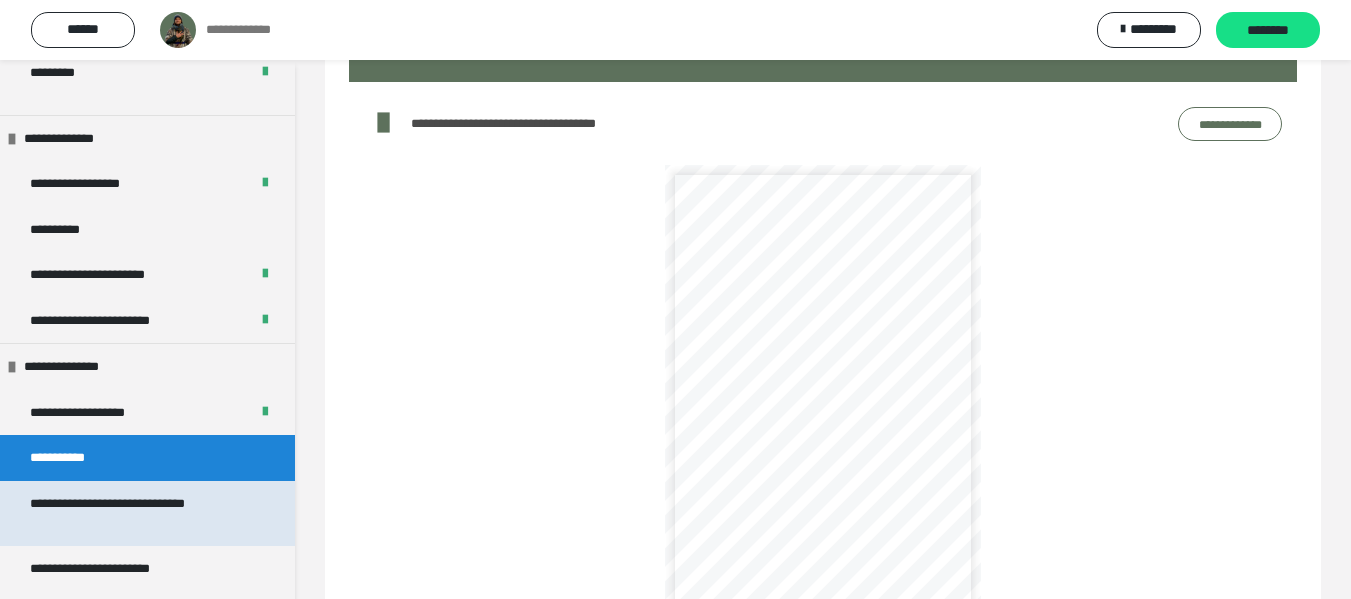 click on "**********" at bounding box center [132, 513] 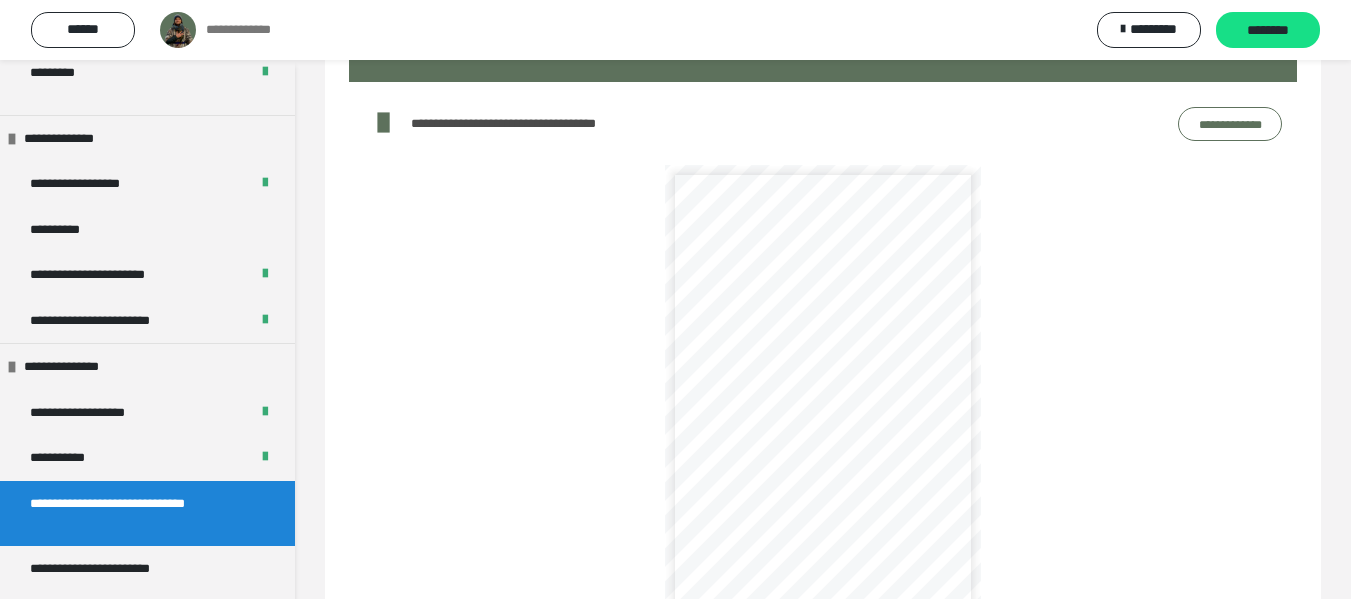 scroll, scrollTop: 60, scrollLeft: 0, axis: vertical 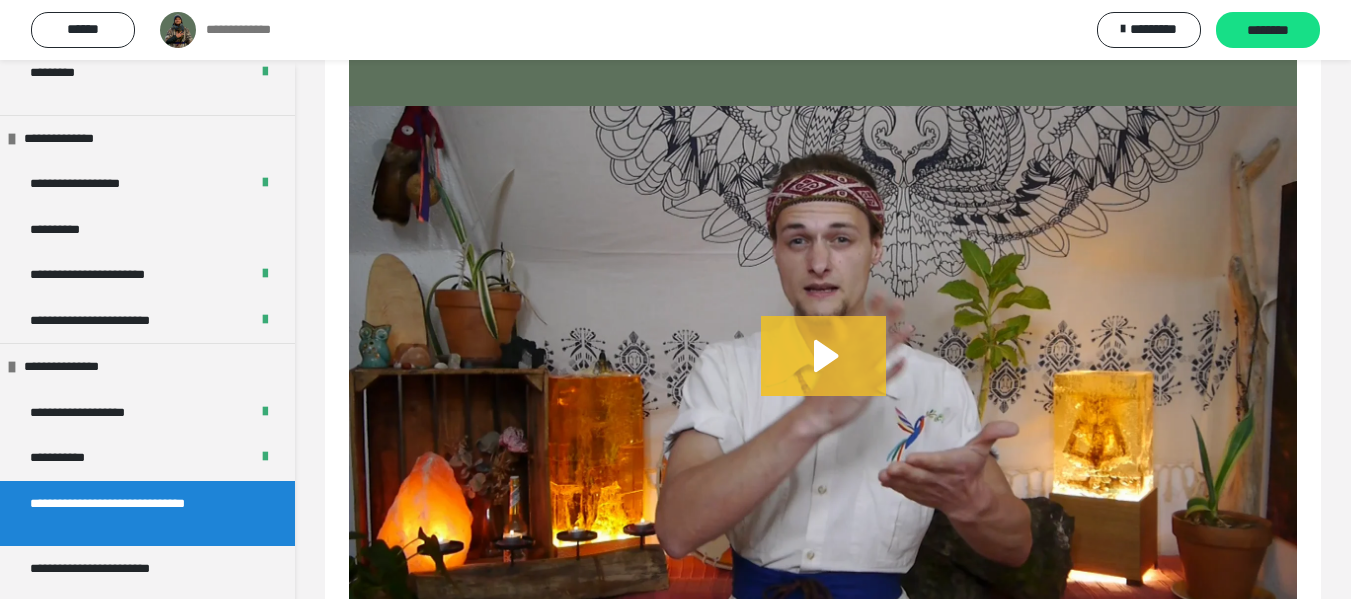 drag, startPoint x: 816, startPoint y: 343, endPoint x: 871, endPoint y: 345, distance: 55.03635 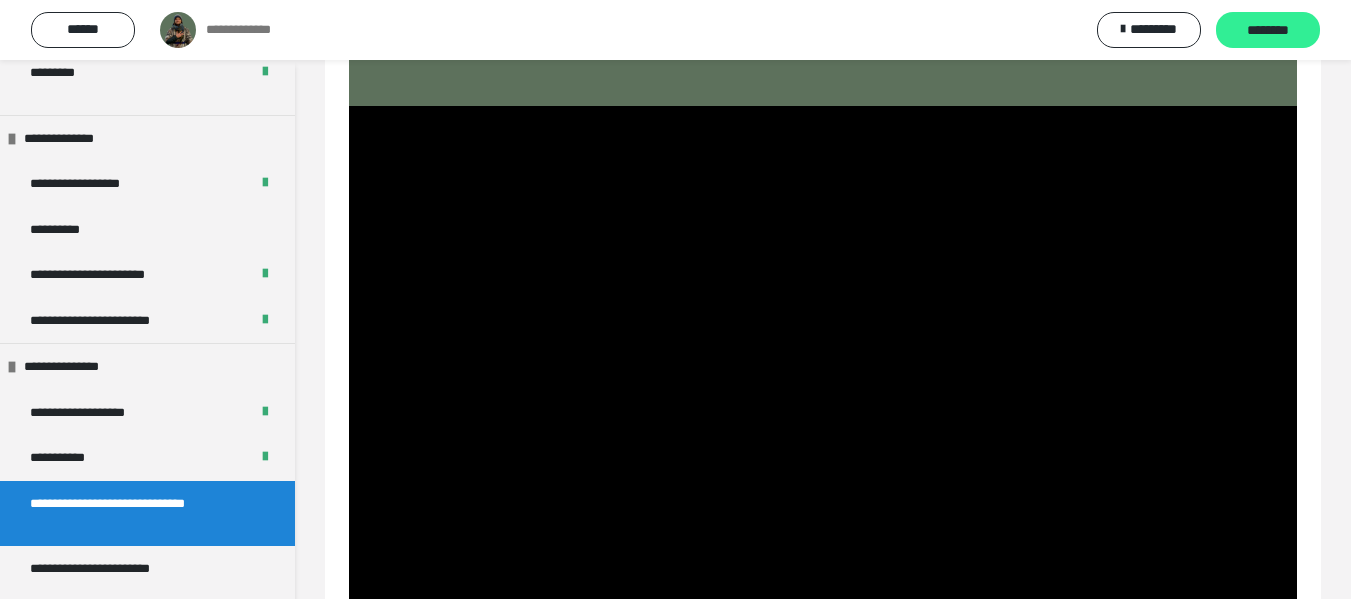 click on "********" at bounding box center (1268, 31) 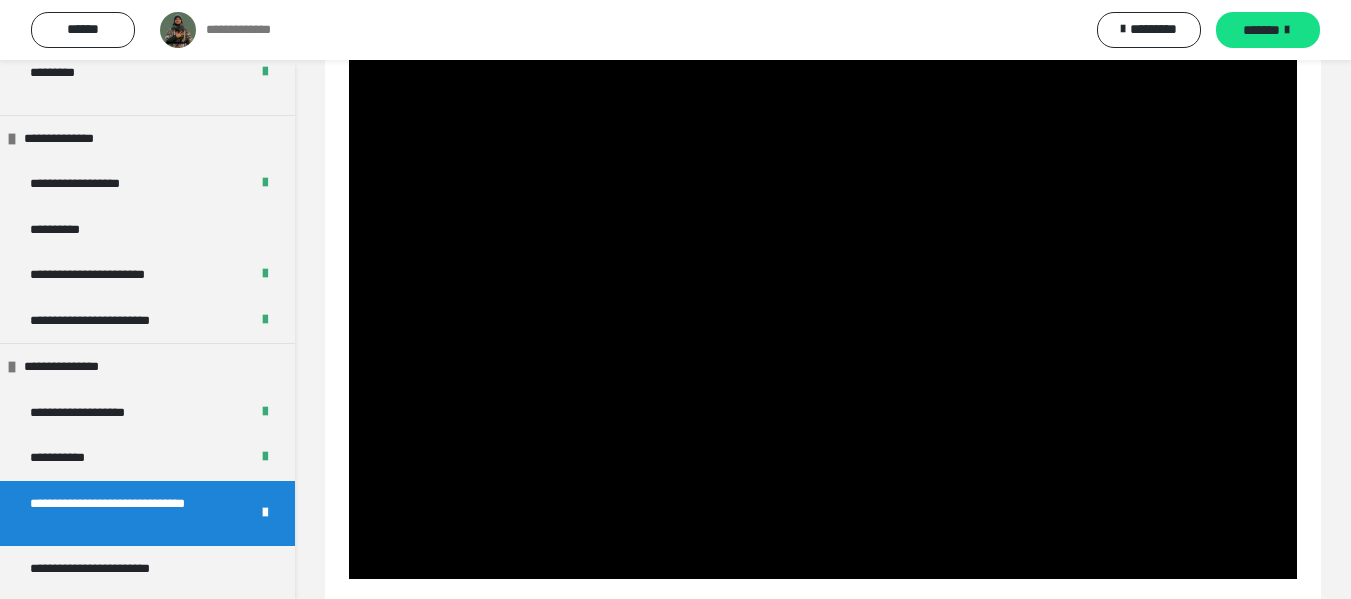 scroll, scrollTop: 327, scrollLeft: 0, axis: vertical 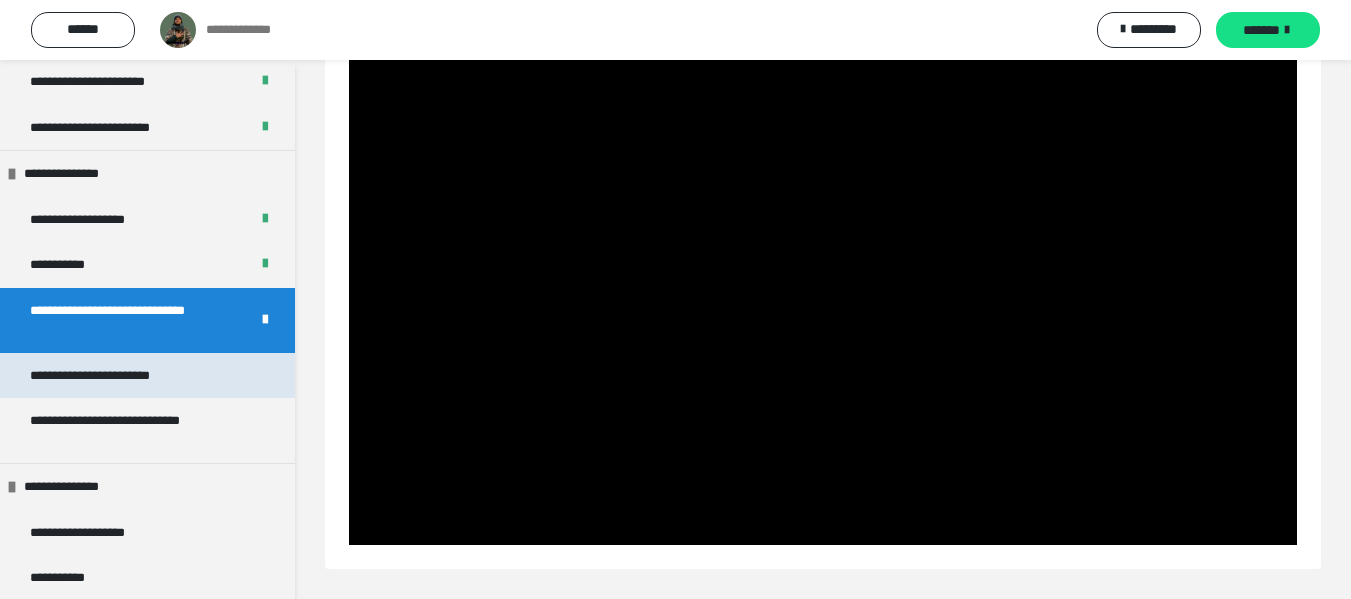 click on "**********" at bounding box center (116, 376) 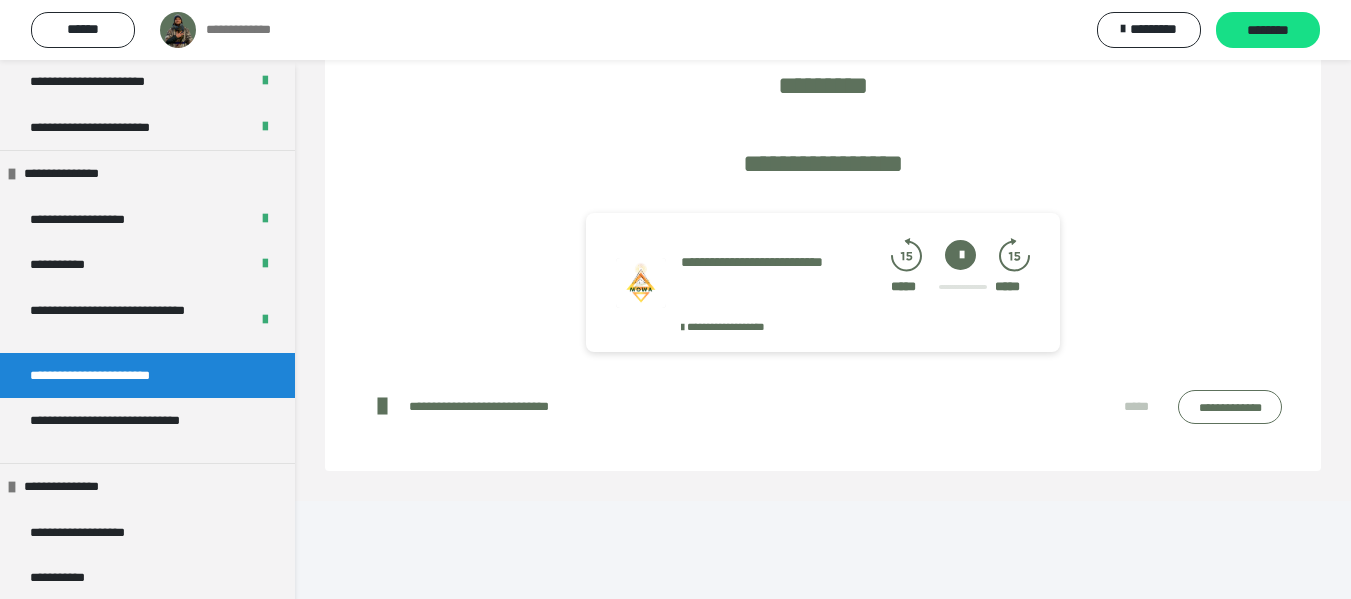 scroll, scrollTop: 225, scrollLeft: 0, axis: vertical 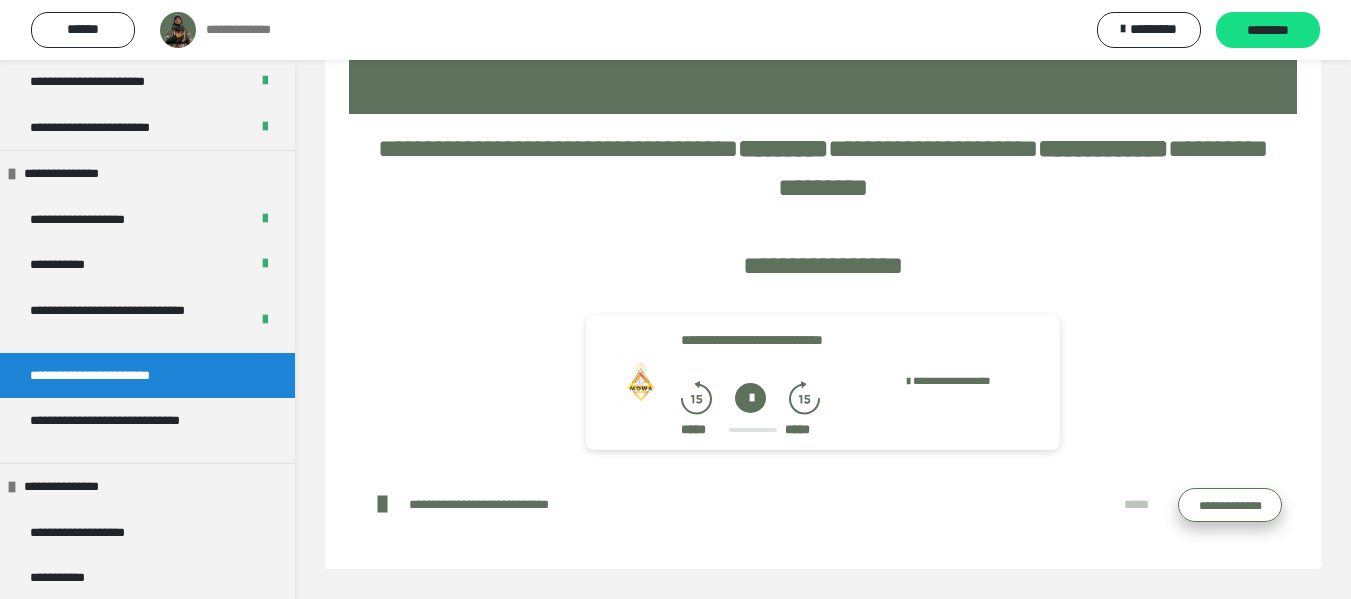 click on "**********" at bounding box center (1230, 505) 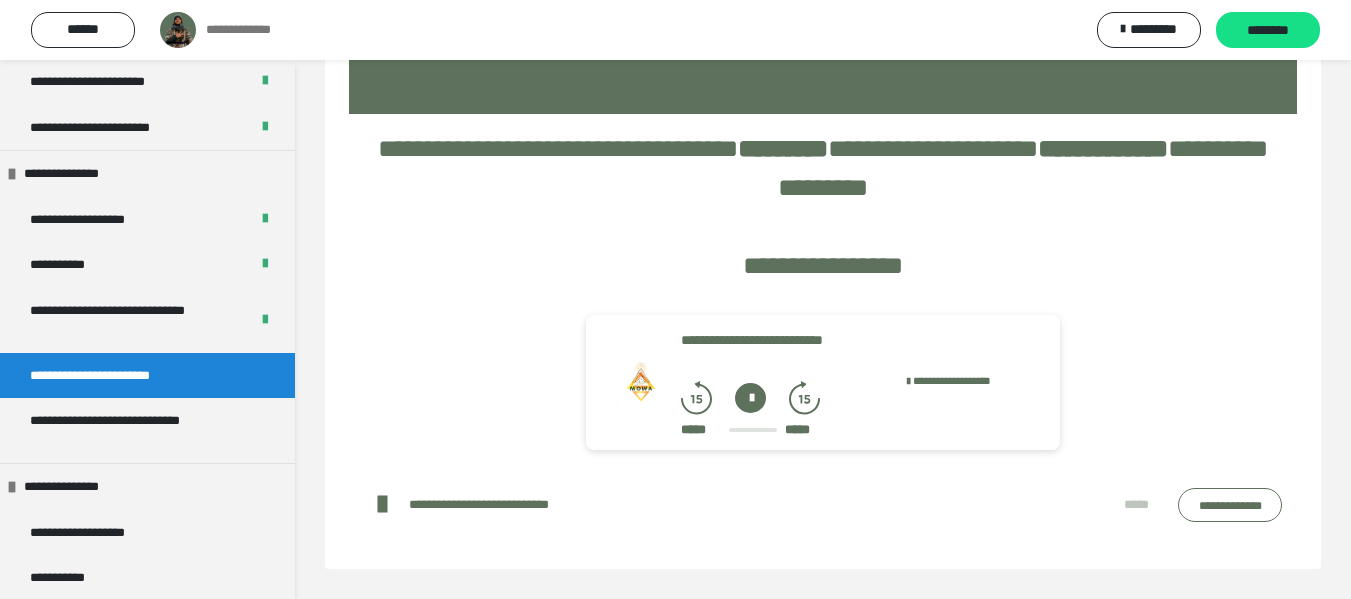 drag, startPoint x: 818, startPoint y: 21, endPoint x: 794, endPoint y: 97, distance: 79.69943 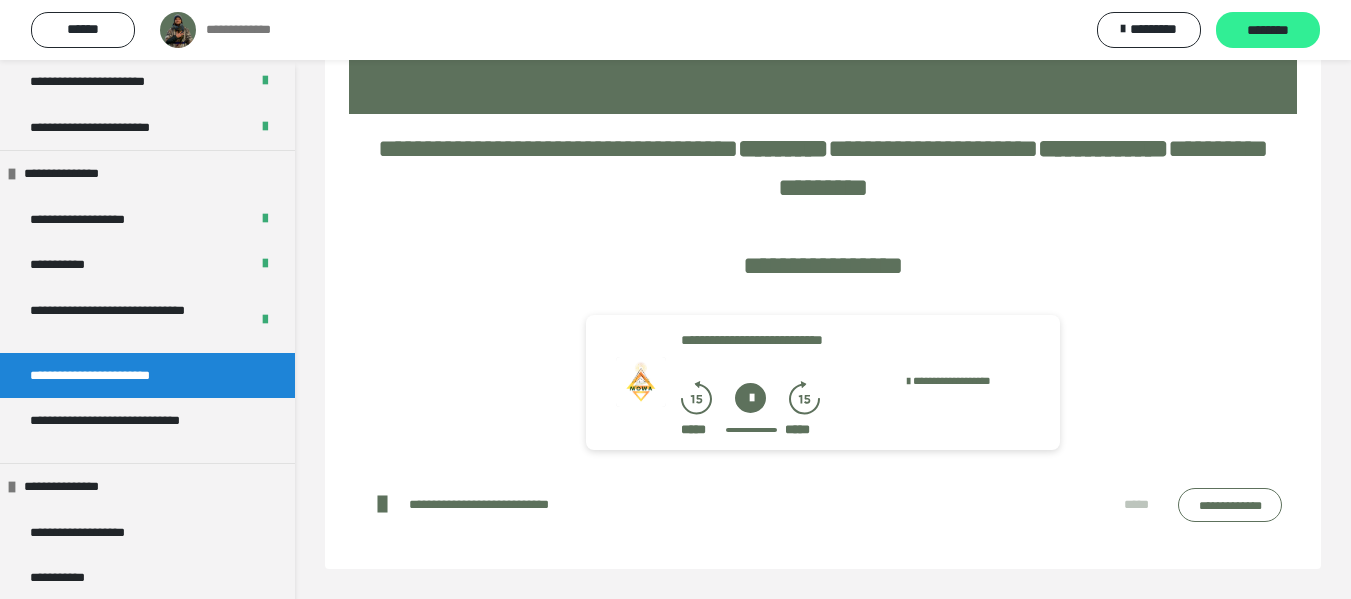 click on "********" at bounding box center [1268, 31] 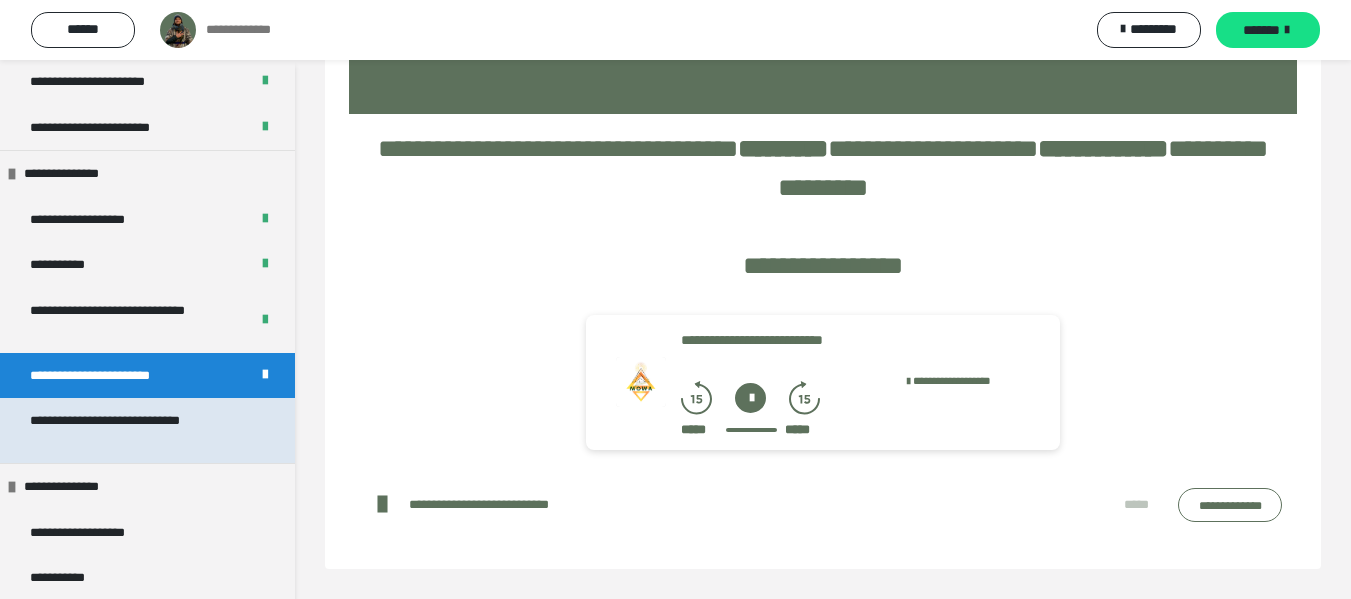 click on "**********" at bounding box center (132, 430) 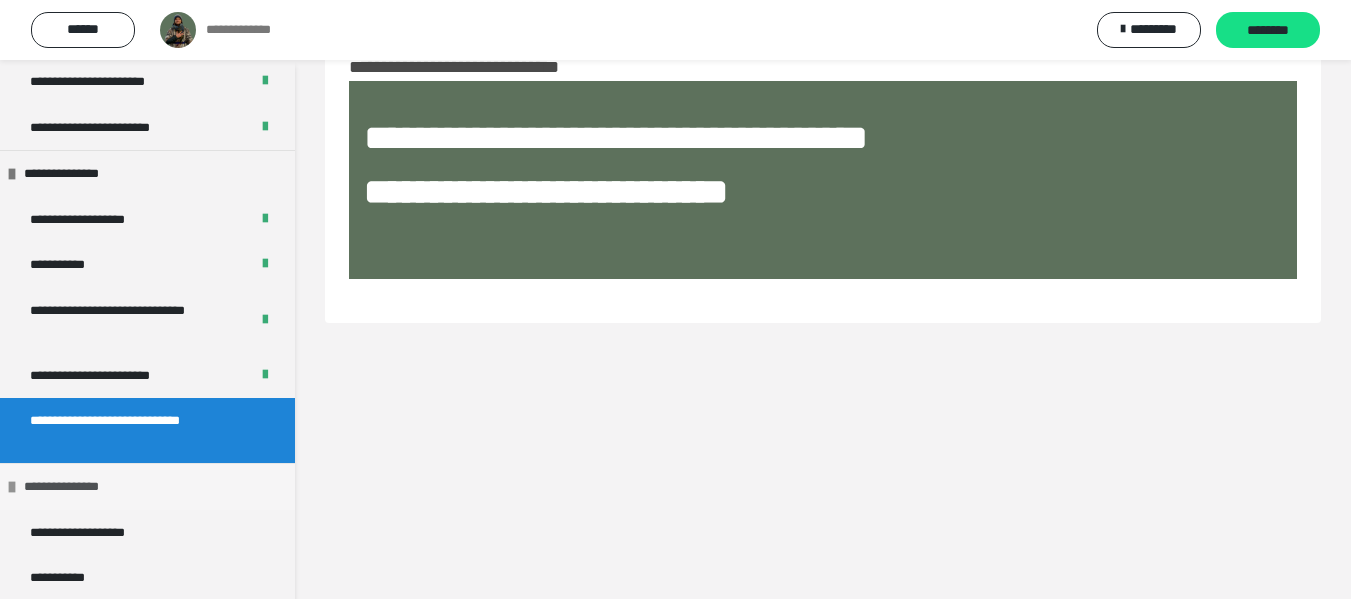 scroll, scrollTop: 60, scrollLeft: 0, axis: vertical 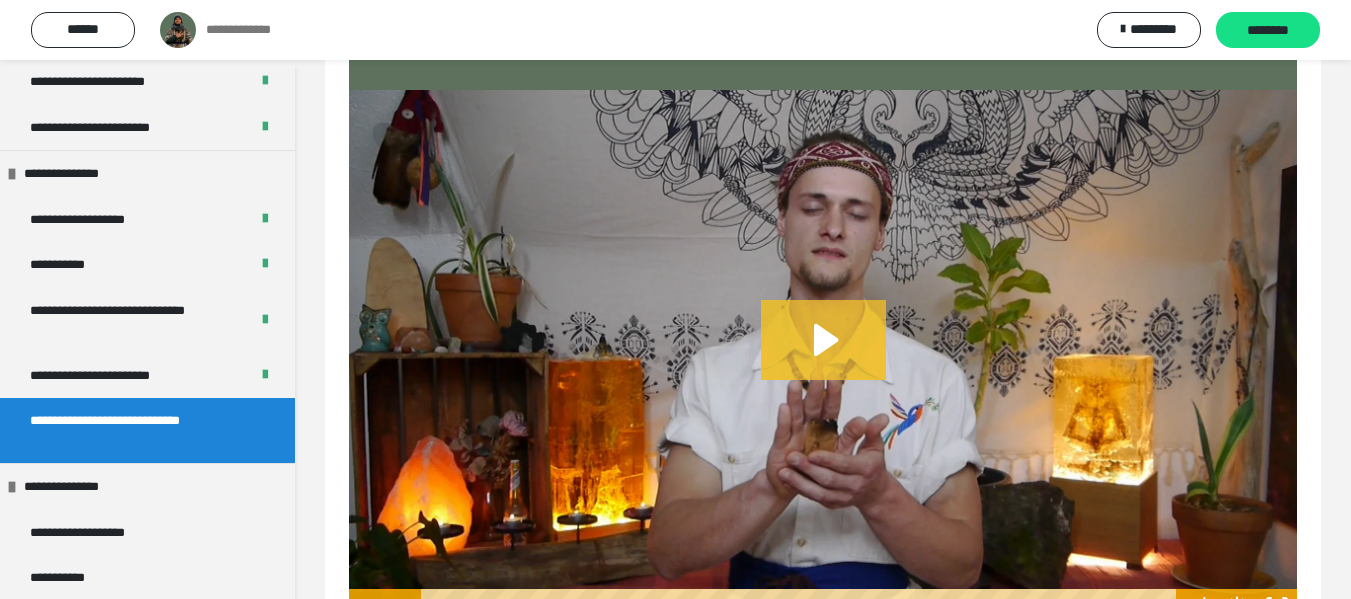drag, startPoint x: 827, startPoint y: 337, endPoint x: 839, endPoint y: 330, distance: 13.892444 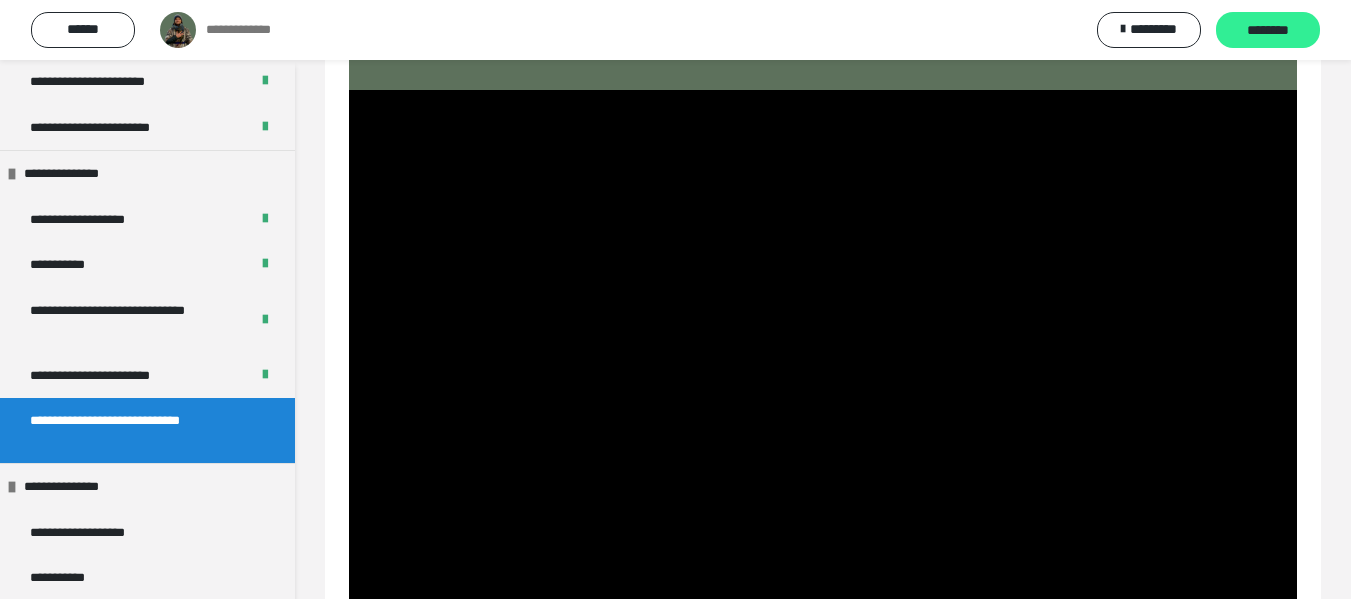 click on "********" at bounding box center [1268, 30] 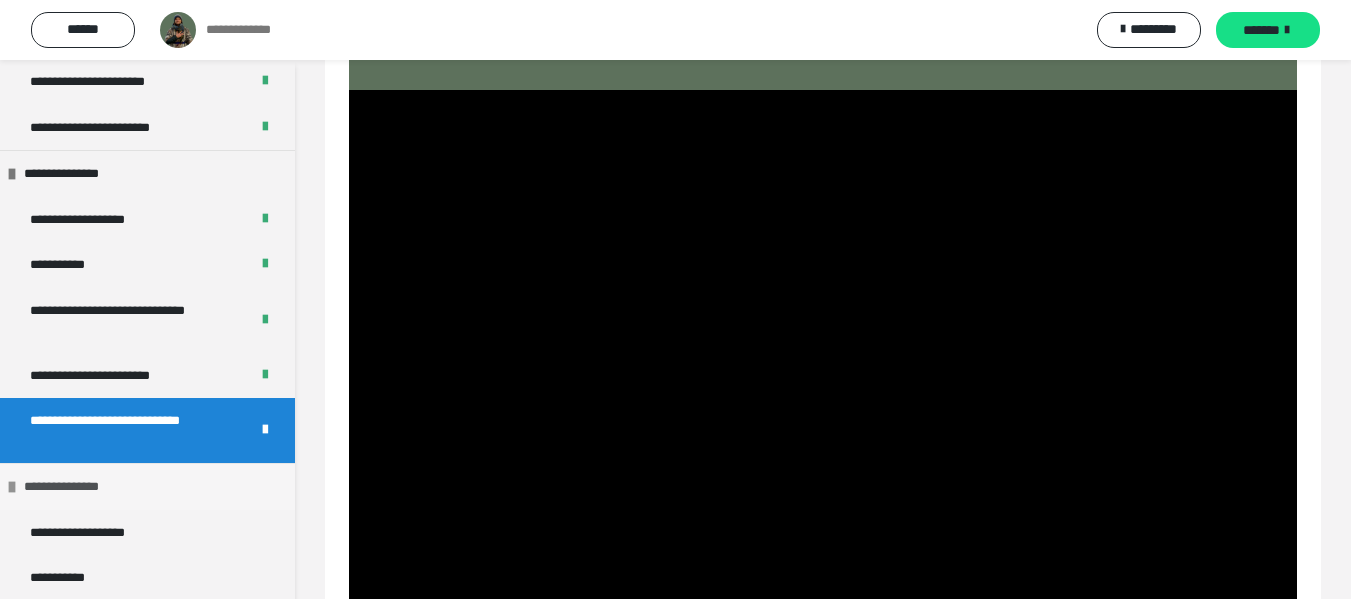 click on "**********" at bounding box center (77, 487) 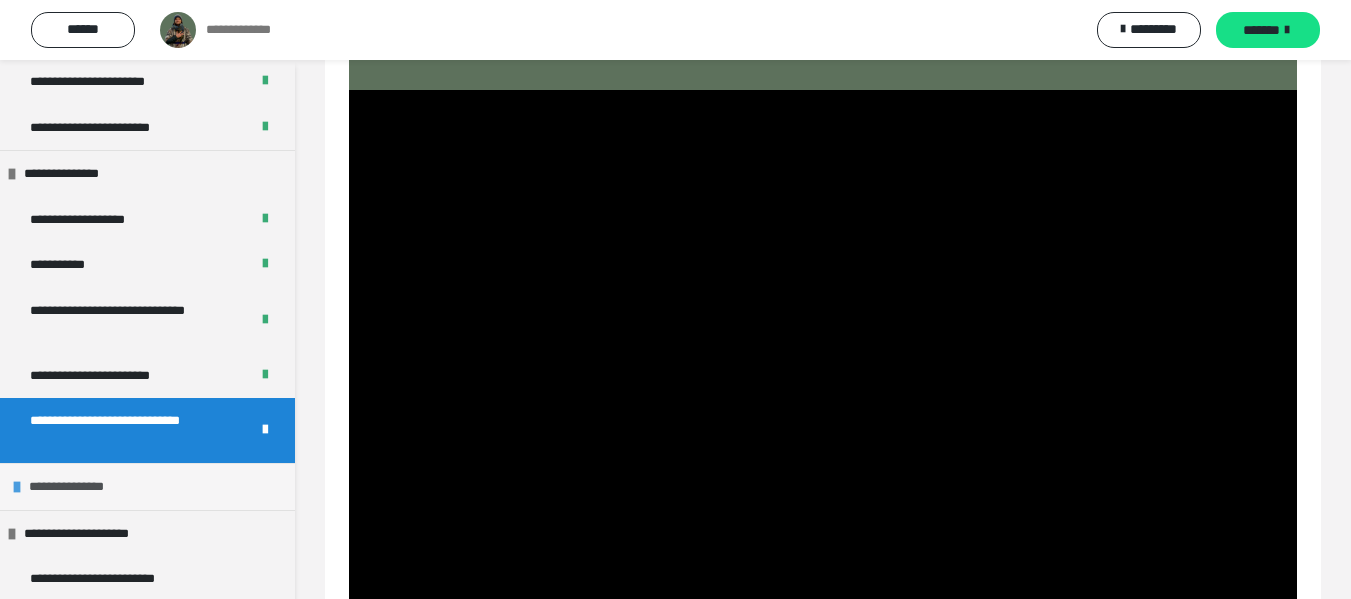 click on "**********" at bounding box center (82, 487) 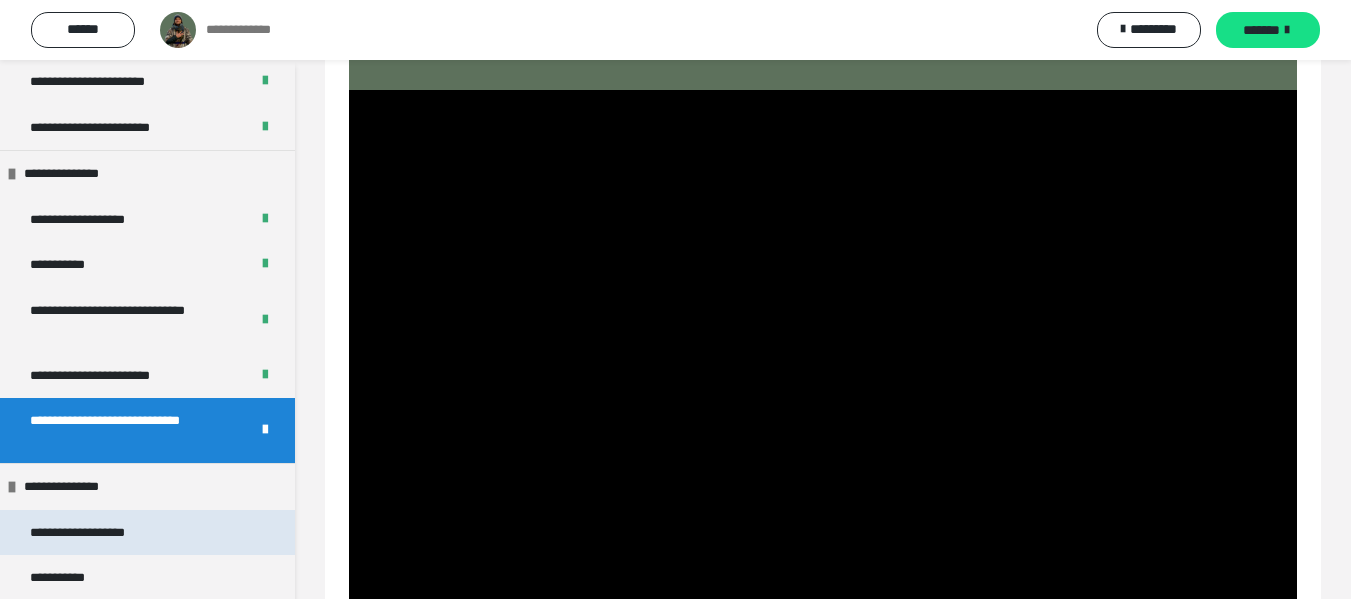 click on "**********" at bounding box center [99, 533] 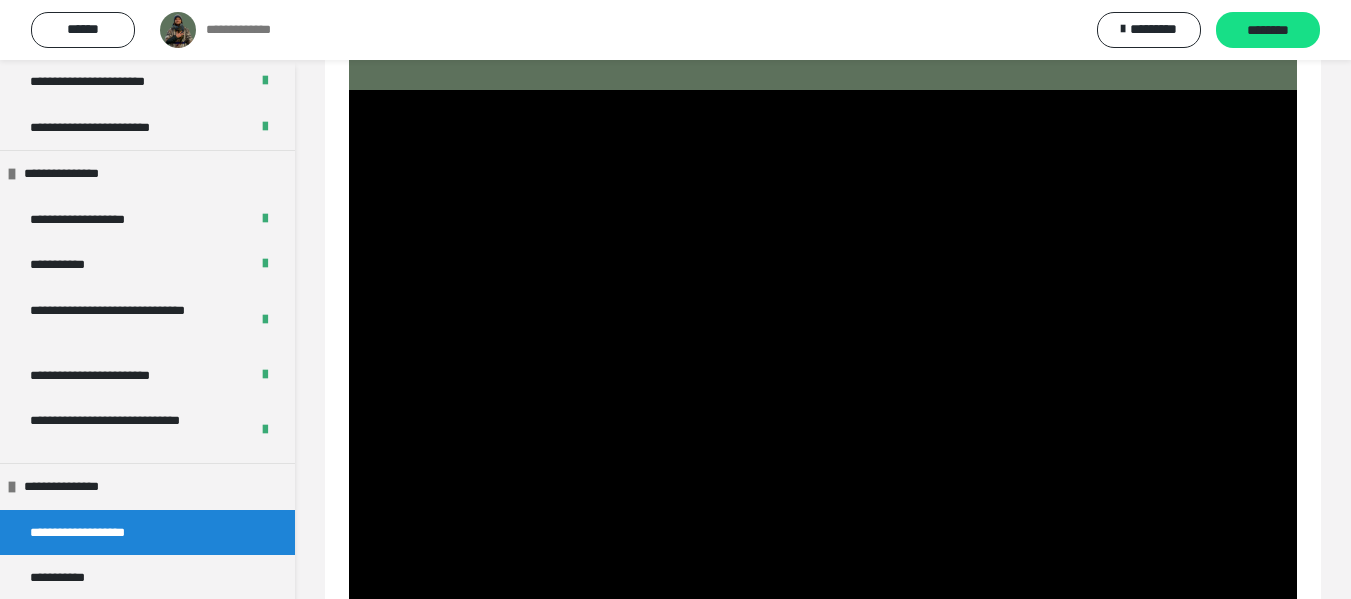 scroll, scrollTop: 60, scrollLeft: 0, axis: vertical 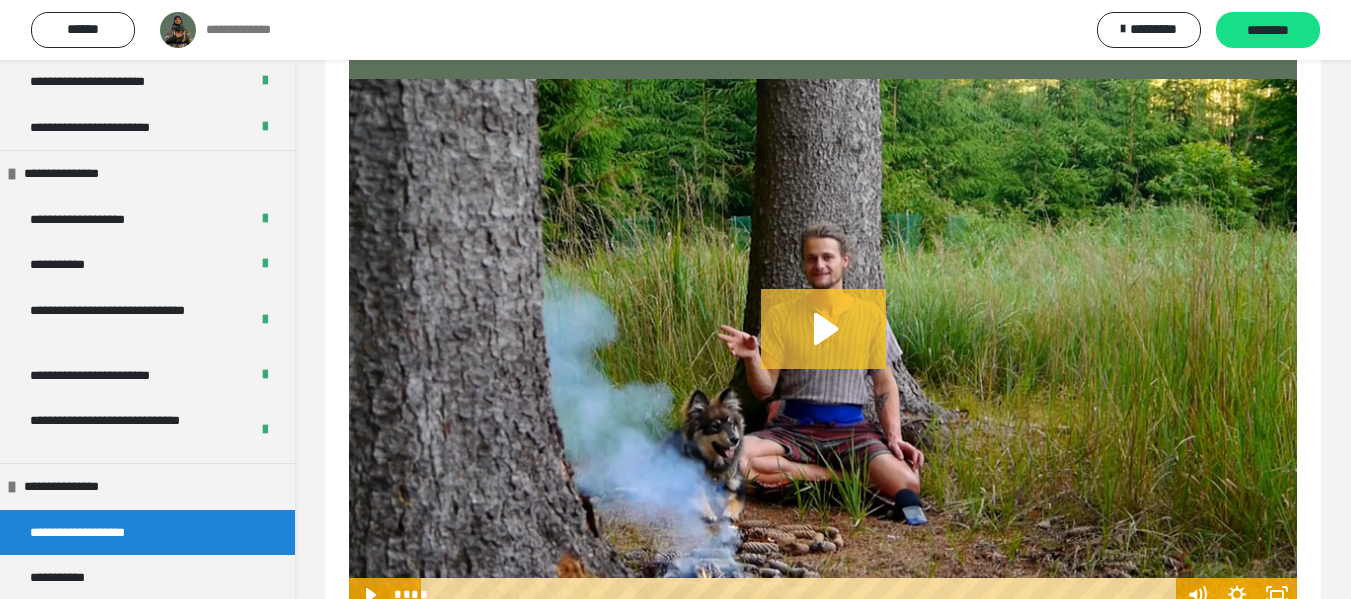 click 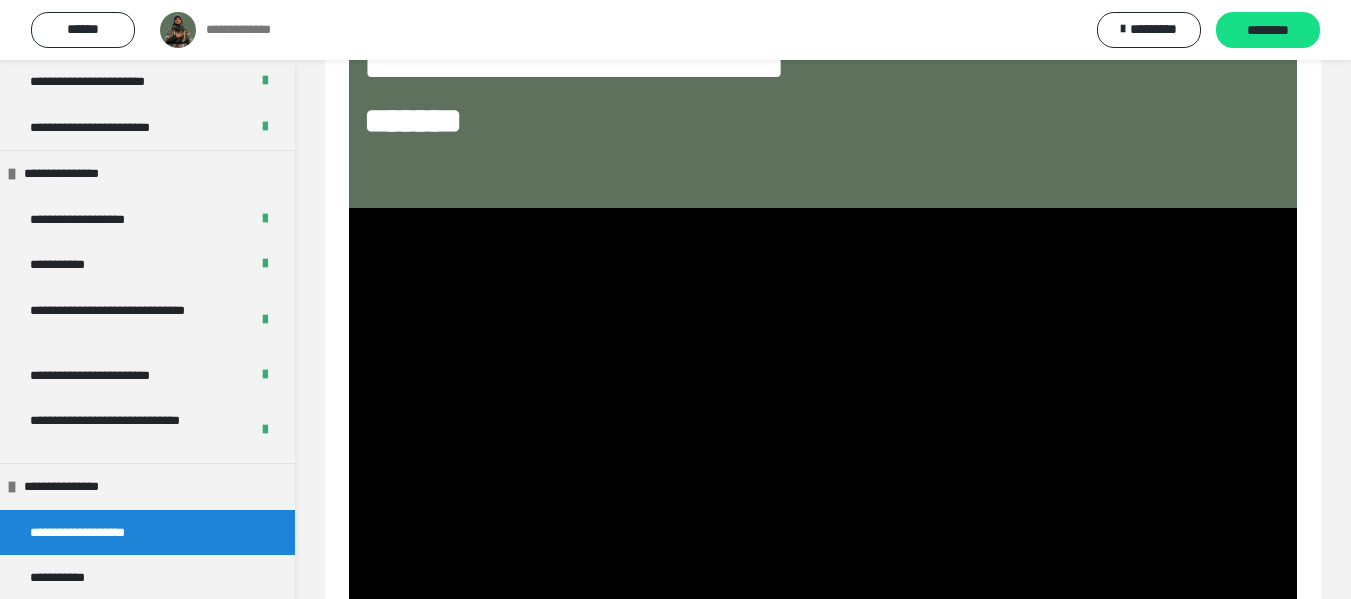 scroll, scrollTop: 0, scrollLeft: 0, axis: both 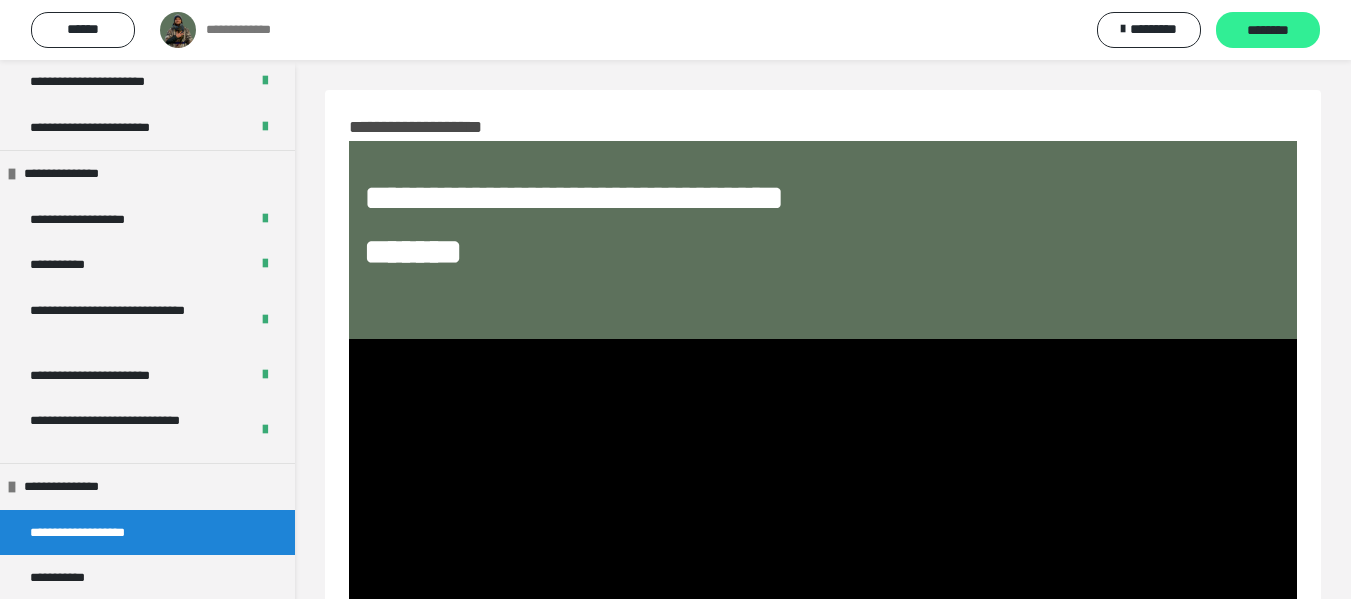 click on "********" at bounding box center (1268, 31) 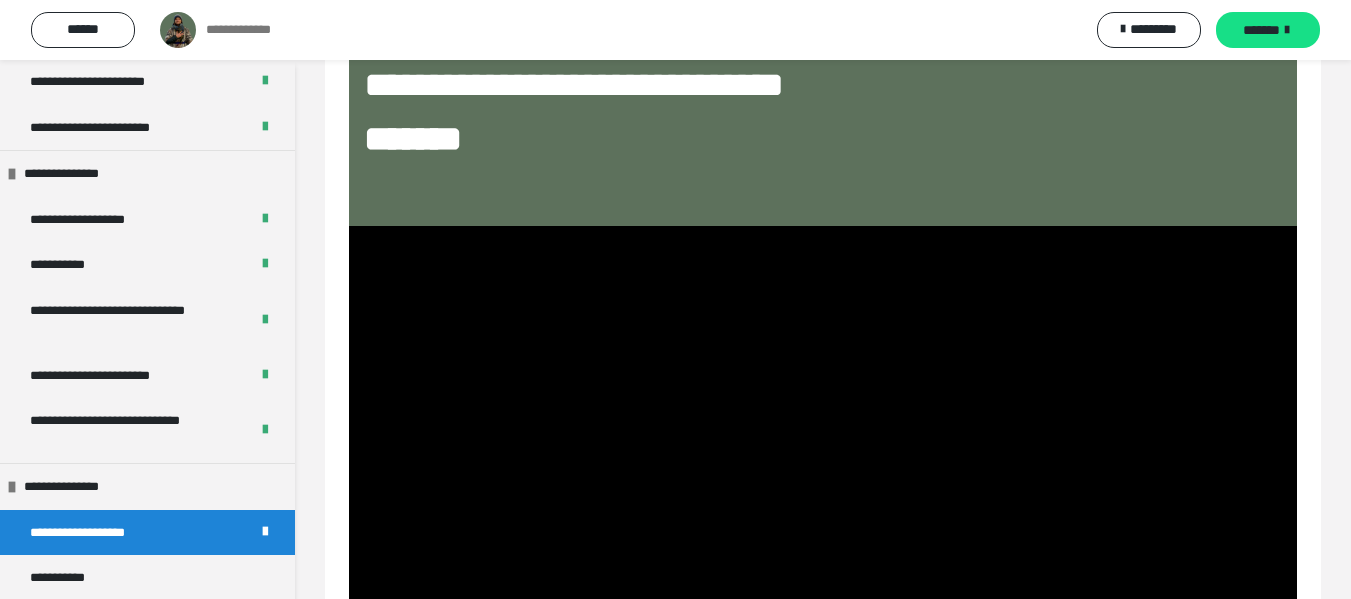 scroll, scrollTop: 150, scrollLeft: 0, axis: vertical 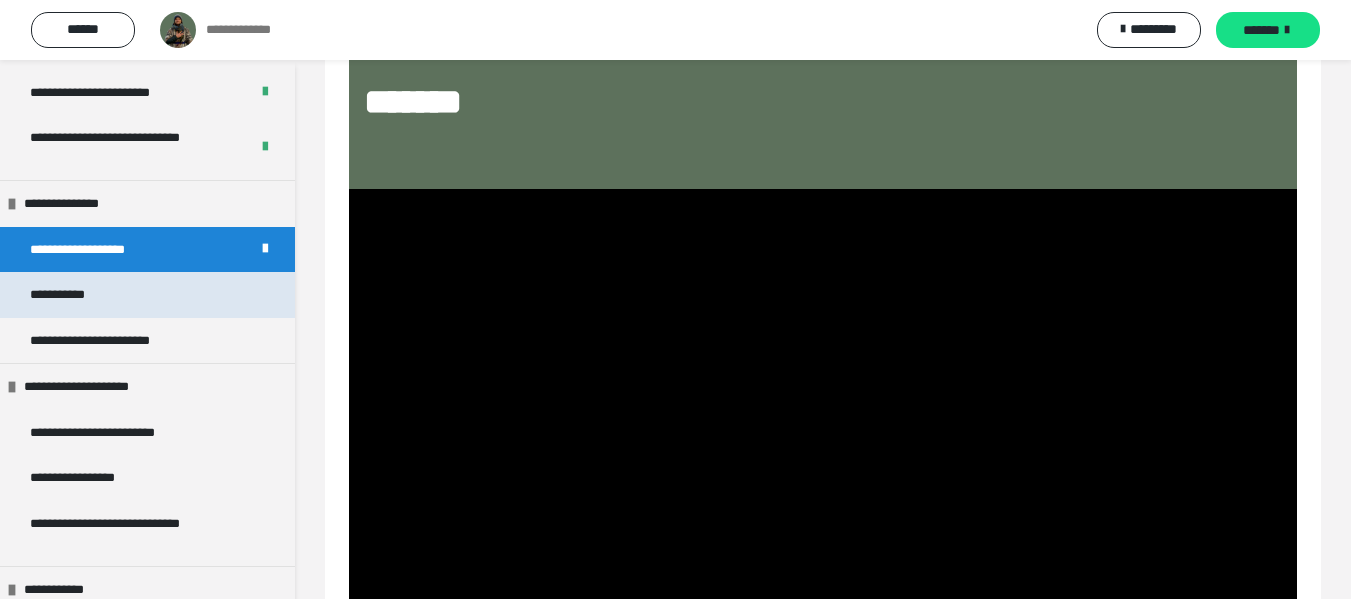 click on "**********" at bounding box center [75, 295] 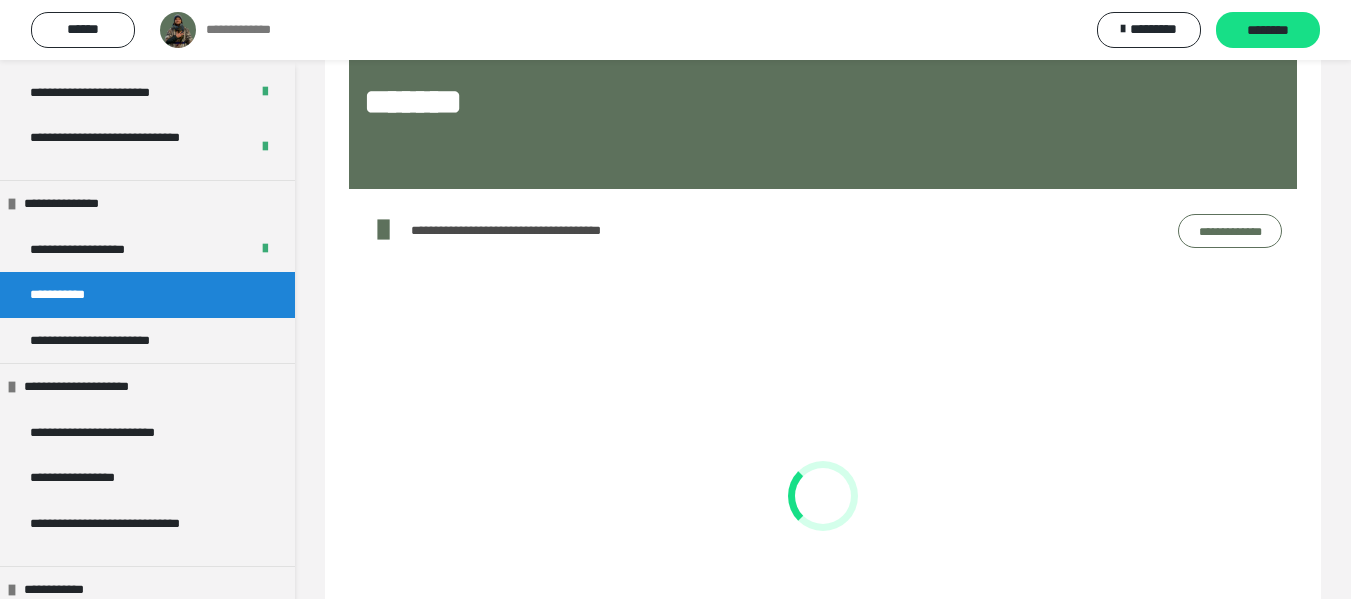 click on "**********" at bounding box center (1230, 231) 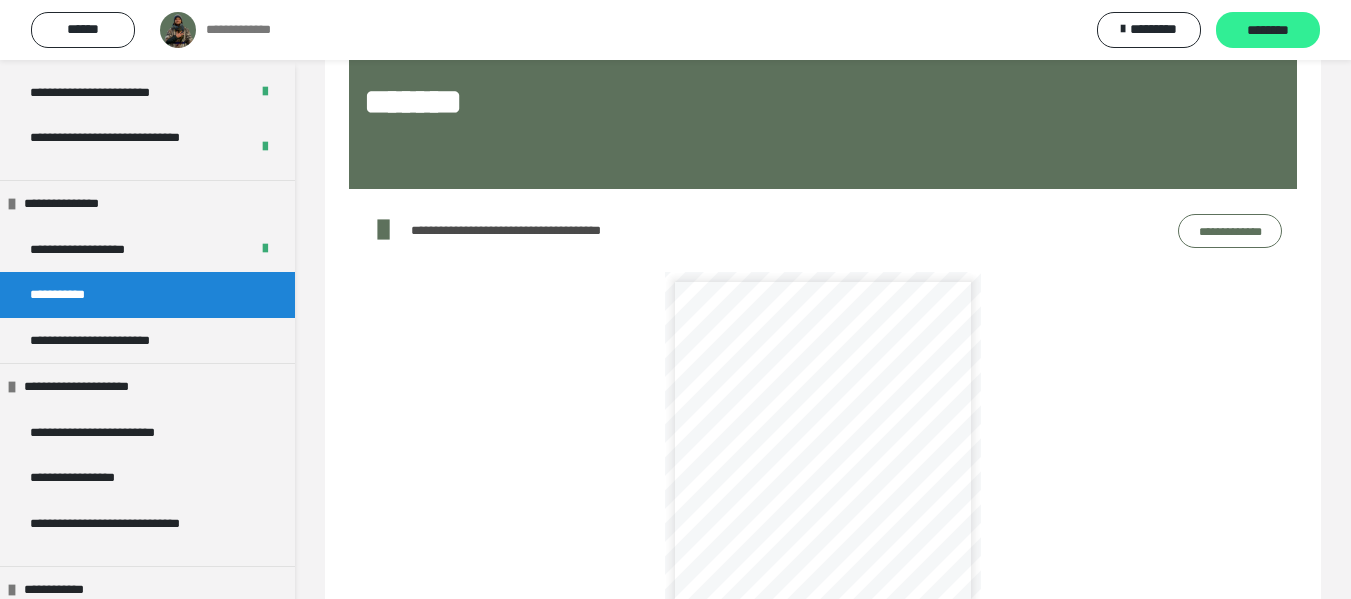 click on "********" at bounding box center [1268, 31] 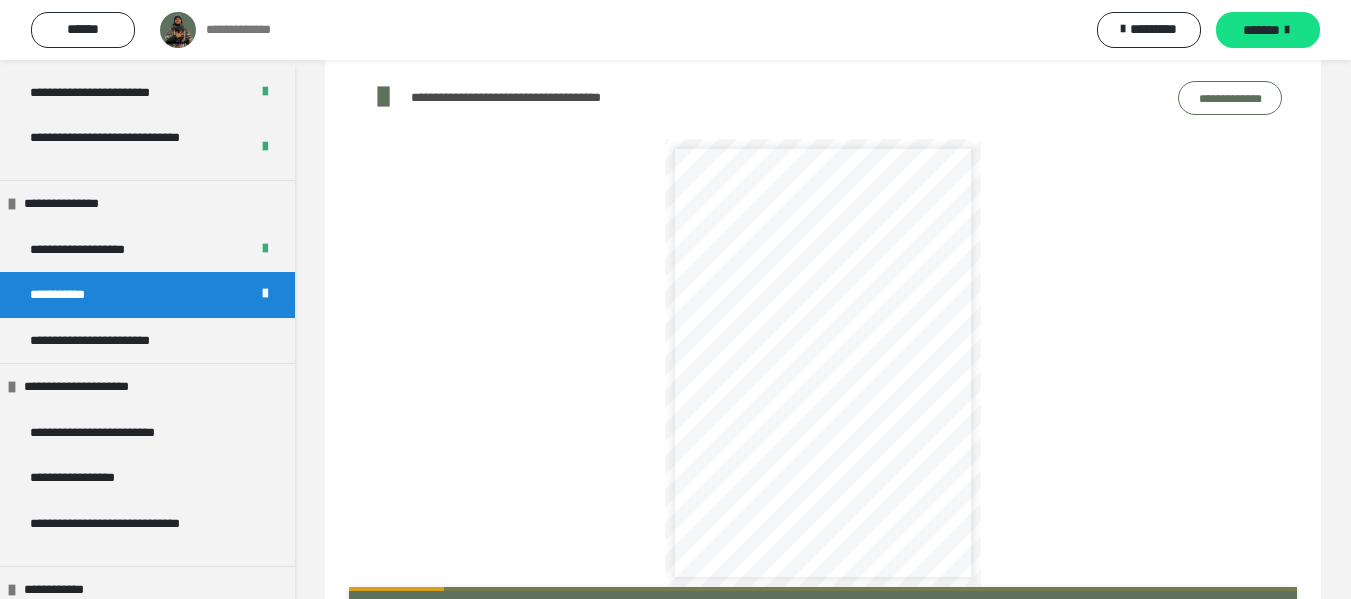 scroll, scrollTop: 299, scrollLeft: 0, axis: vertical 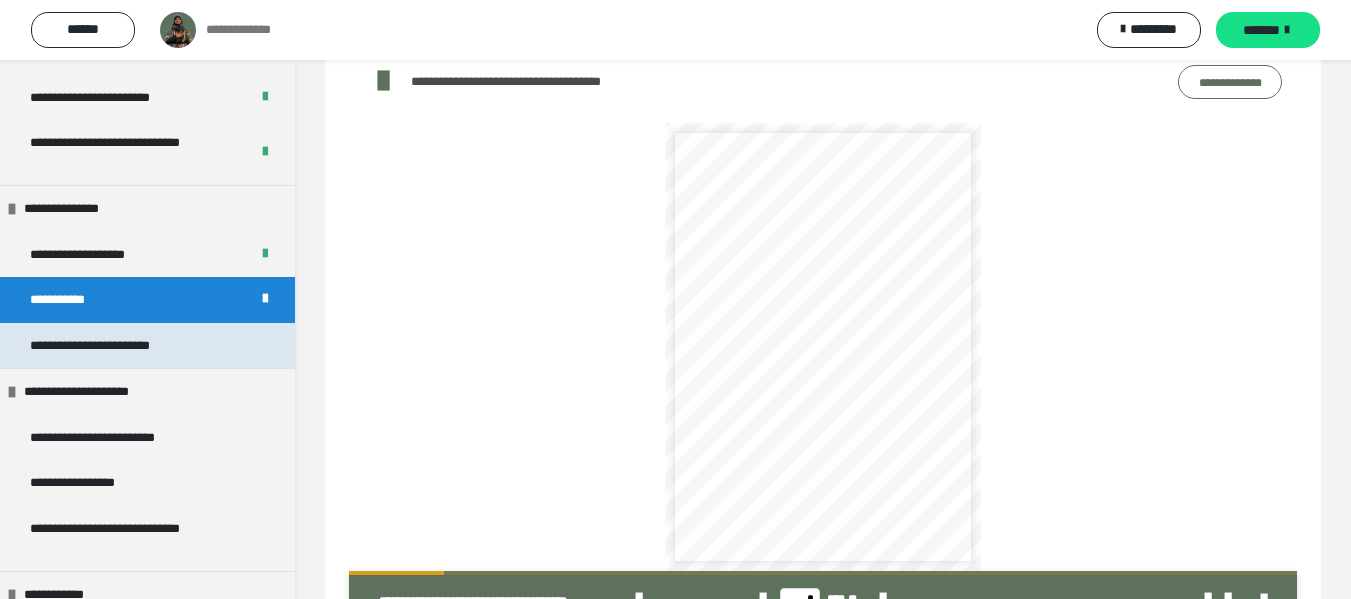 click on "**********" at bounding box center [116, 346] 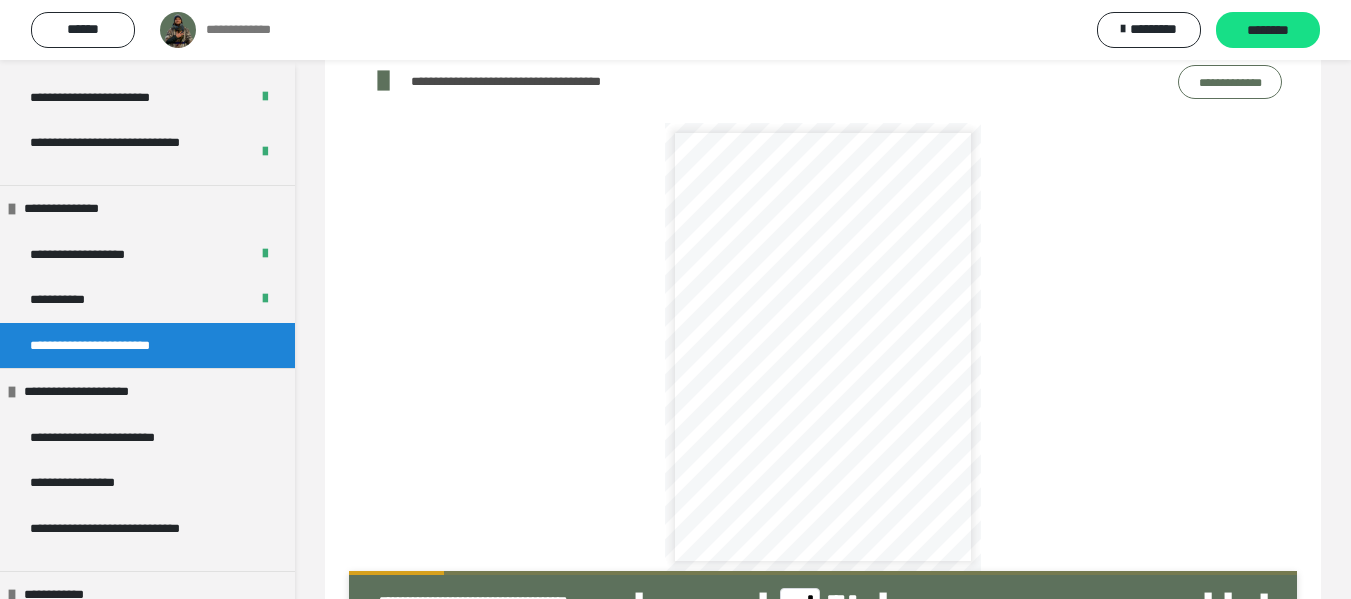 scroll, scrollTop: 225, scrollLeft: 0, axis: vertical 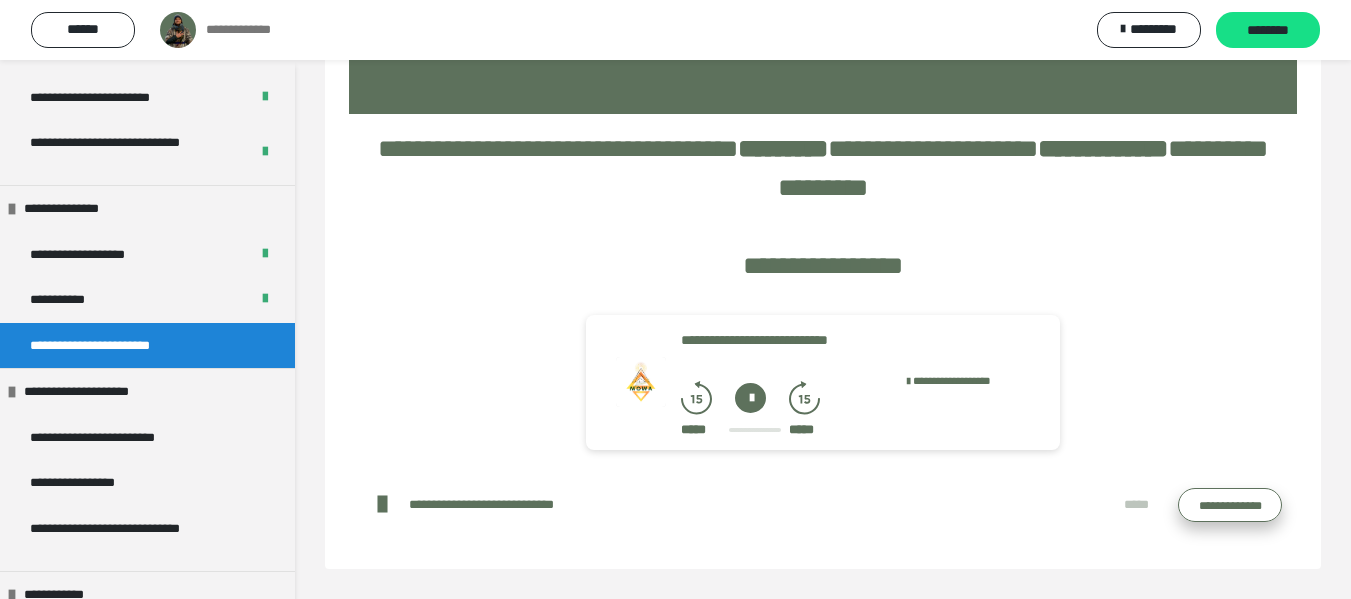 click on "**********" at bounding box center (1230, 505) 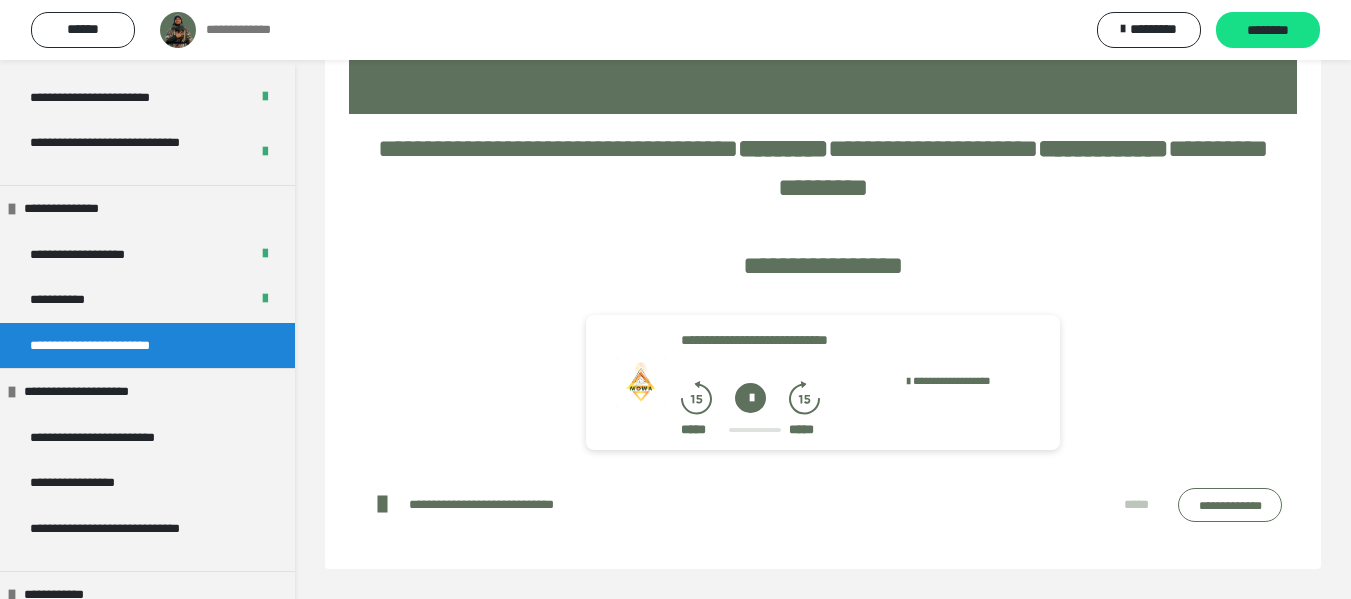 drag, startPoint x: 758, startPoint y: 391, endPoint x: 778, endPoint y: 416, distance: 32.01562 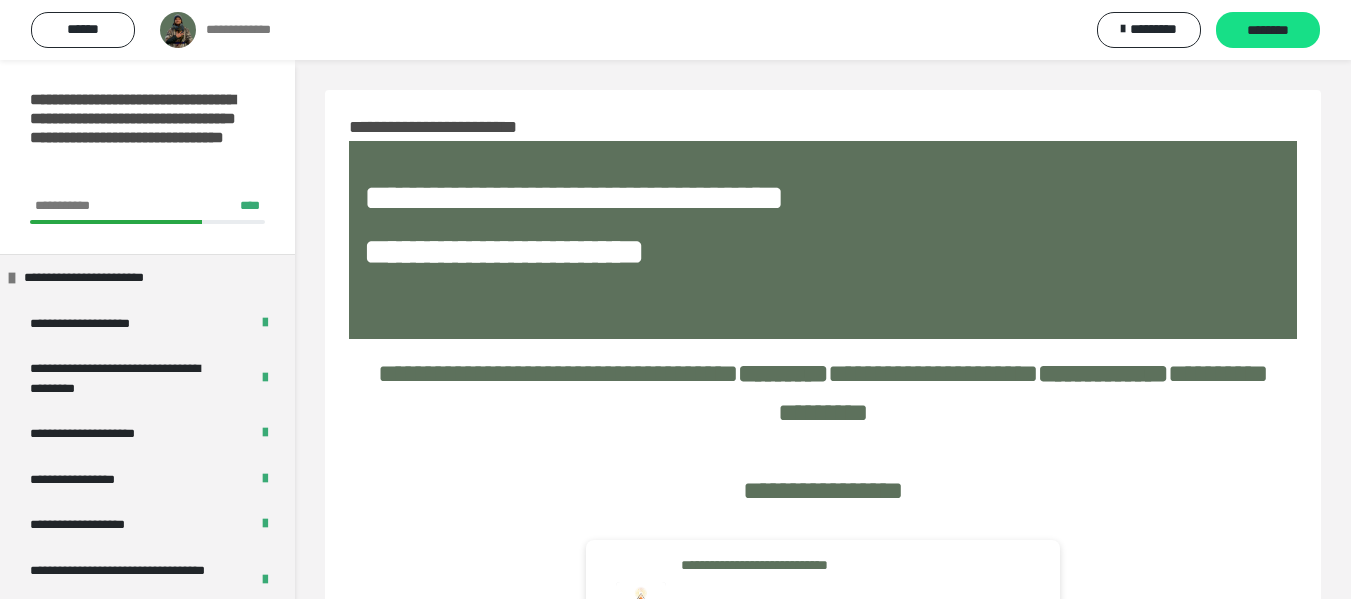 scroll, scrollTop: 225, scrollLeft: 0, axis: vertical 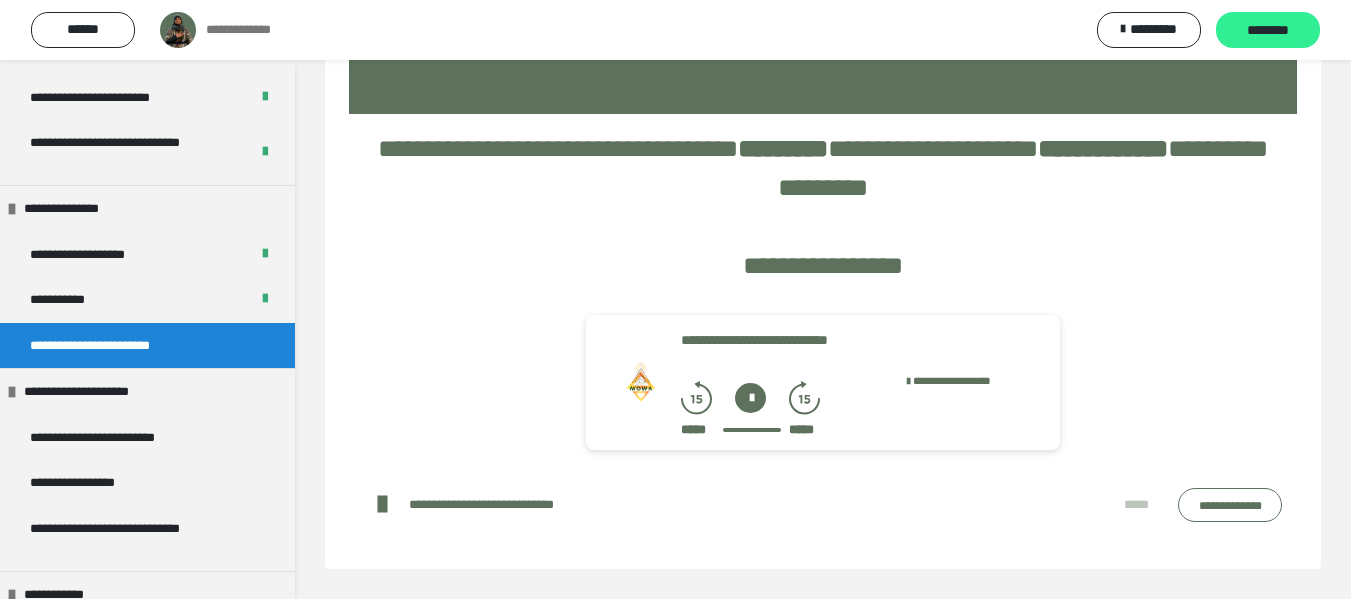 click on "********" at bounding box center [1268, 31] 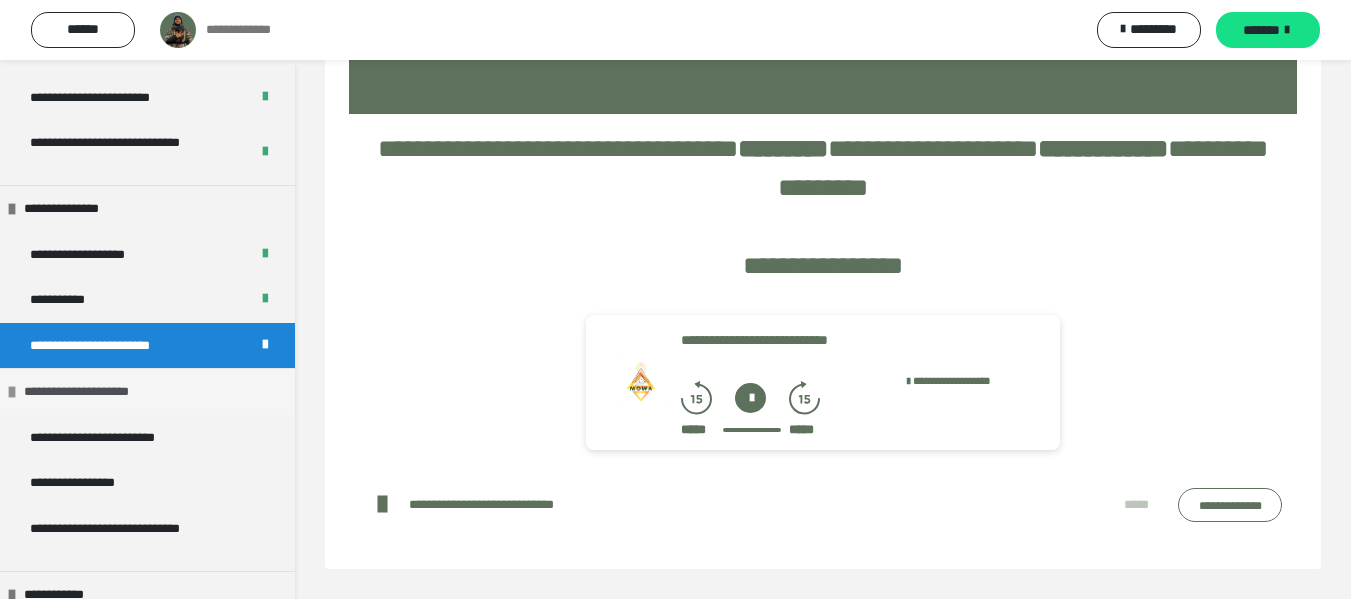 click on "**********" at bounding box center [89, 392] 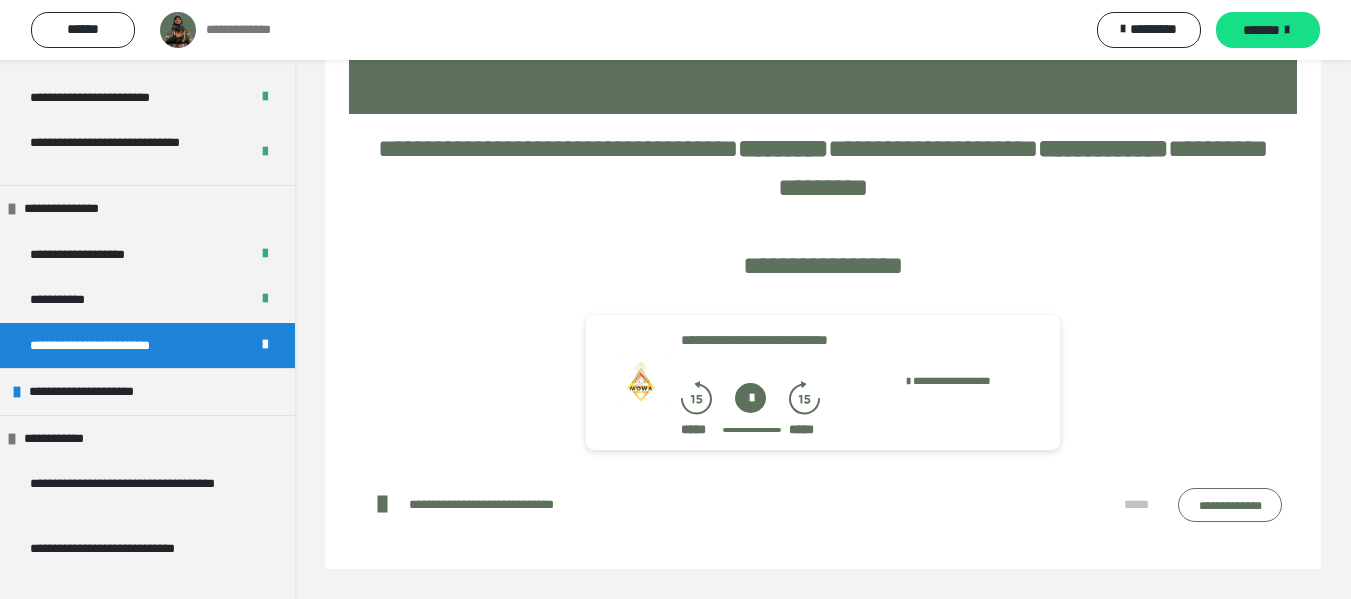 click on "**********" at bounding box center [116, 346] 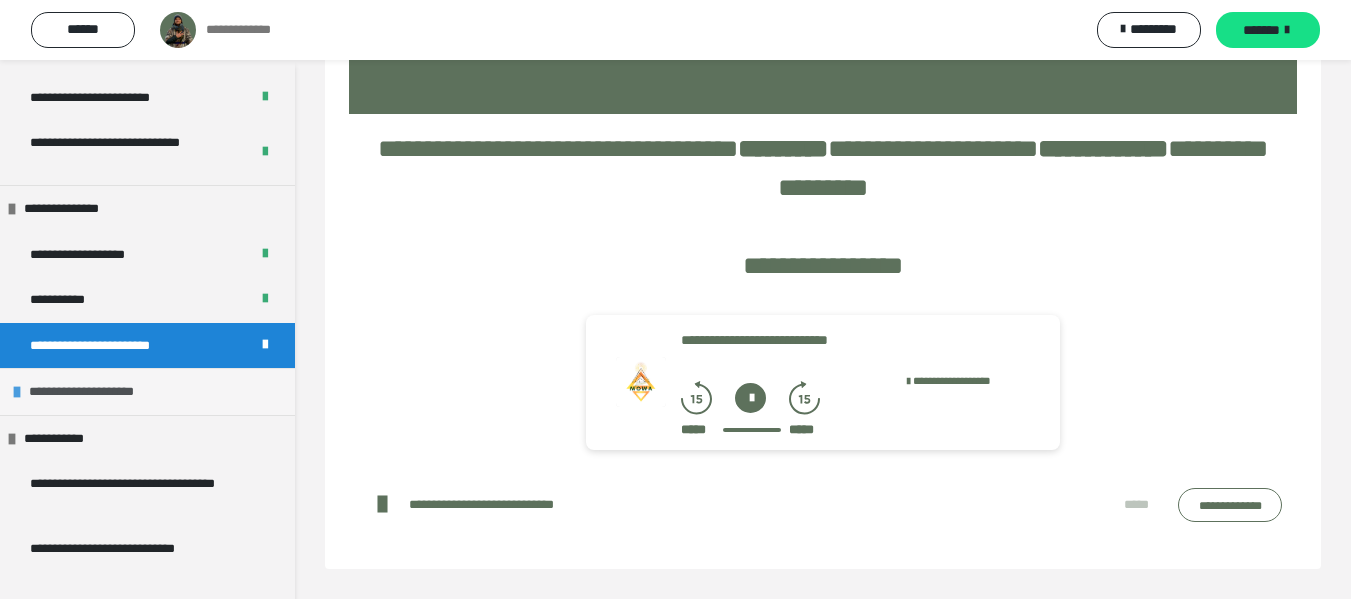 click on "**********" at bounding box center (94, 392) 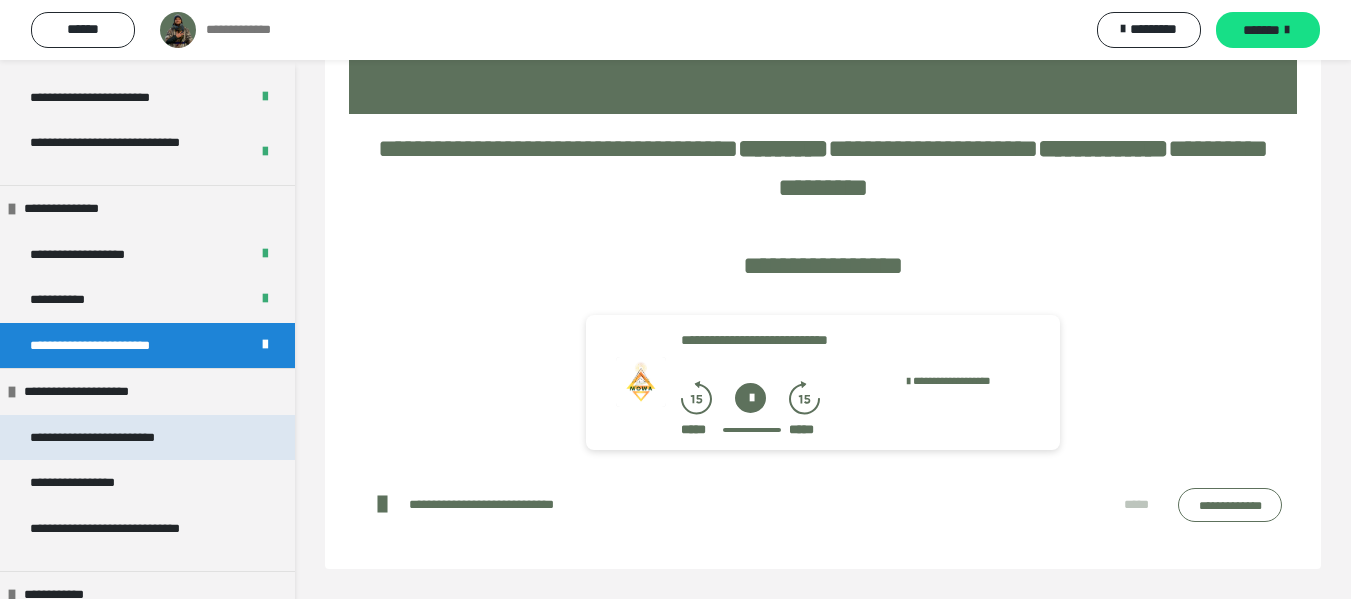 click on "**********" at bounding box center [123, 438] 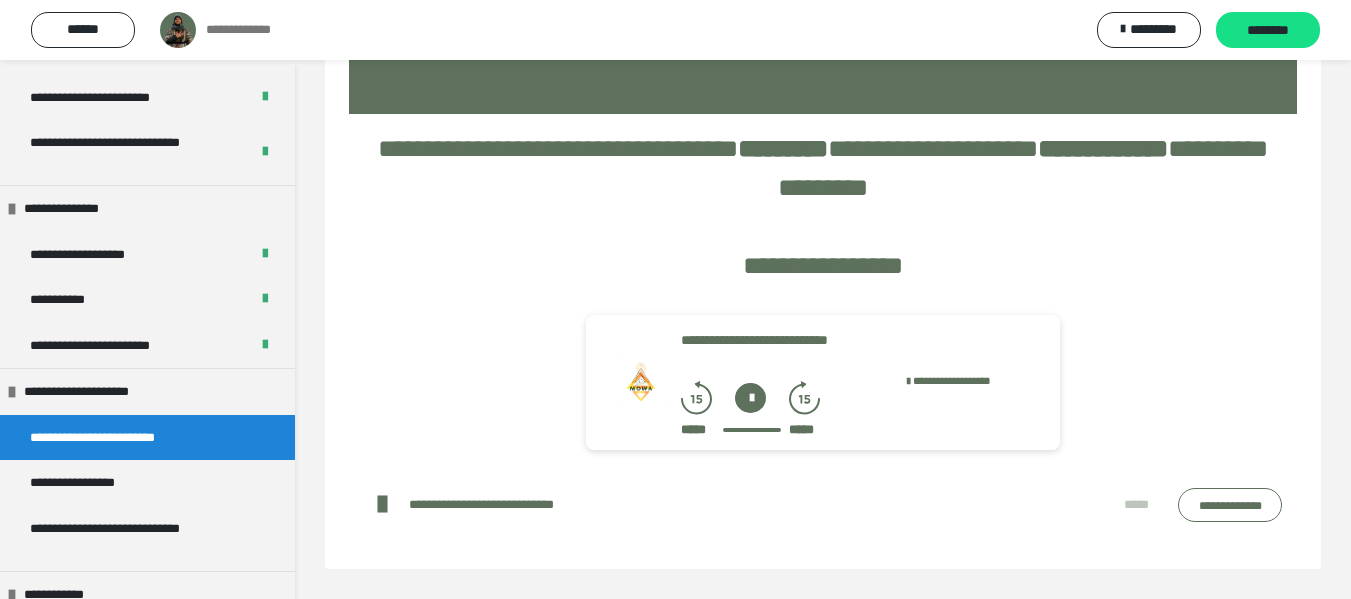scroll, scrollTop: 60, scrollLeft: 0, axis: vertical 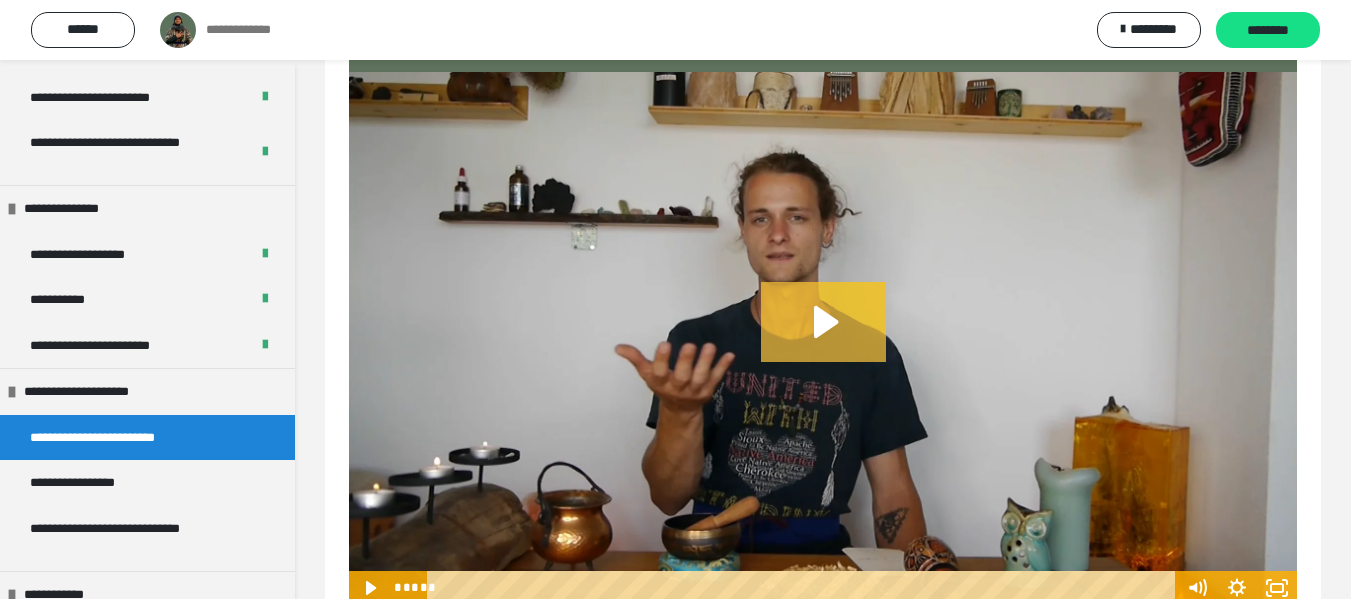 click 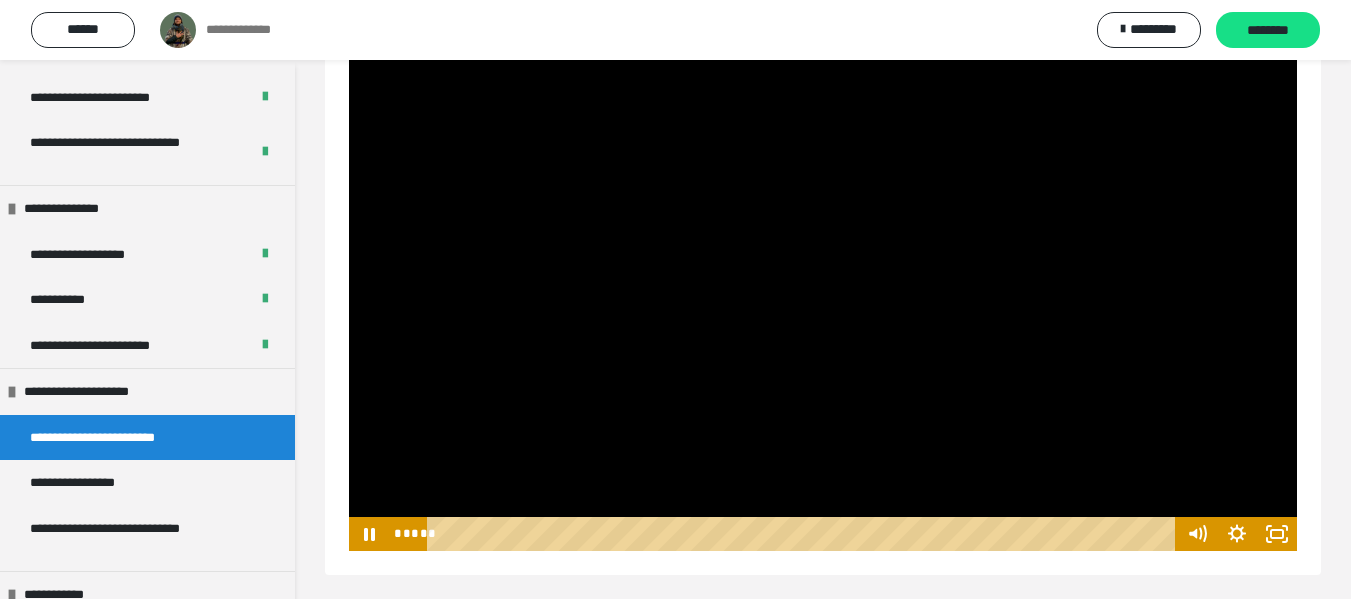 scroll, scrollTop: 327, scrollLeft: 0, axis: vertical 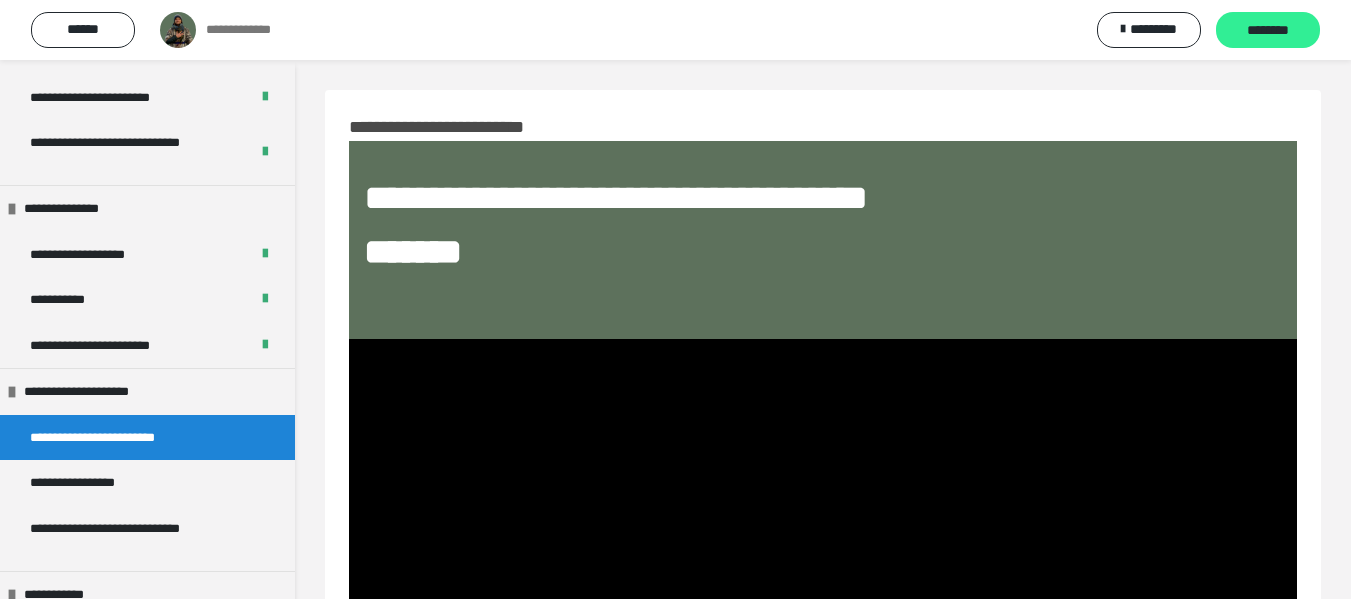 click on "********" at bounding box center [1268, 31] 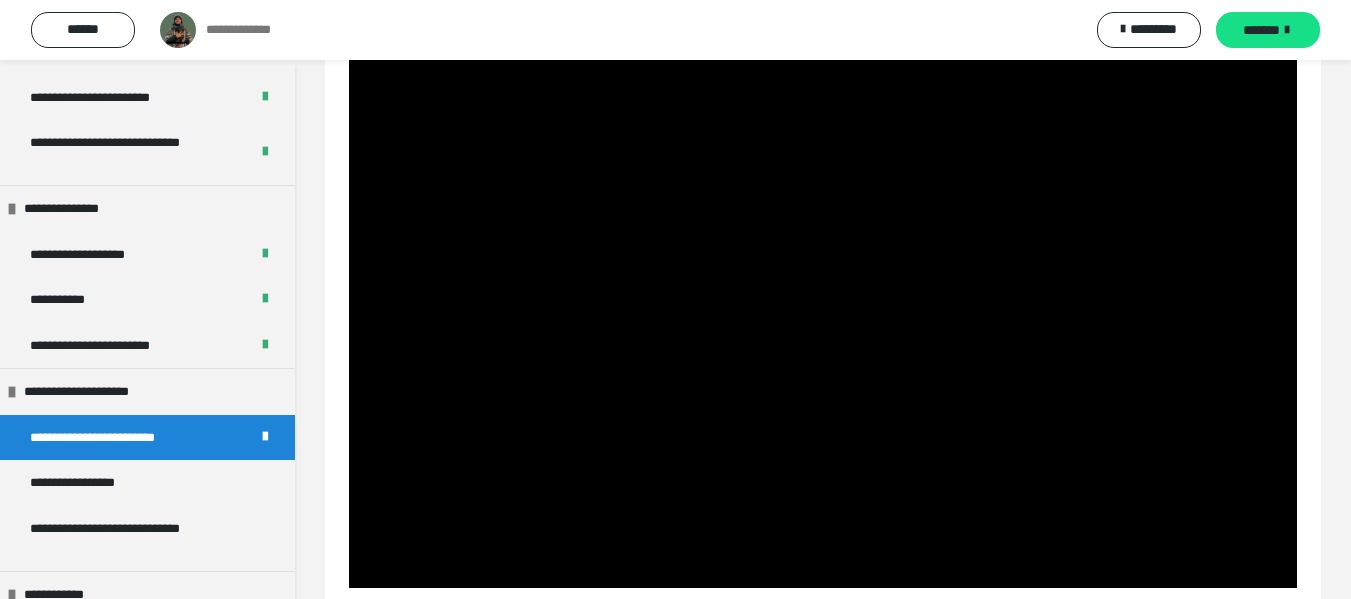 scroll, scrollTop: 327, scrollLeft: 0, axis: vertical 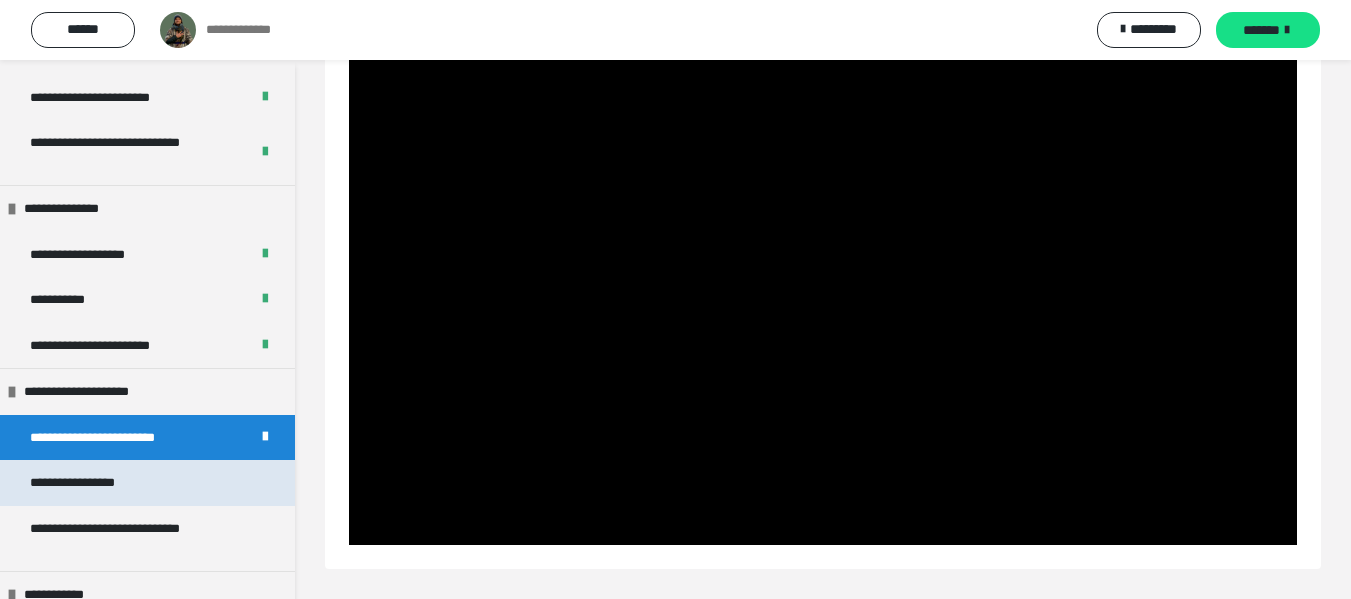 click on "**********" at bounding box center (98, 483) 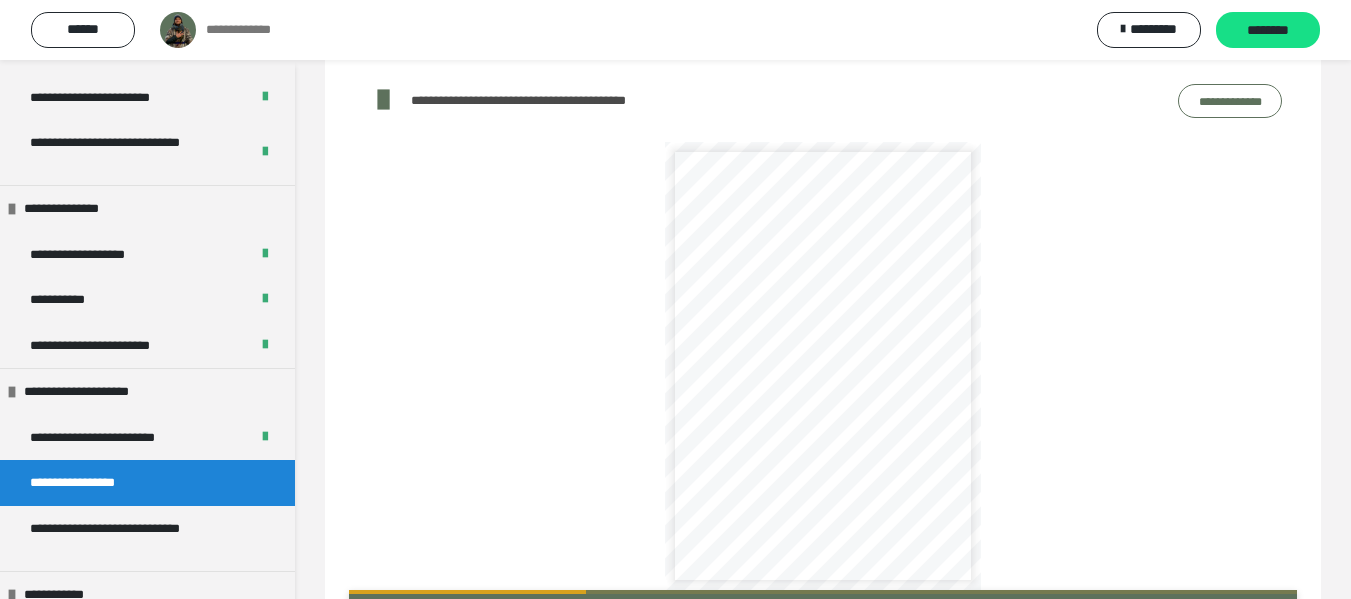 scroll, scrollTop: 377, scrollLeft: 0, axis: vertical 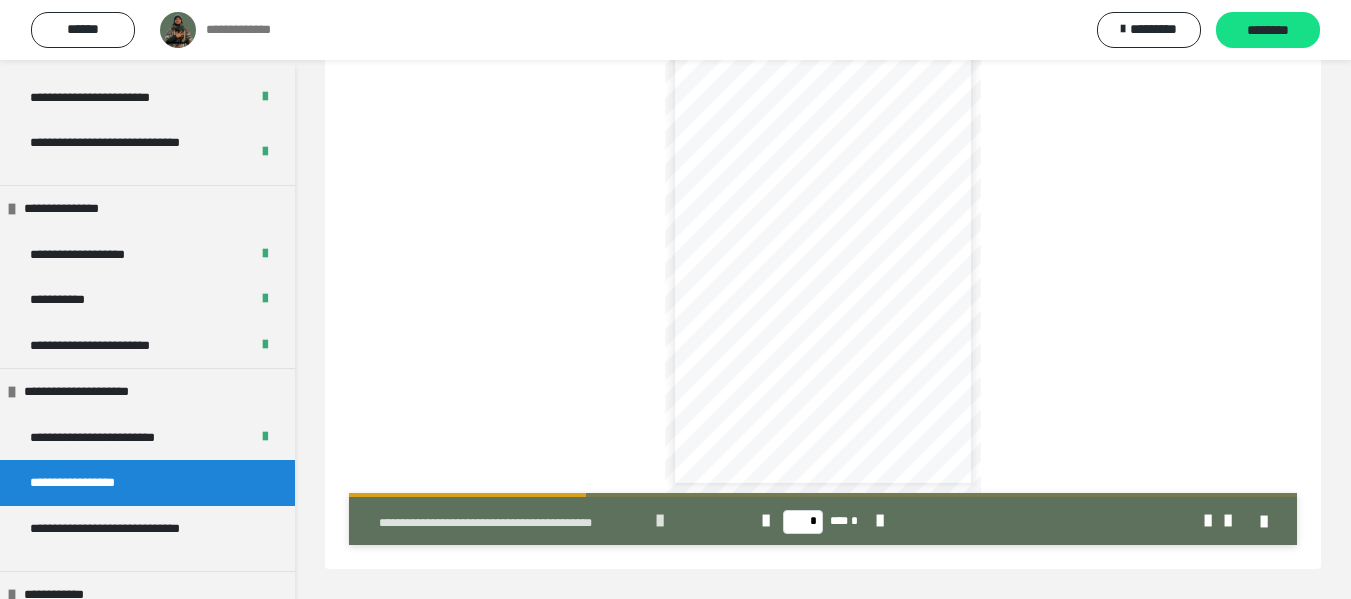 click at bounding box center [660, 521] 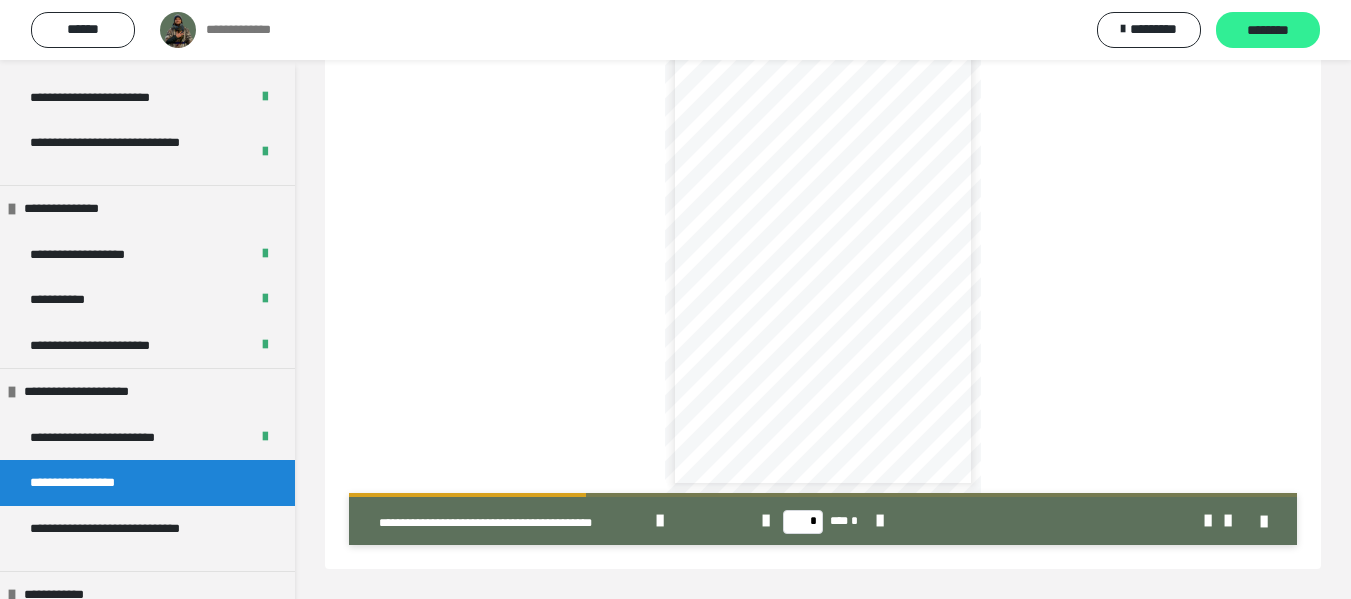 click on "********" at bounding box center [1268, 31] 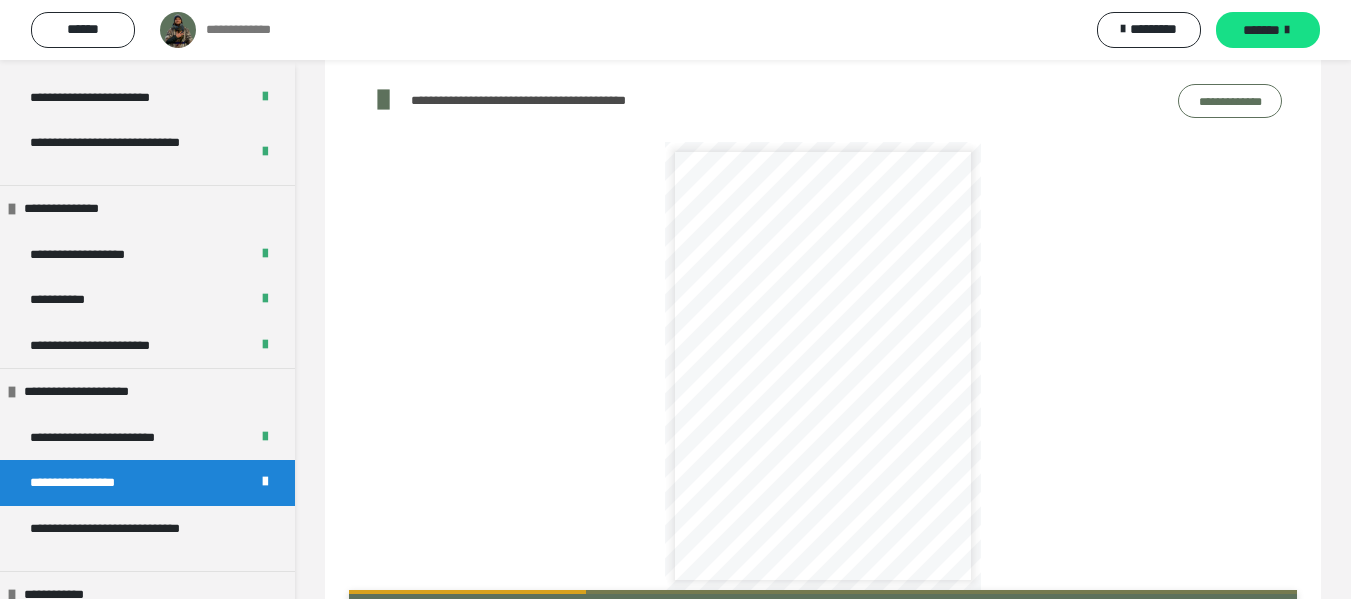 scroll, scrollTop: 377, scrollLeft: 0, axis: vertical 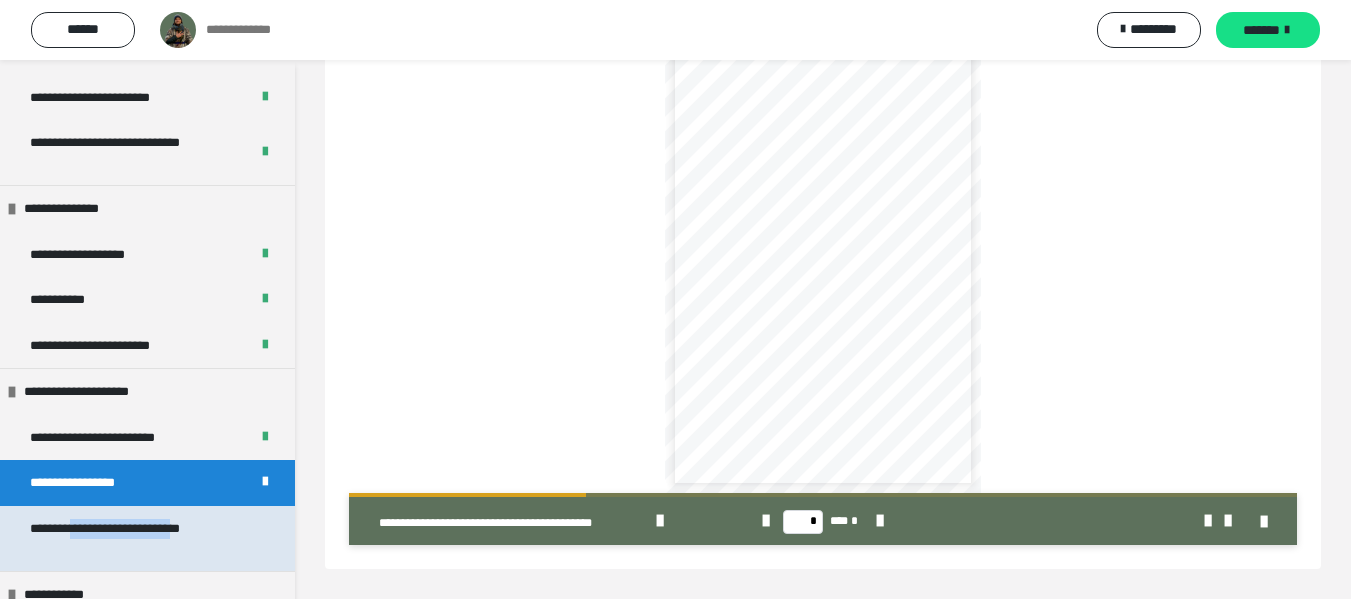 click on "**********" at bounding box center (132, 538) 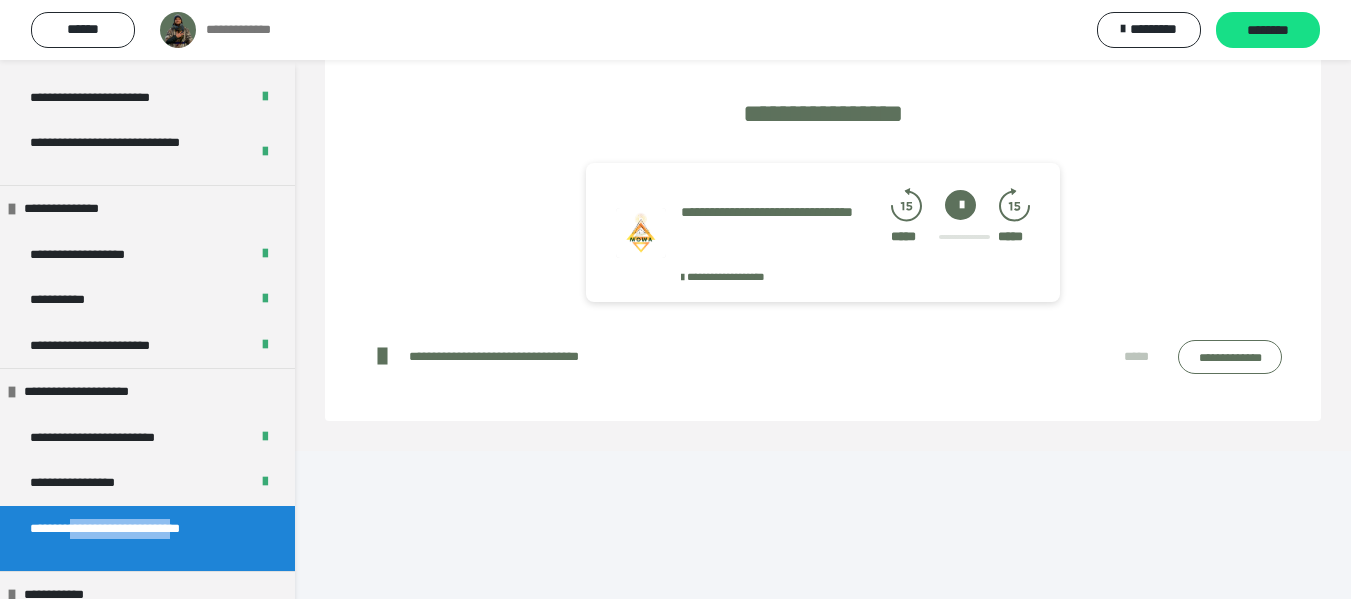 scroll, scrollTop: 225, scrollLeft: 0, axis: vertical 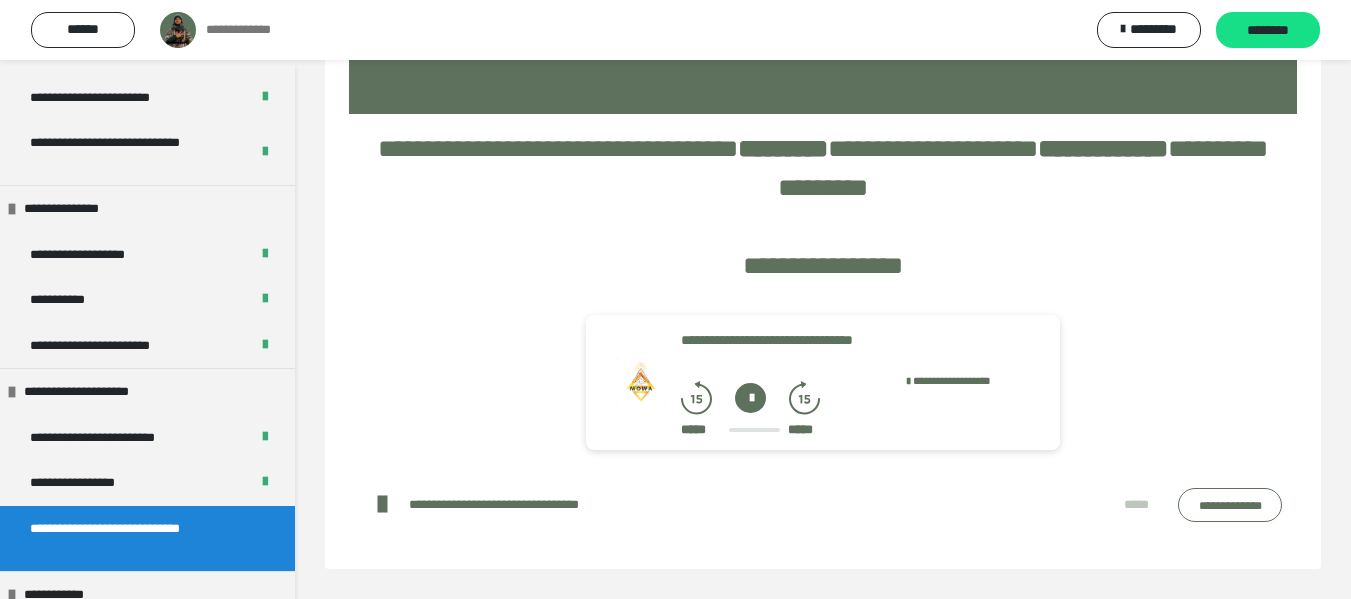 click on "**********" at bounding box center (132, 538) 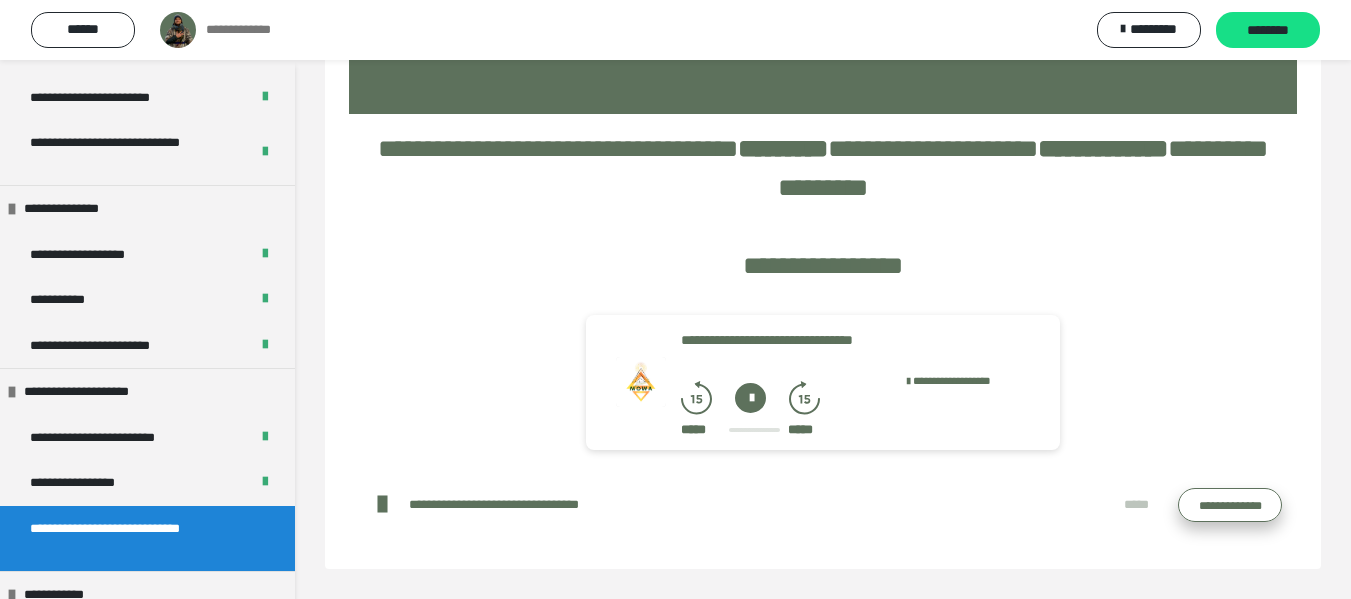 click on "**********" at bounding box center (1230, 505) 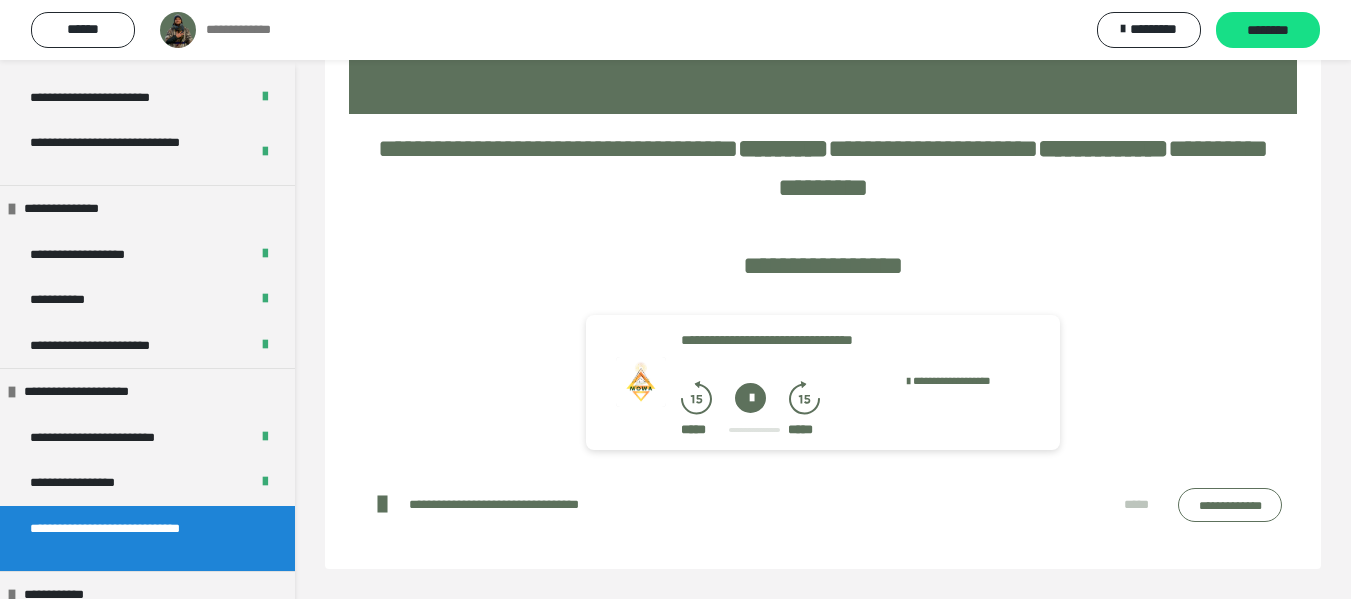 click at bounding box center [750, 398] 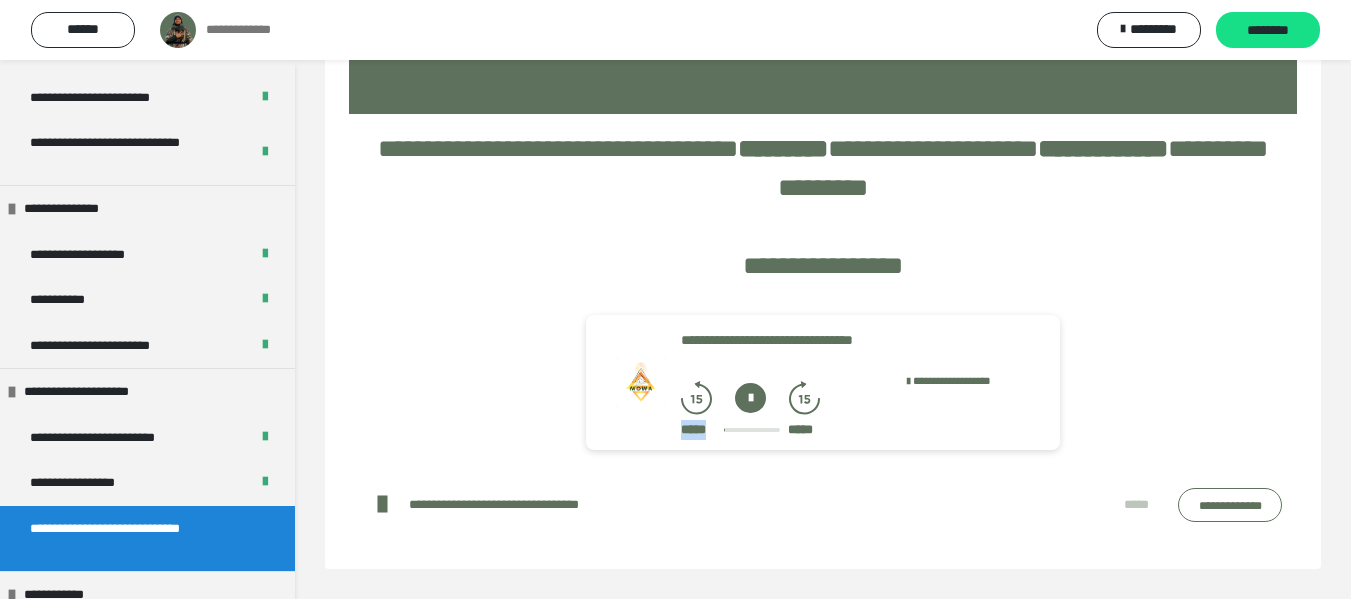 click on "***** *****" at bounding box center (750, 430) 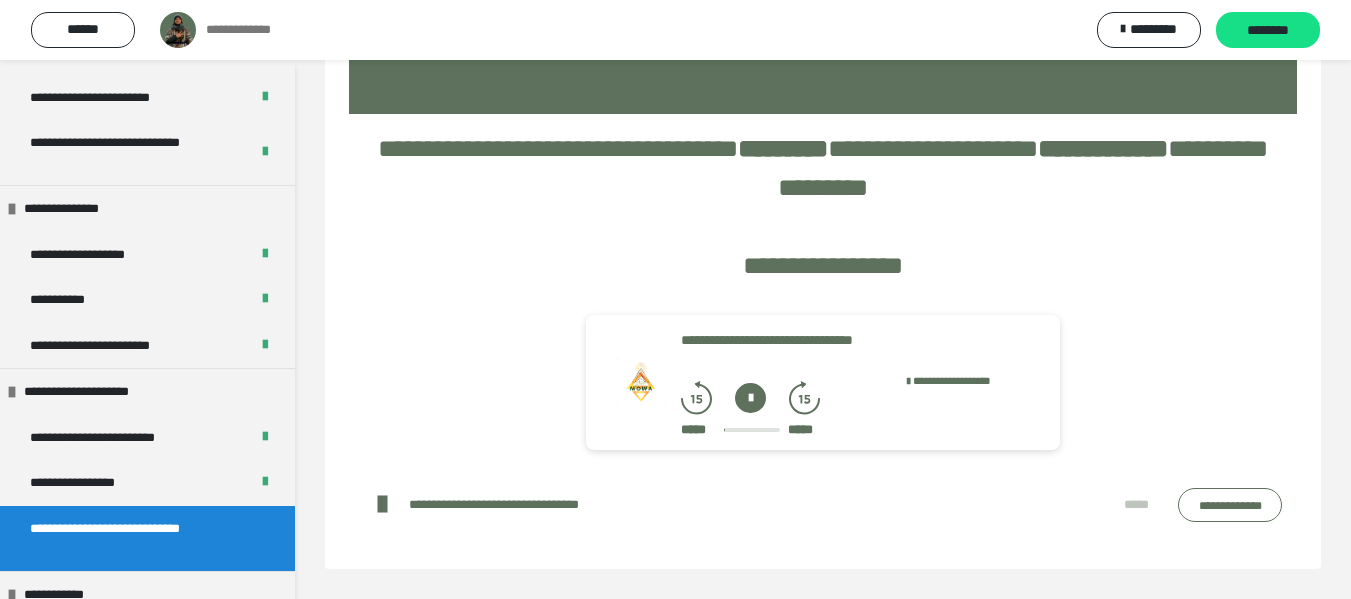 click 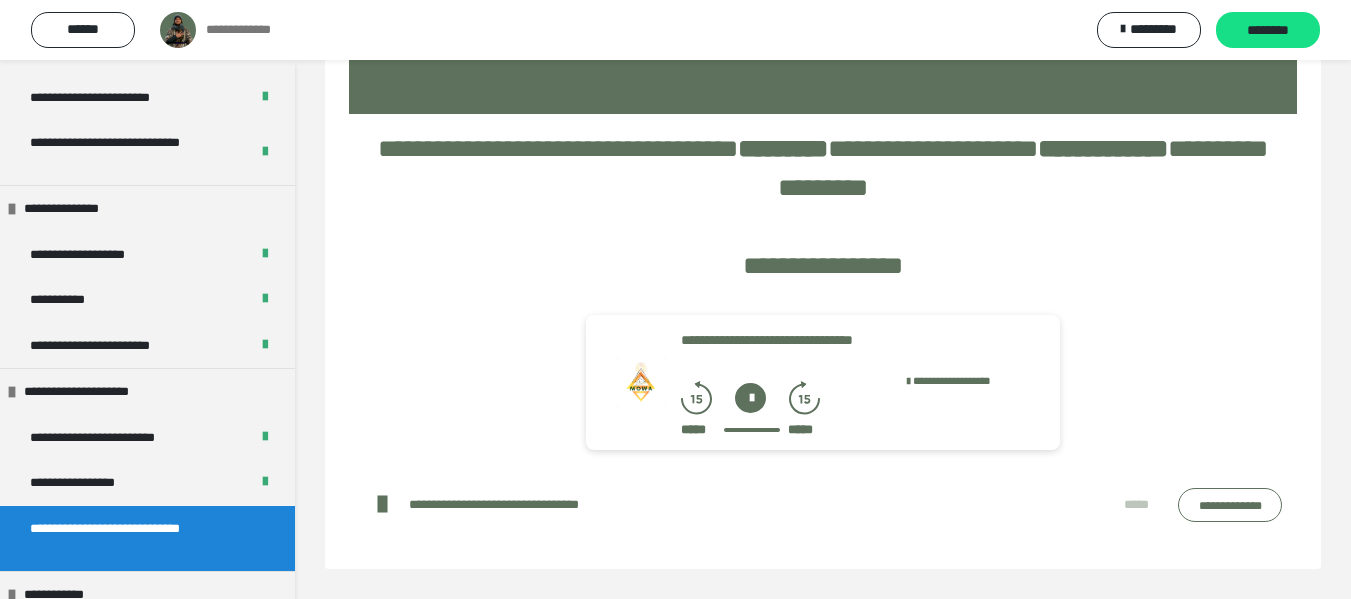 click on "********" at bounding box center [1268, 31] 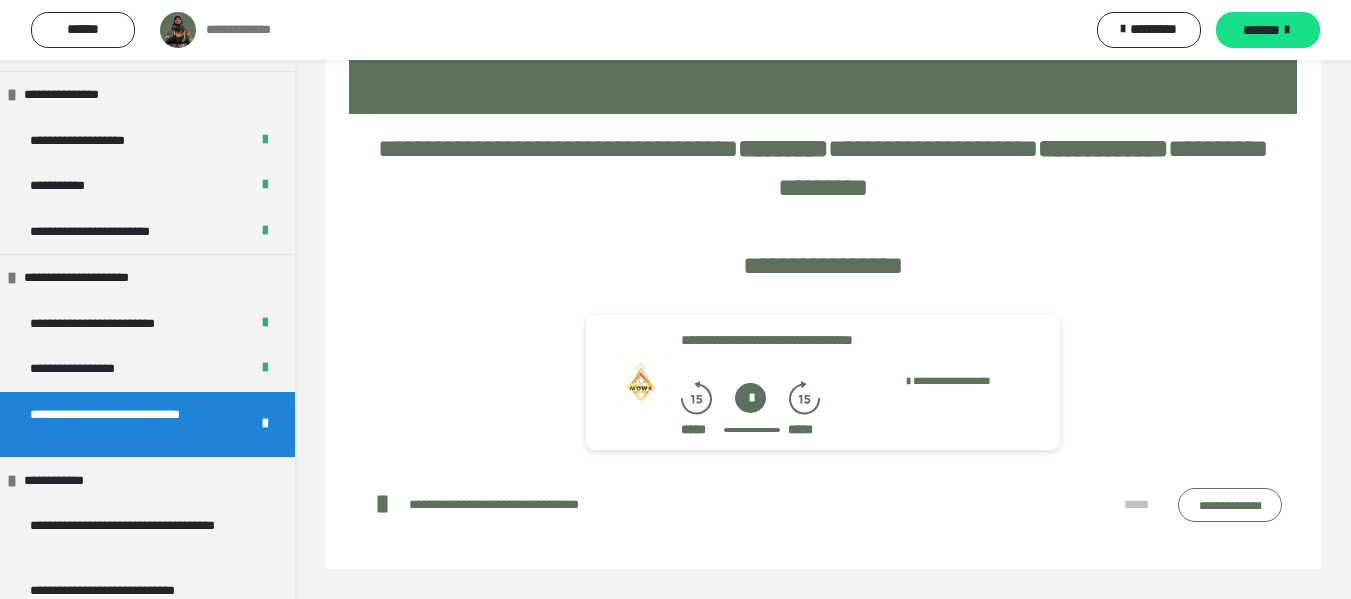scroll, scrollTop: 2122, scrollLeft: 0, axis: vertical 